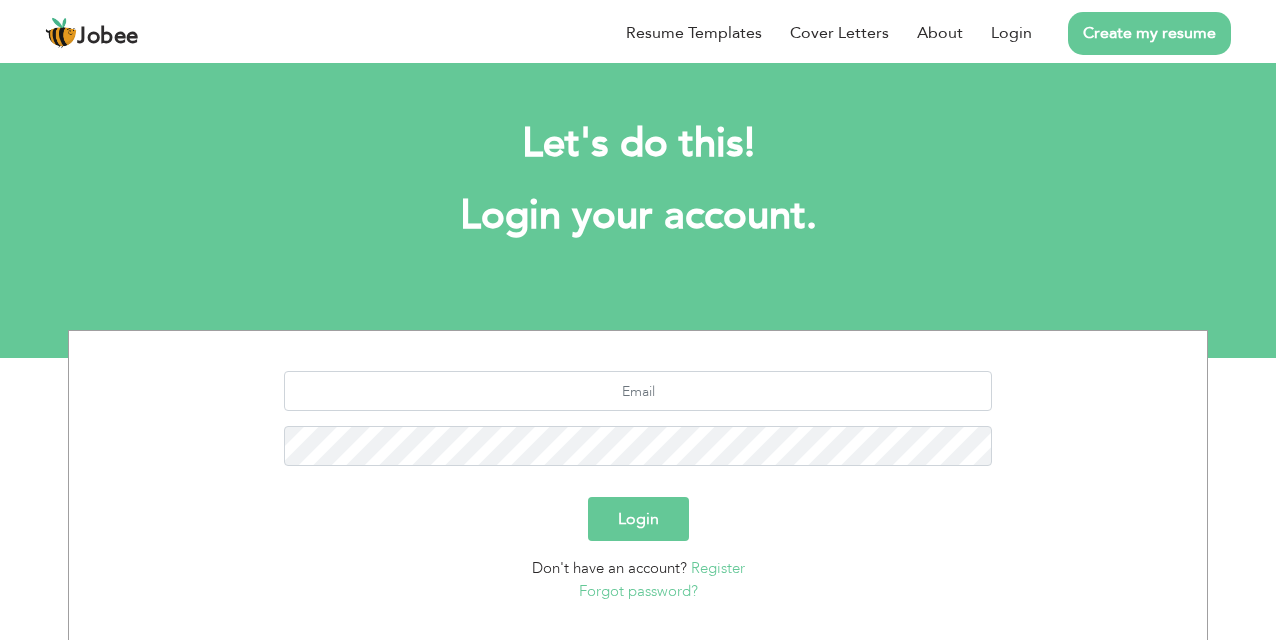 scroll, scrollTop: 0, scrollLeft: 0, axis: both 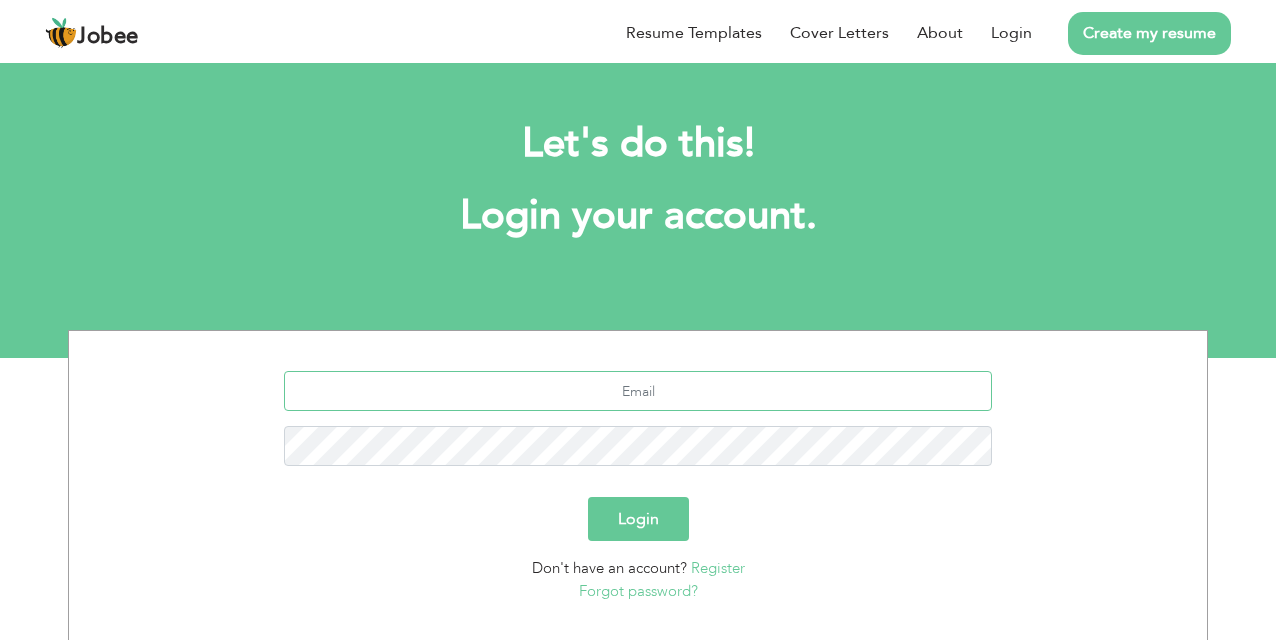 type on "[EMAIL_ADDRESS][DOMAIN_NAME]" 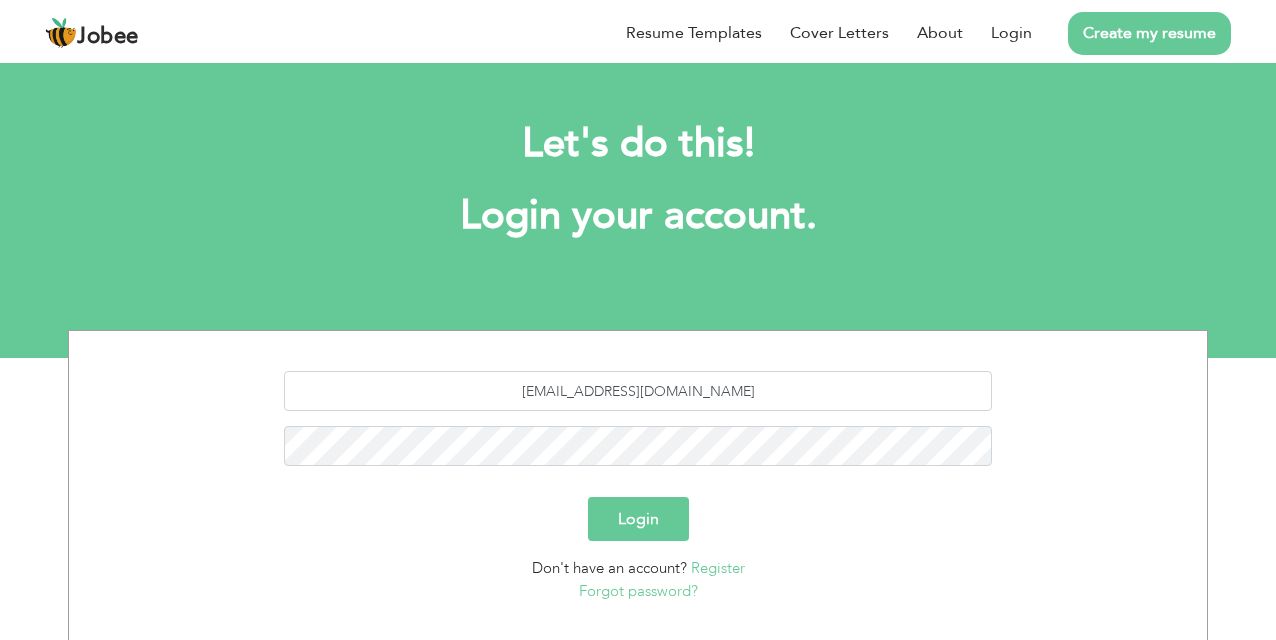 click on "Login" at bounding box center (638, 519) 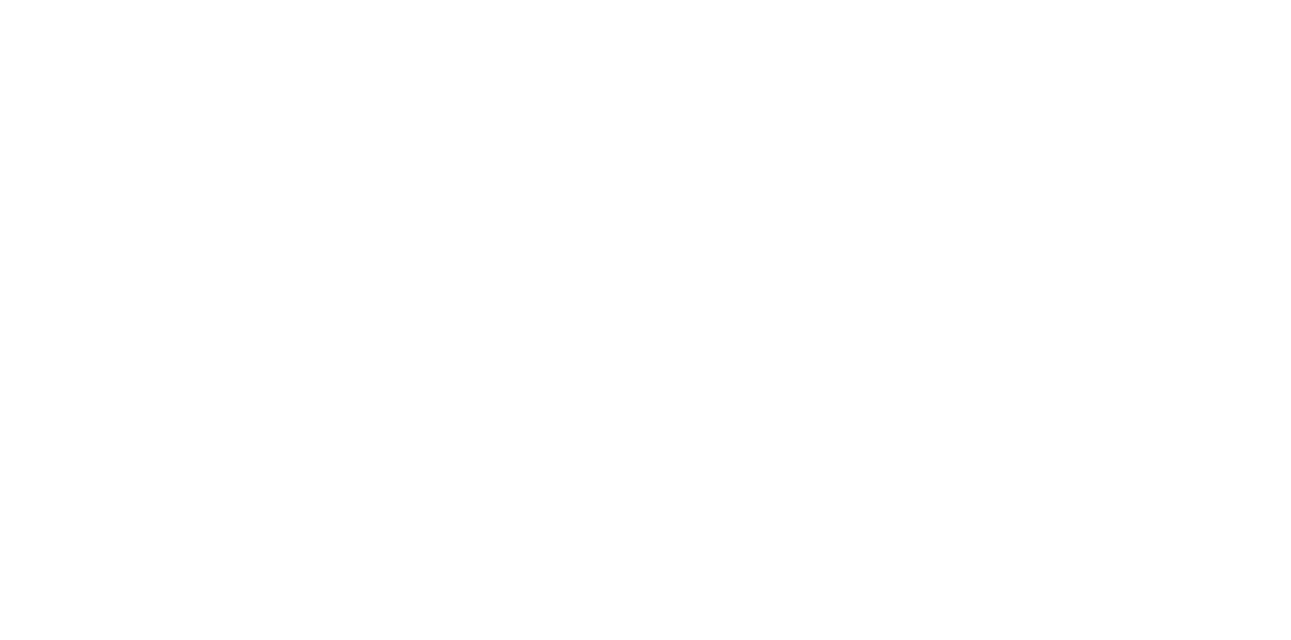 scroll, scrollTop: 0, scrollLeft: 0, axis: both 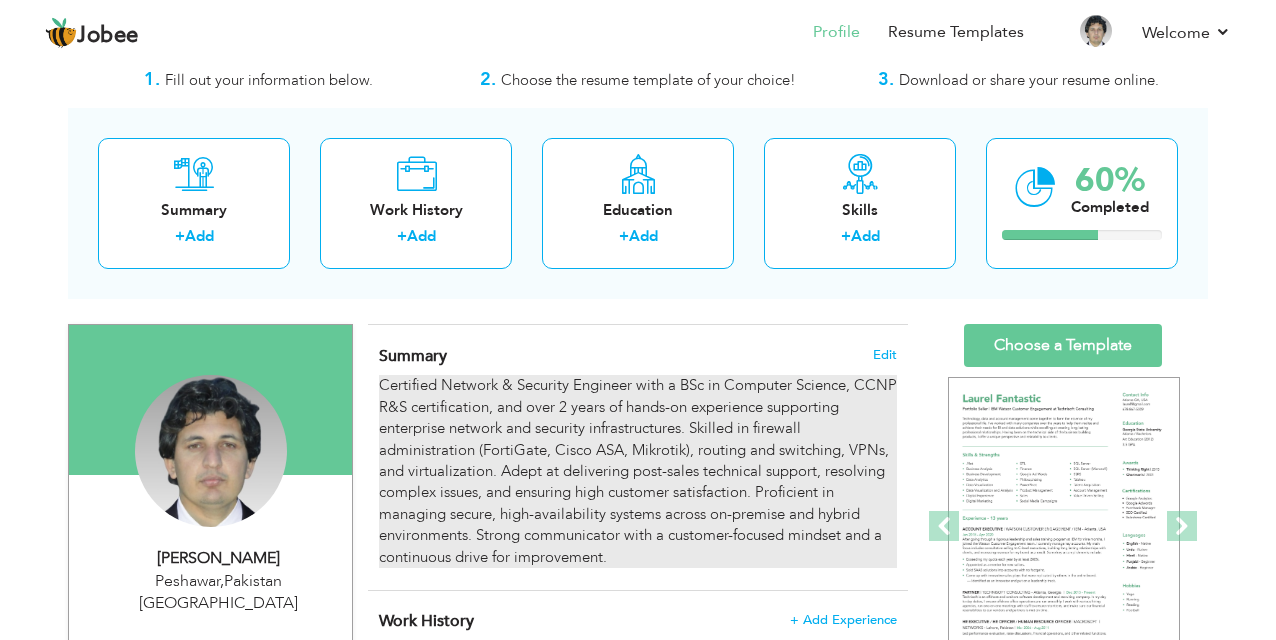 click on "Certified Network & Security Engineer with a BSc in Computer Science, CCNP R&S certification, and over 2 years of hands-on experience supporting enterprise network and security infrastructures. Skilled in firewall administration (FortiGate, Cisco ASA, Mikrotik), routing and switching, VPNs, and virtualization. Adept at delivering post-sales technical support, resolving complex issues, and ensuring high customer satisfaction. Proficient in managing secure, high-availability systems across on-premise and hybrid environments. Strong communicator with a customer-focused mindset and a continuous drive for improvement." at bounding box center [638, 471] 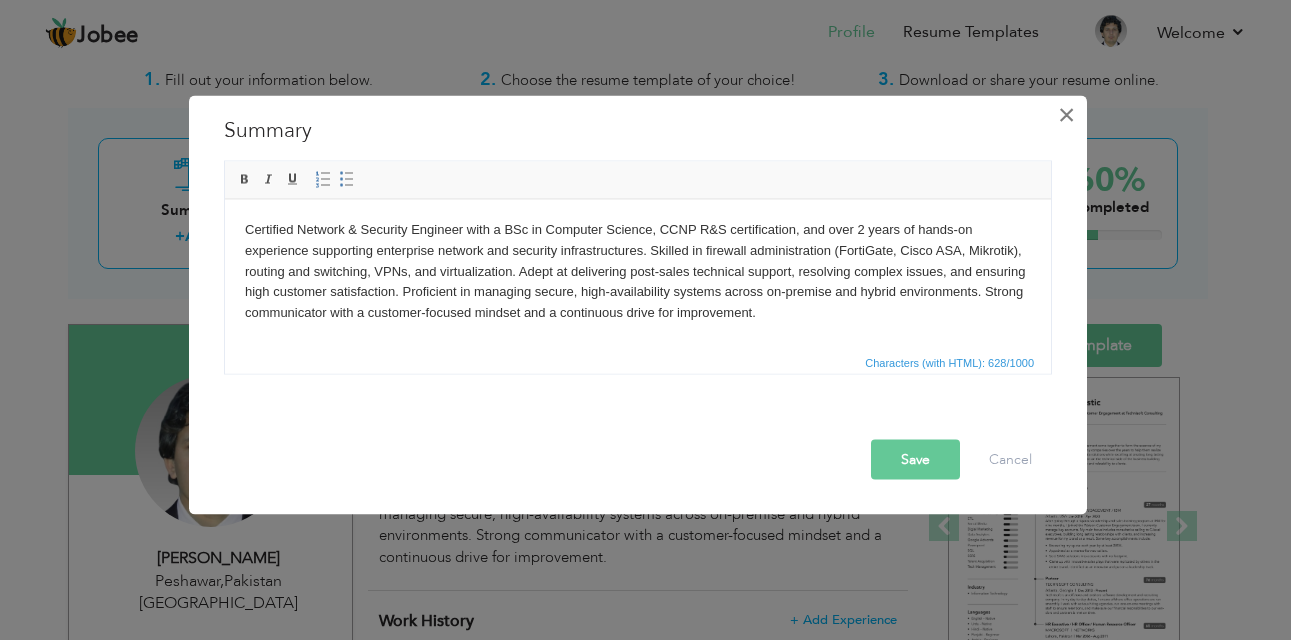click on "×" at bounding box center (1066, 115) 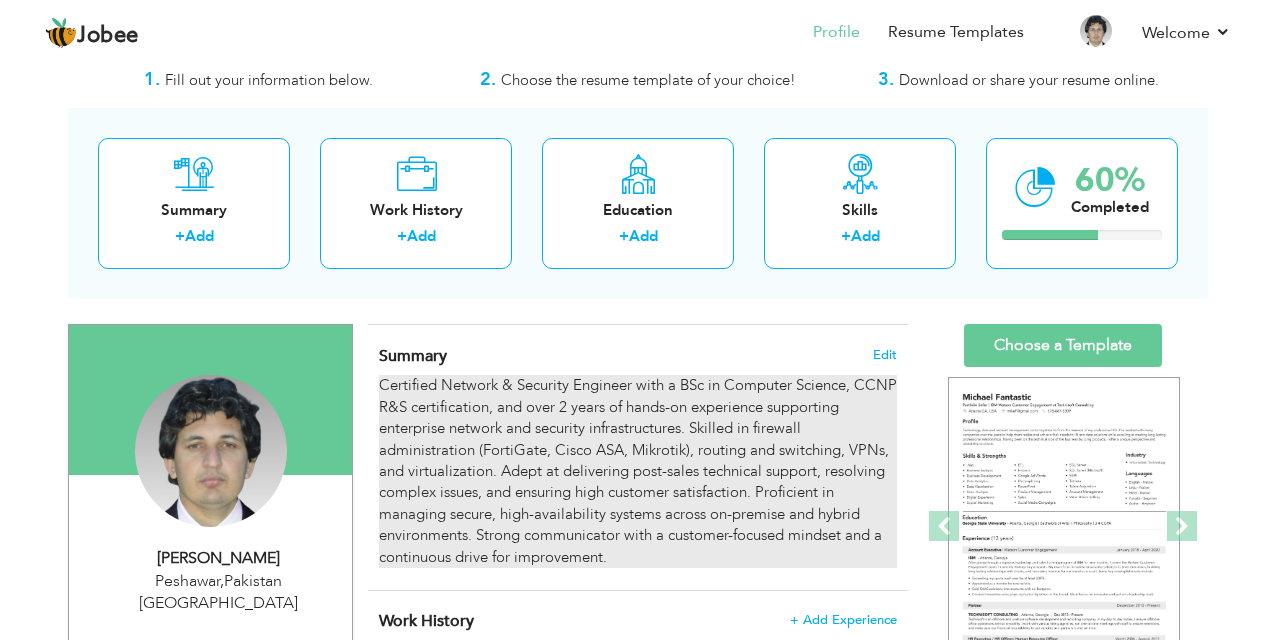 click on "Certified Network & Security Engineer with a BSc in Computer Science, CCNP R&S certification, and over 2 years of hands-on experience supporting enterprise network and security infrastructures. Skilled in firewall administration (FortiGate, Cisco ASA, Mikrotik), routing and switching, VPNs, and virtualization. Adept at delivering post-sales technical support, resolving complex issues, and ensuring high customer satisfaction. Proficient in managing secure, high-availability systems across on-premise and hybrid environments. Strong communicator with a customer-focused mindset and a continuous drive for improvement." at bounding box center (638, 471) 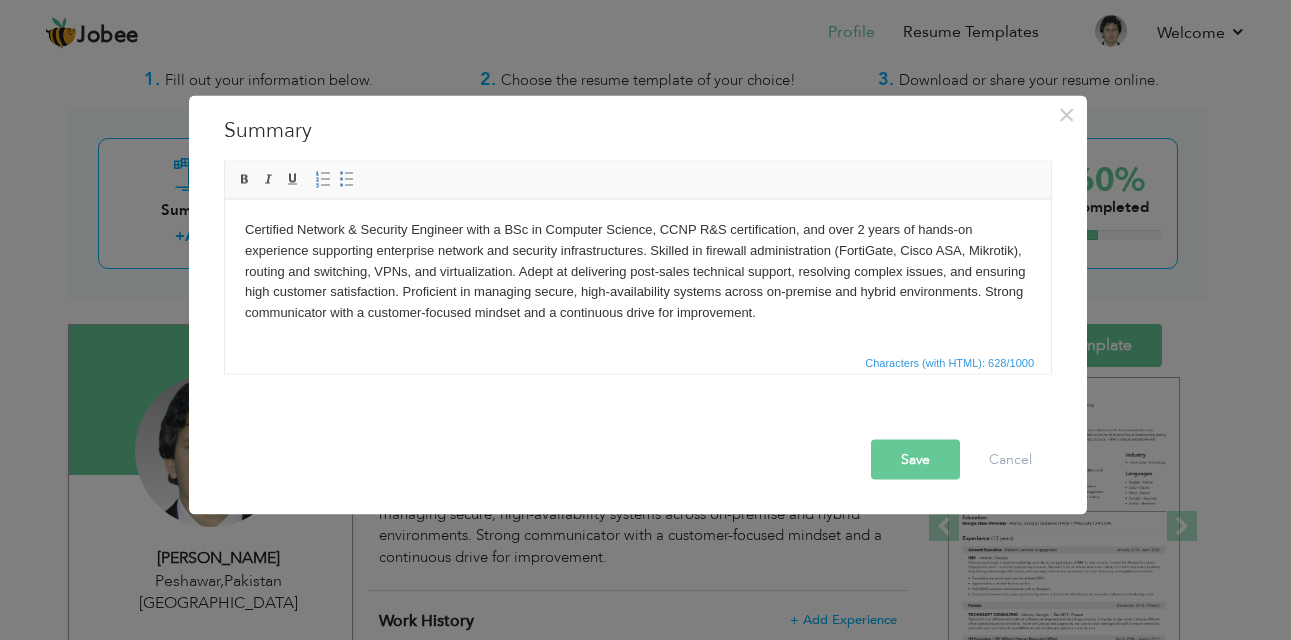 click on "Certified Network & Security Engineer with a BSc in Computer Science, CCNP R&S certification, and over 2 years of hands-on experience supporting enterprise network and security infrastructures. Skilled in firewall administration (FortiGate, Cisco ASA, Mikrotik), routing and switching, VPNs, and virtualization. Adept at delivering post-sales technical support, resolving complex issues, and ensuring high customer satisfaction. Proficient in managing secure, high-availability systems across on-premise and hybrid environments. Strong communicator with a customer-focused mindset and a continuous drive for improvement." at bounding box center (638, 271) 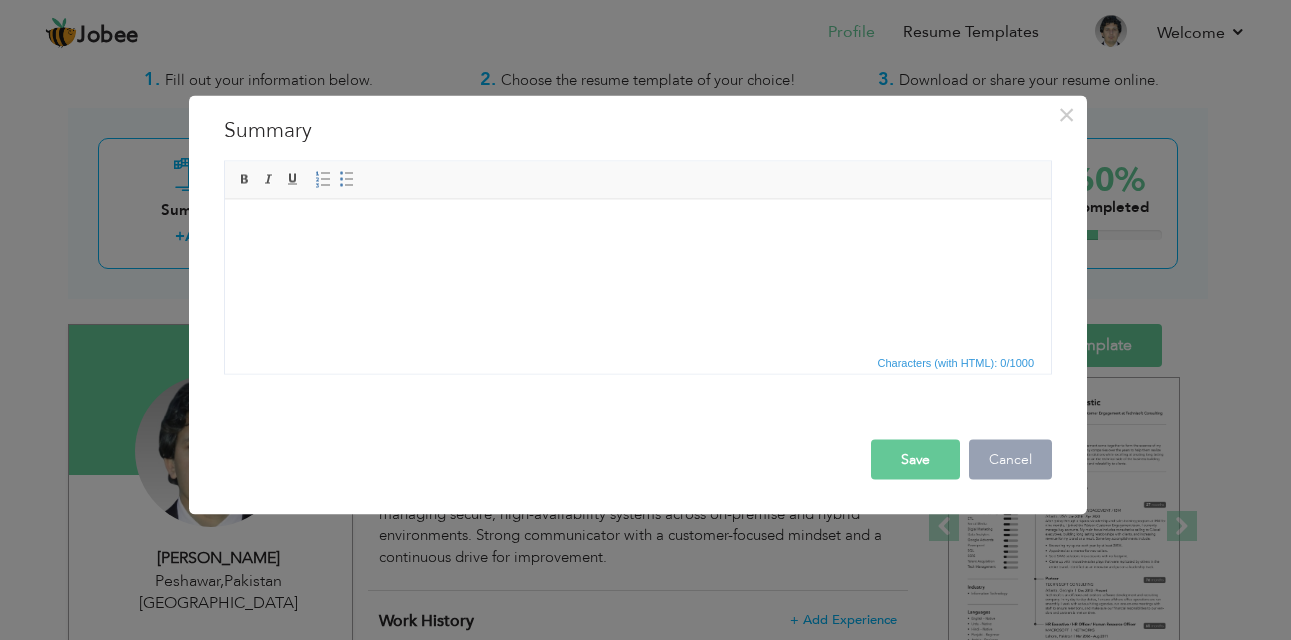 click on "Cancel" at bounding box center (1010, 460) 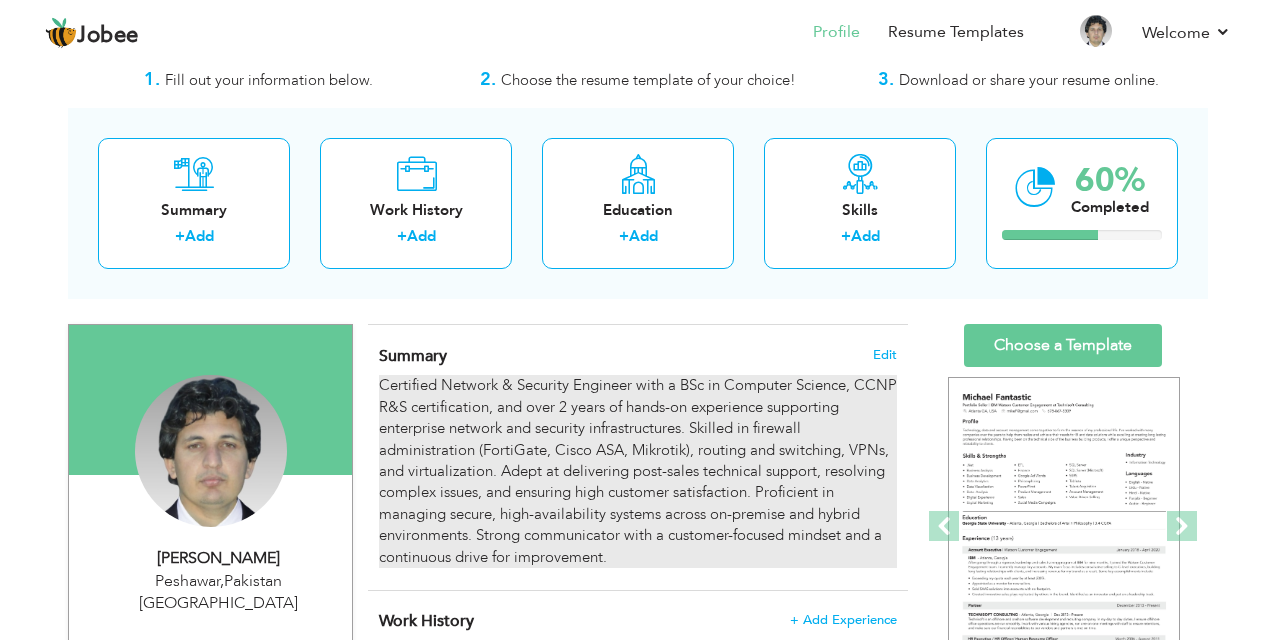 drag, startPoint x: 658, startPoint y: 550, endPoint x: 627, endPoint y: 559, distance: 32.280025 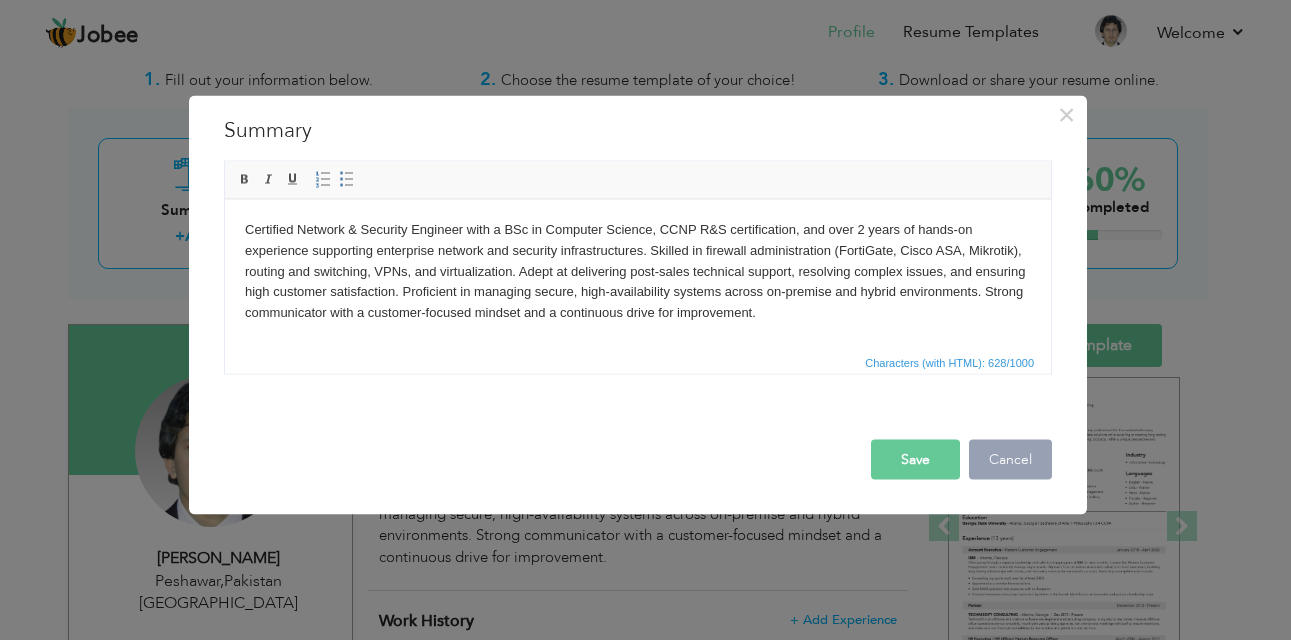 click on "Cancel" at bounding box center (1010, 460) 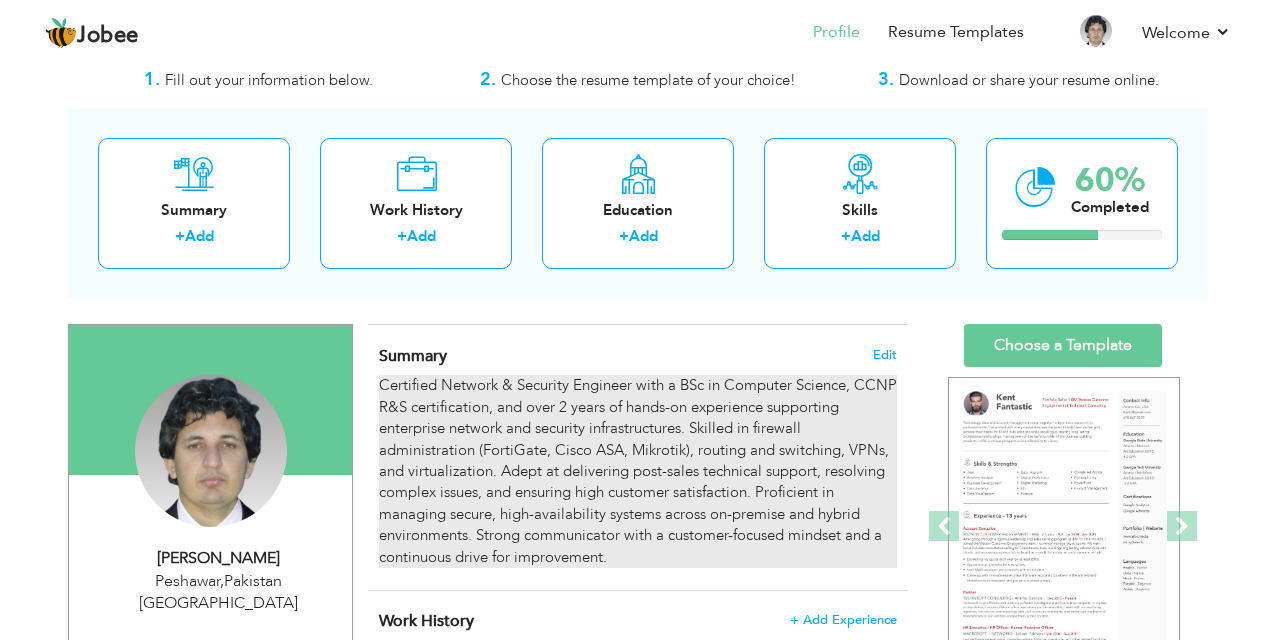 drag, startPoint x: 367, startPoint y: 375, endPoint x: 428, endPoint y: 405, distance: 67.977936 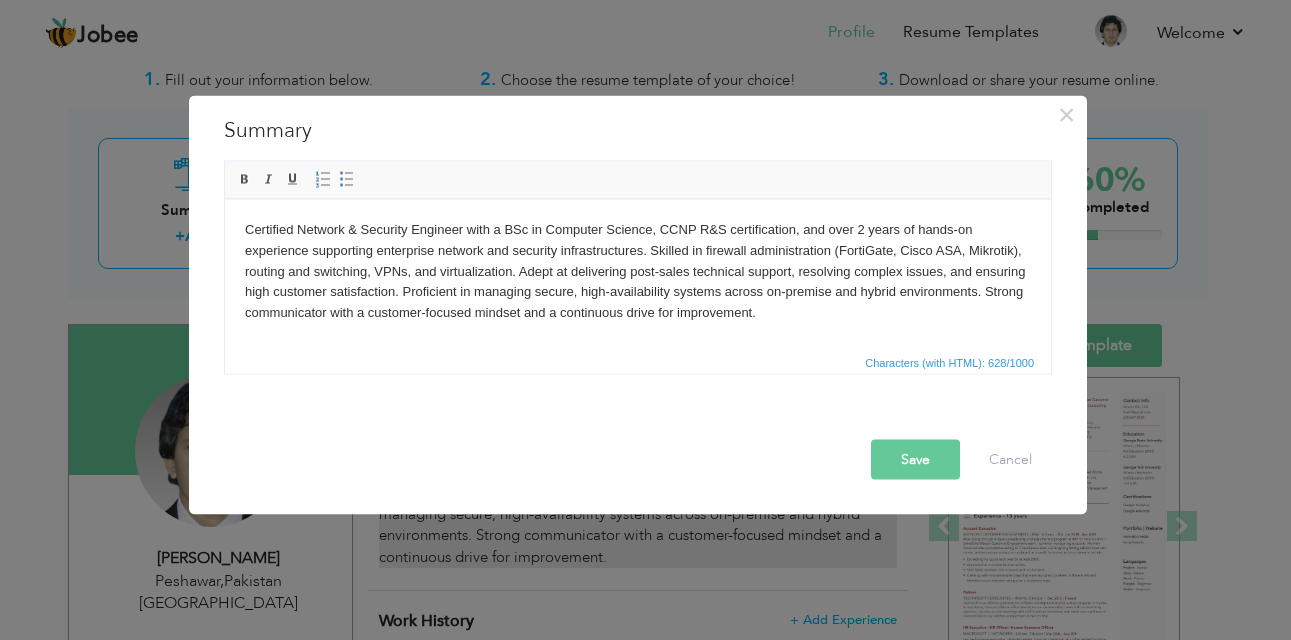 click on "×
Summary
Rich Text Editor, summaryEditor Editor toolbars Basic Styles   Bold   Italic   Underline Paragraph   Insert/Remove Numbered List   Insert/Remove Bulleted List Press ALT 0 for help Characters (with HTML): 628/1000
Save Cancel" at bounding box center (645, 320) 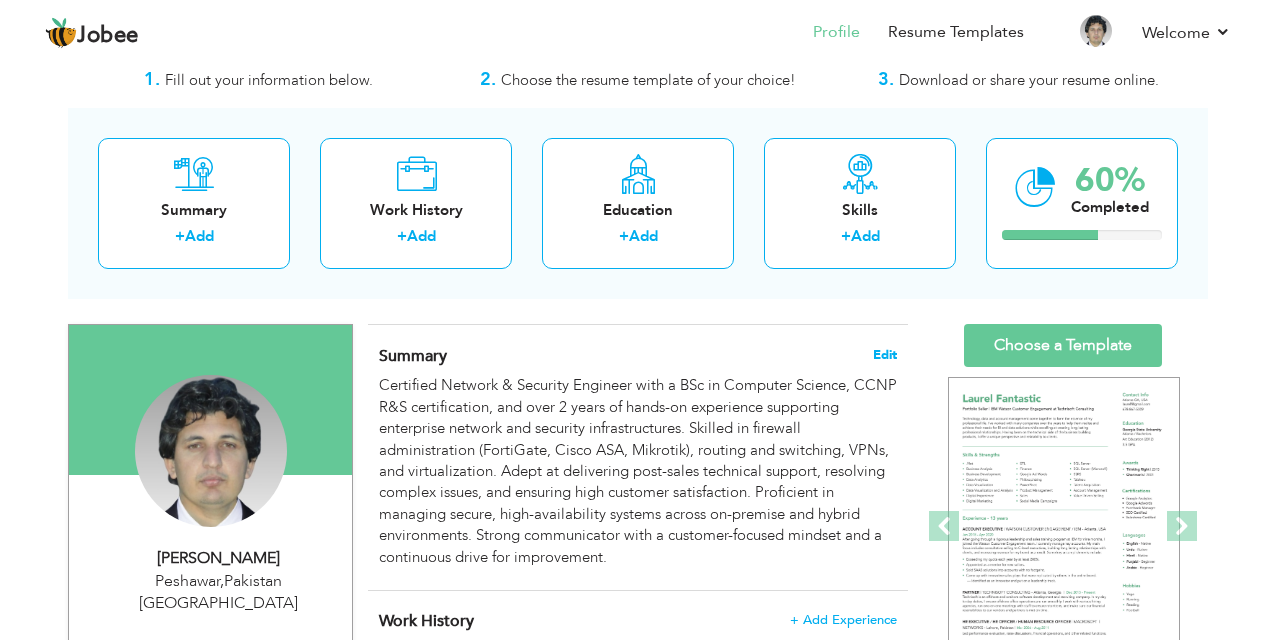 click on "Edit" at bounding box center [885, 355] 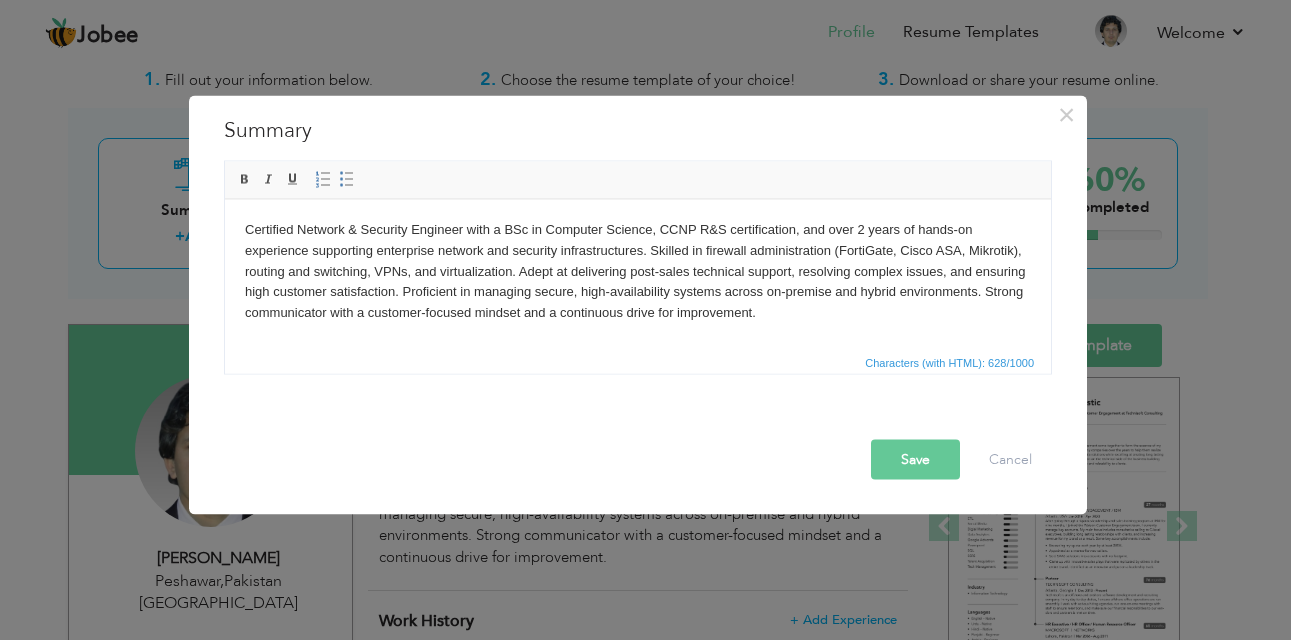 click on "Certified Network & Security Engineer with a BSc in Computer Science, CCNP R&S certification, and over 2 years of hands-on experience supporting enterprise network and security infrastructures. Skilled in firewall administration (FortiGate, Cisco ASA, Mikrotik), routing and switching, VPNs, and virtualization. Adept at delivering post-sales technical support, resolving complex issues, and ensuring high customer satisfaction. Proficient in managing secure, high-availability systems across on-premise and hybrid environments. Strong communicator with a customer-focused mindset and a continuous drive for improvement." at bounding box center (638, 271) 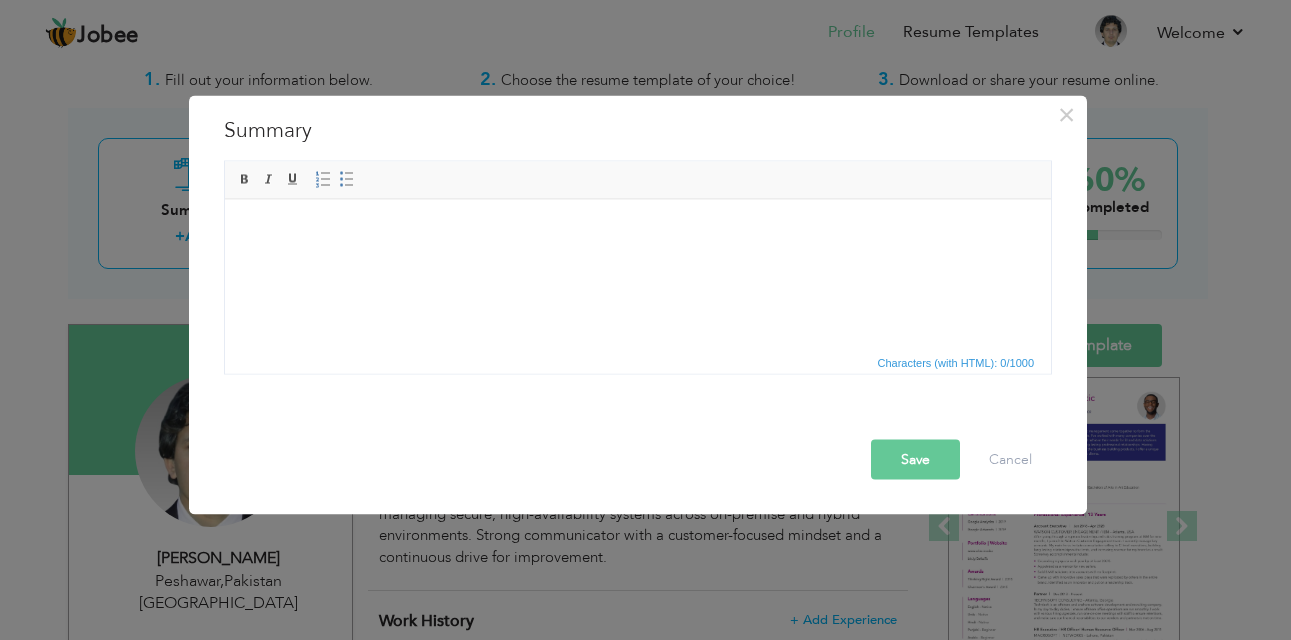 click at bounding box center [638, 229] 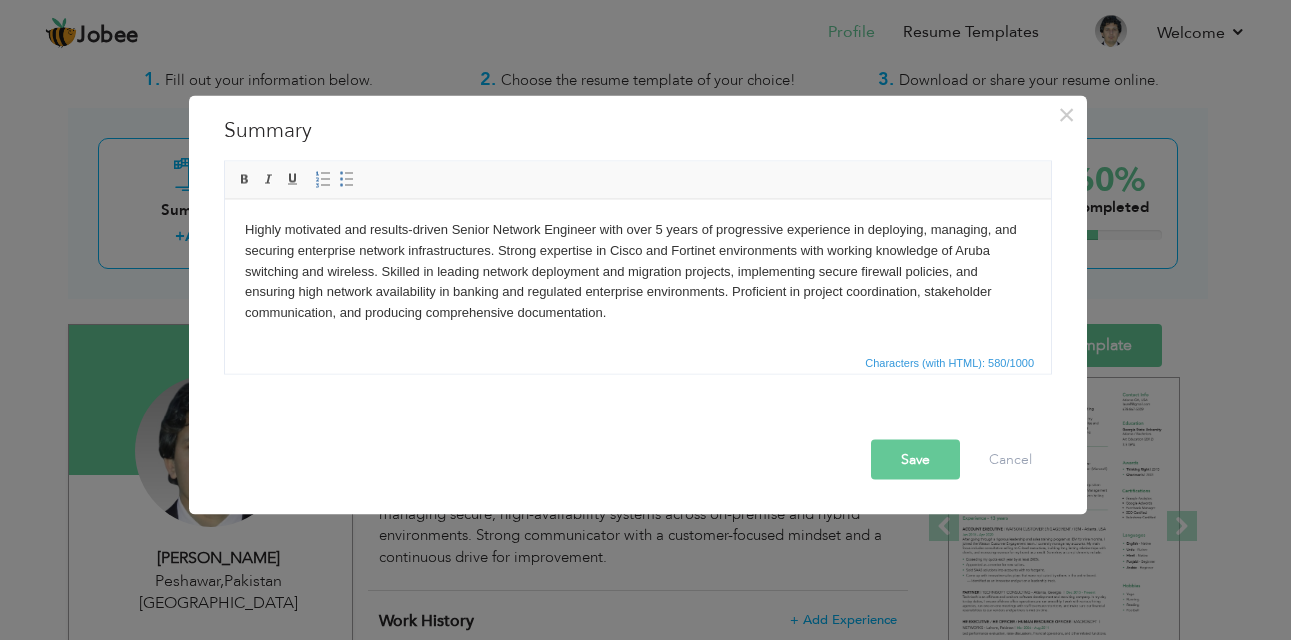 click on "Save" at bounding box center [915, 460] 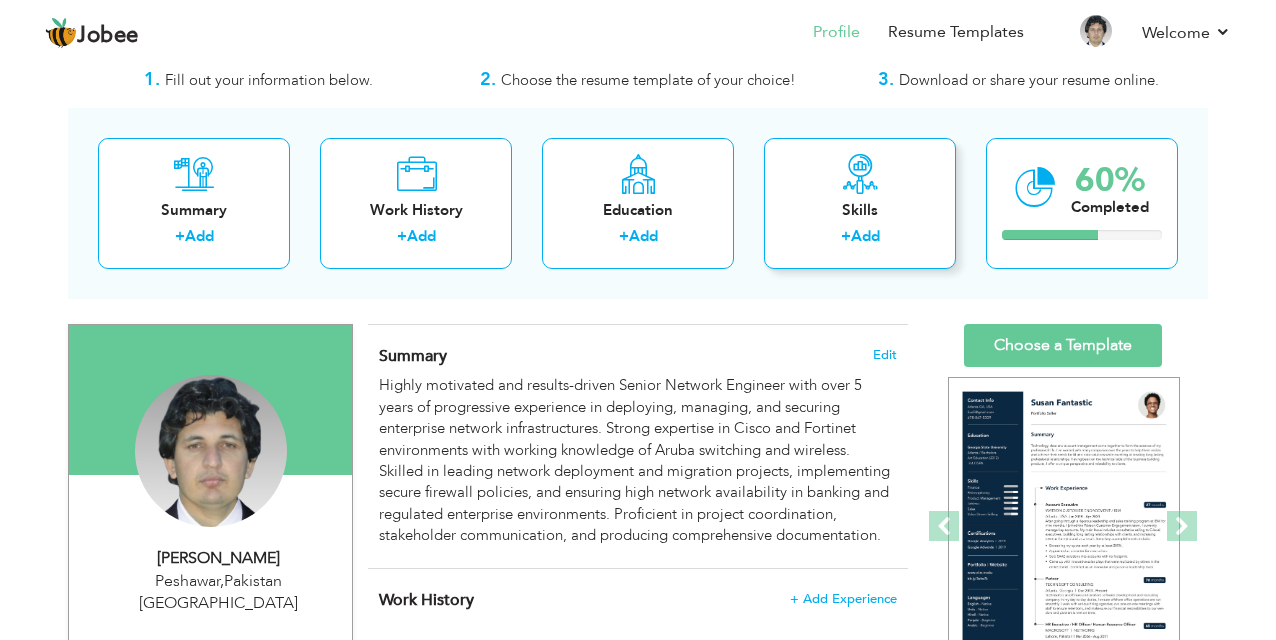 click on "Skills" at bounding box center [860, 210] 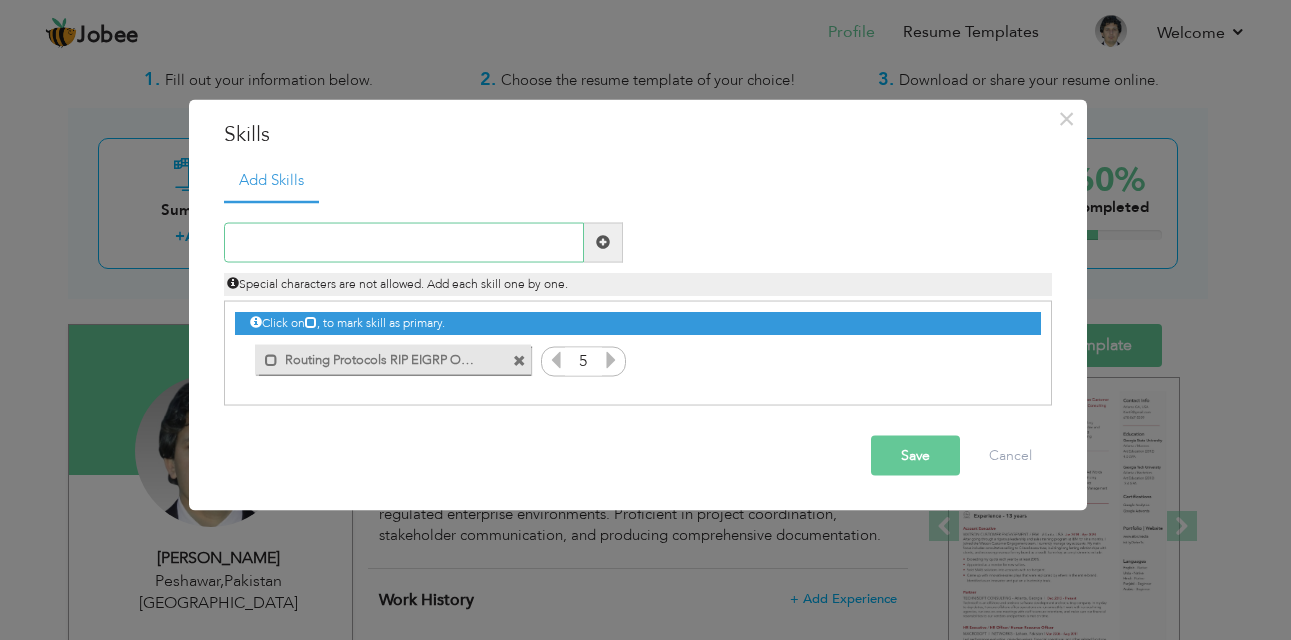 click at bounding box center [404, 242] 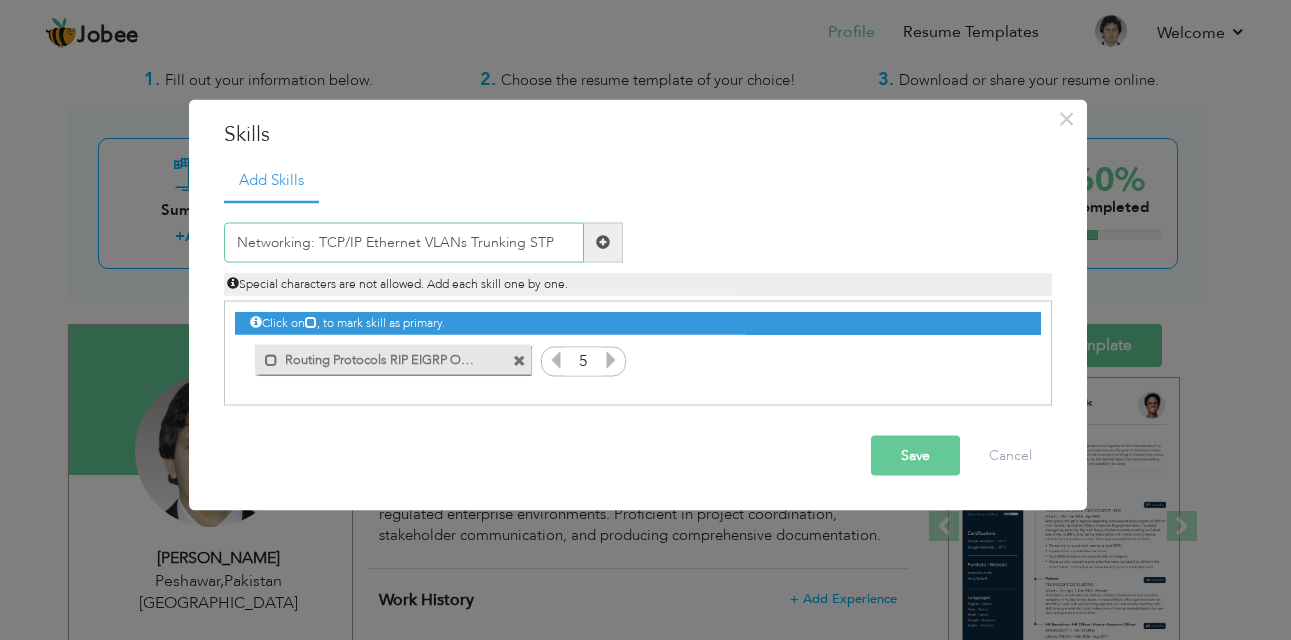 type on "Networking: TCP/IP Ethernet VLANs Trunking STP" 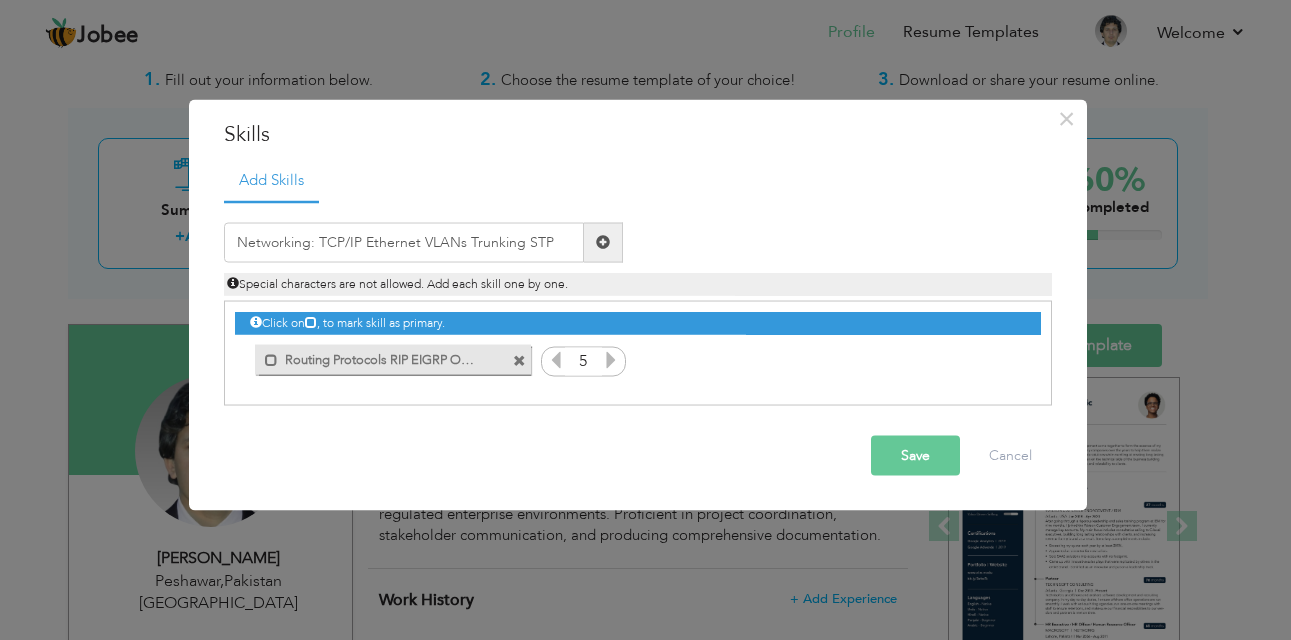 click at bounding box center (603, 242) 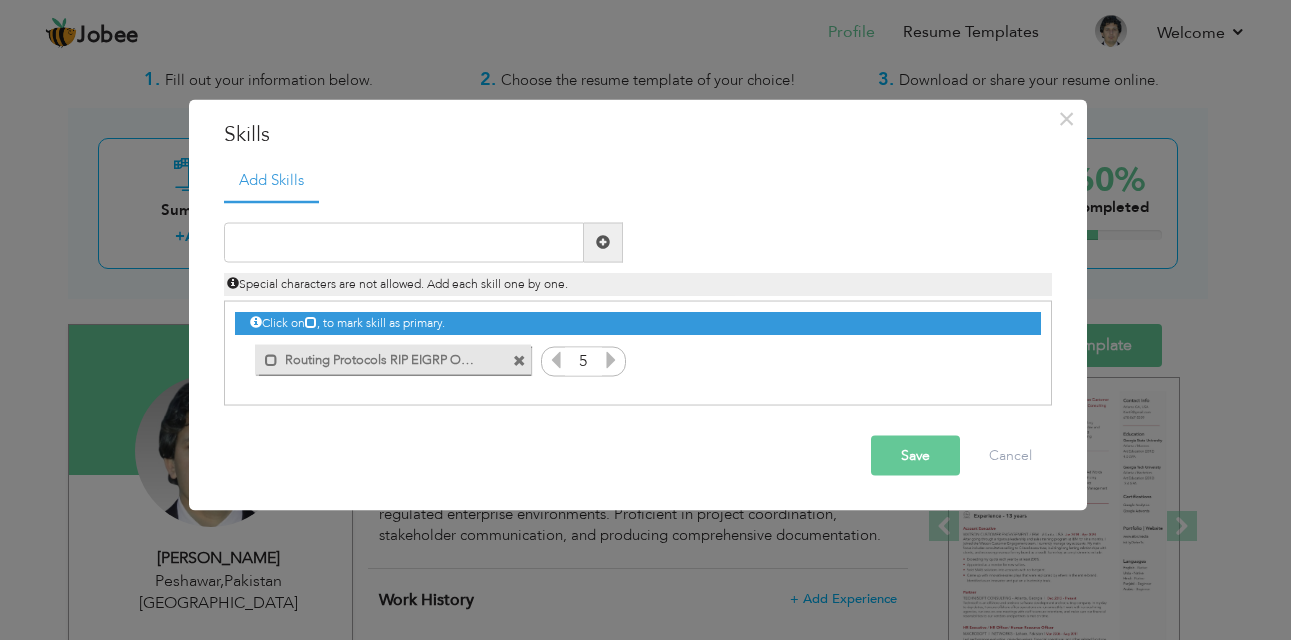 click on "Save" at bounding box center (915, 455) 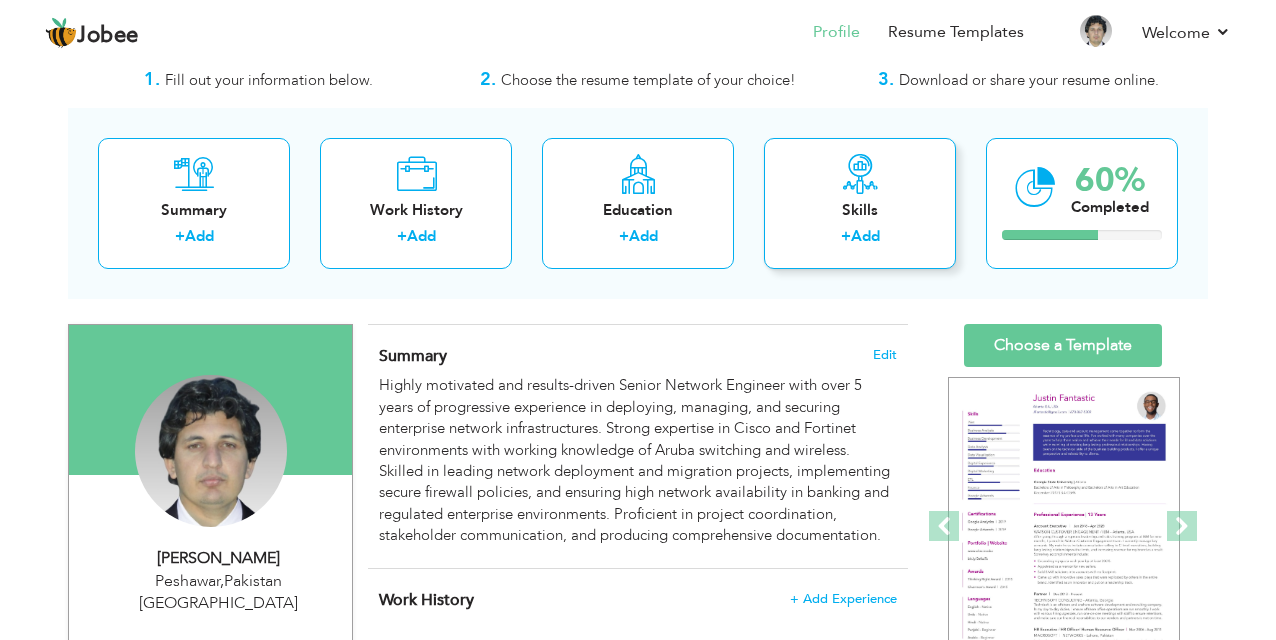 click on "Skills
+  Add" at bounding box center (860, 203) 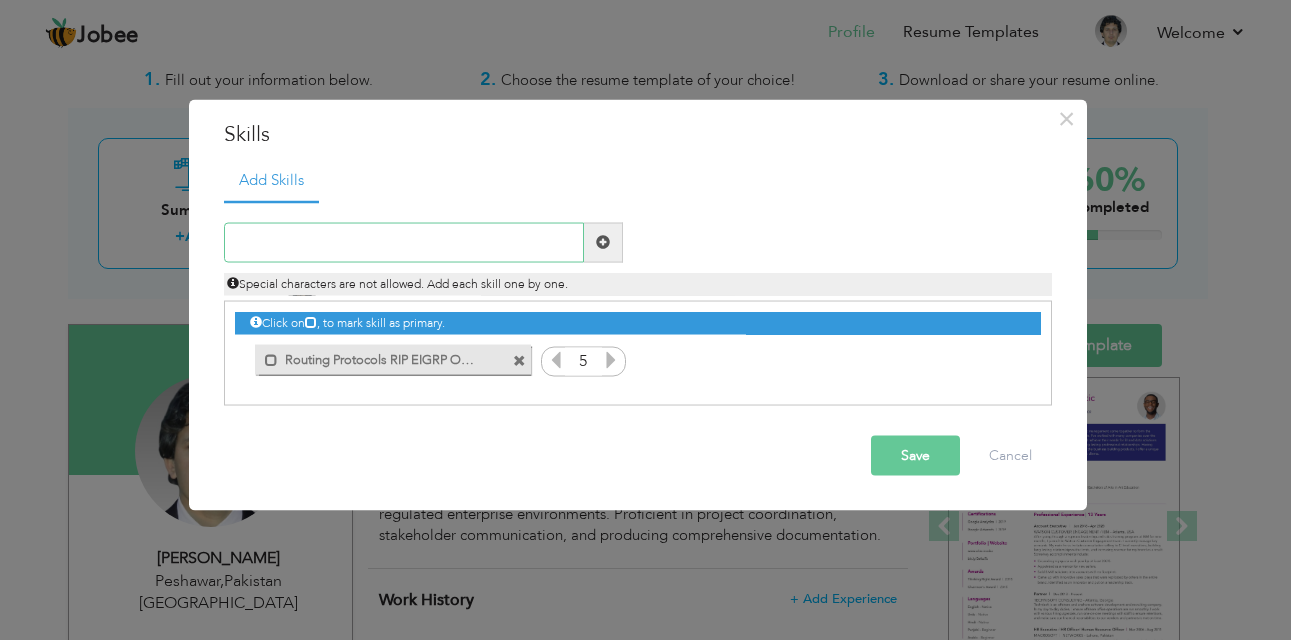 click at bounding box center [404, 242] 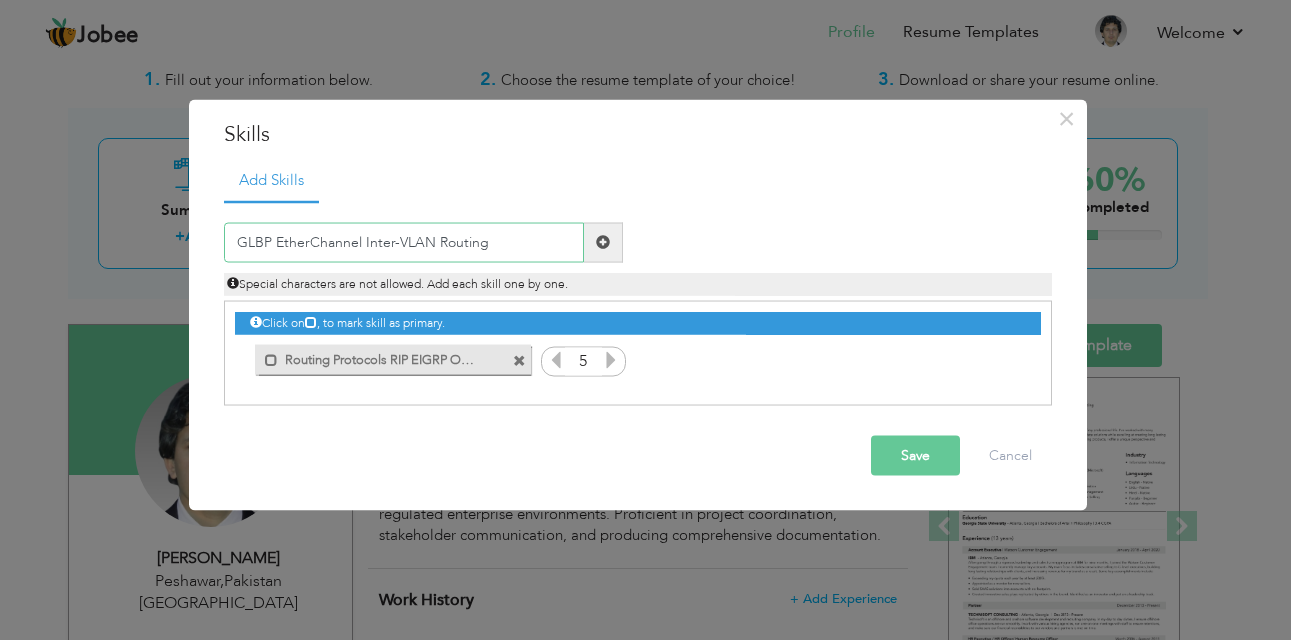 type on "GLBP EtherChannel Inter-VLAN Routing" 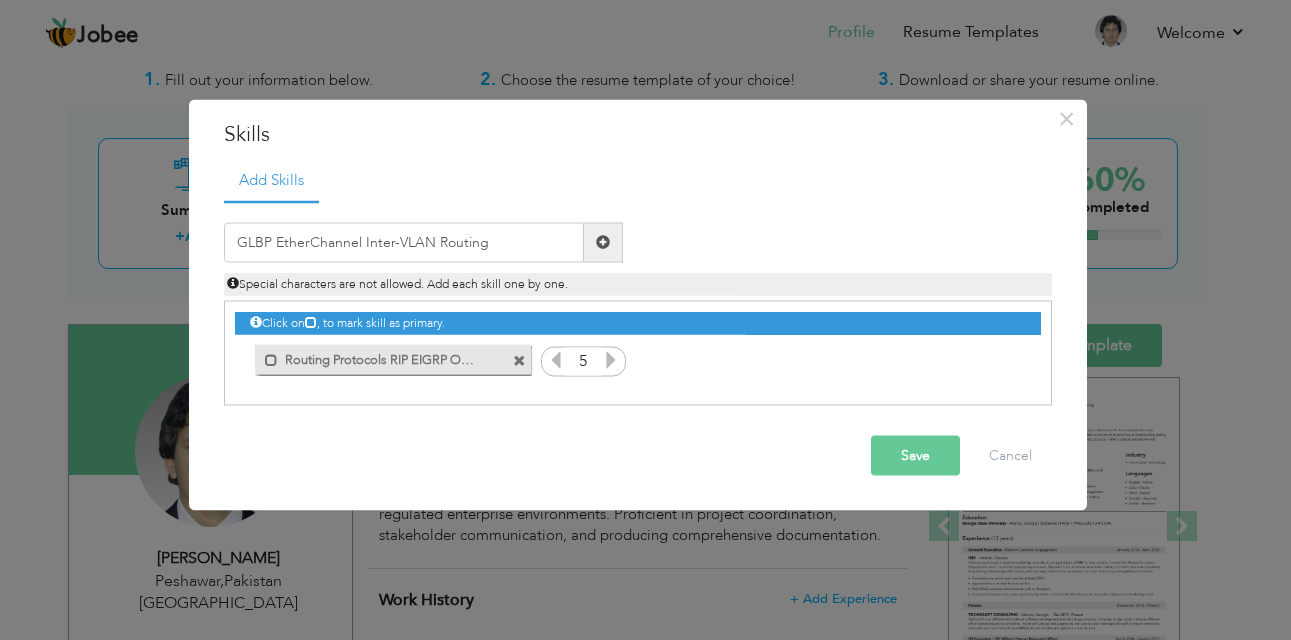 click at bounding box center (603, 242) 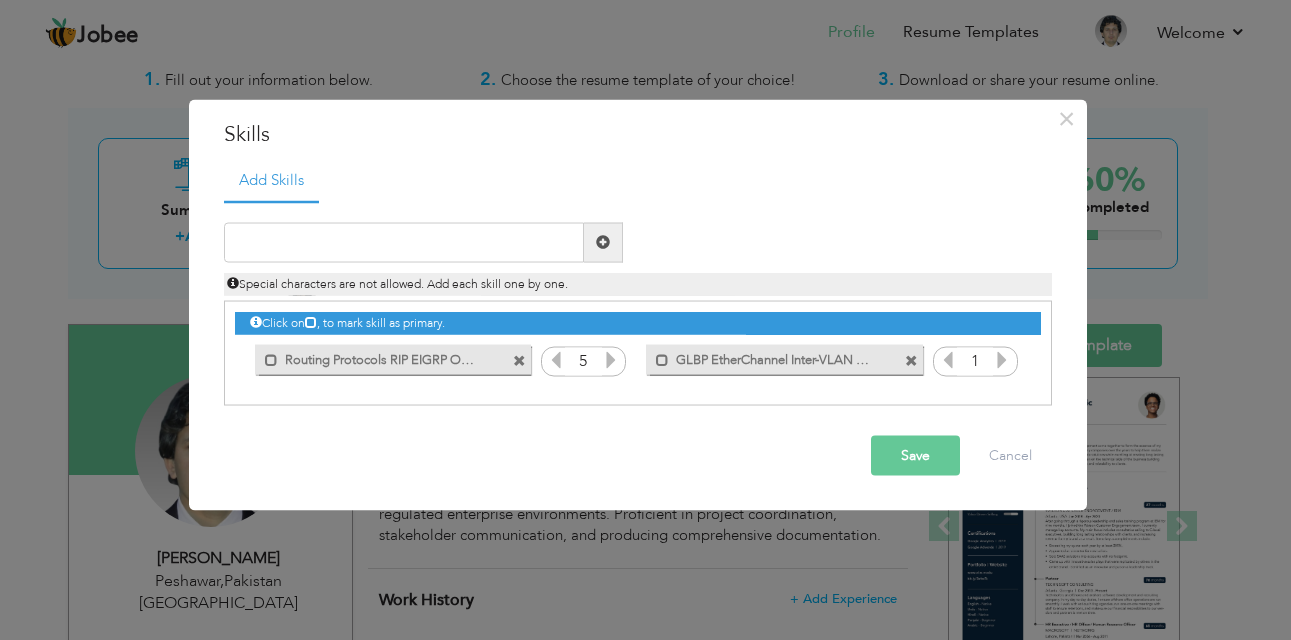 click on "Save" at bounding box center [915, 455] 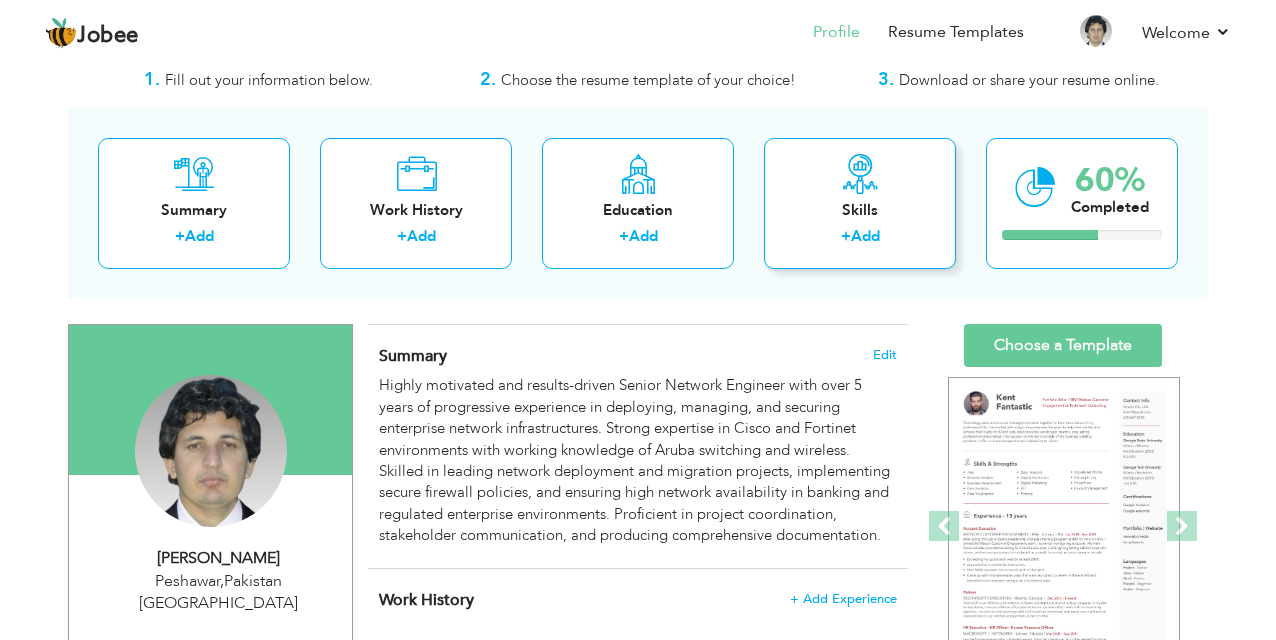 click on "Skills" at bounding box center [860, 210] 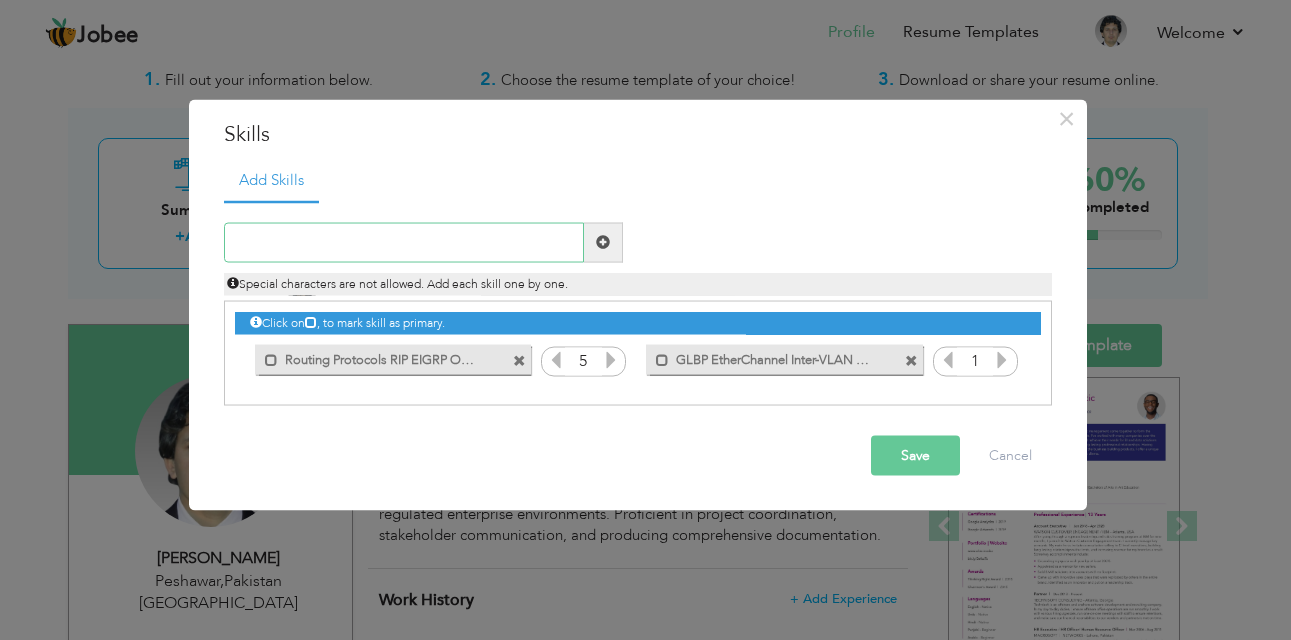 click at bounding box center [404, 242] 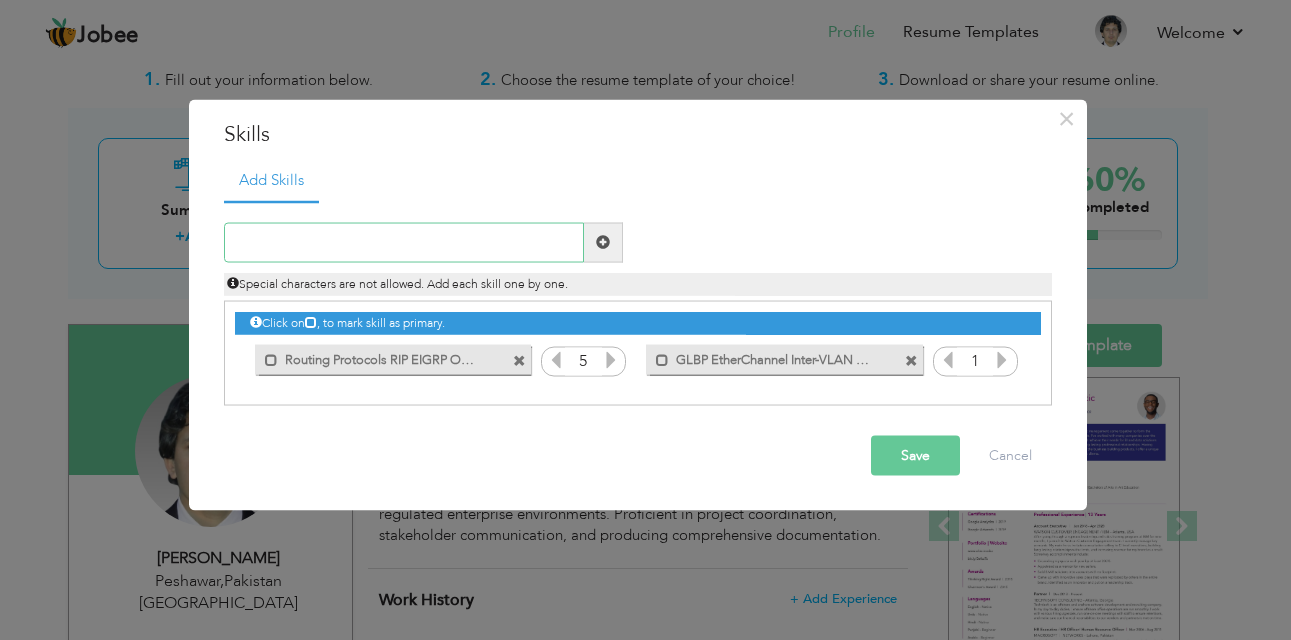 paste on "Routing Protocols: OSPF, EIGRP, BGP, RIP, IS-IS, P" 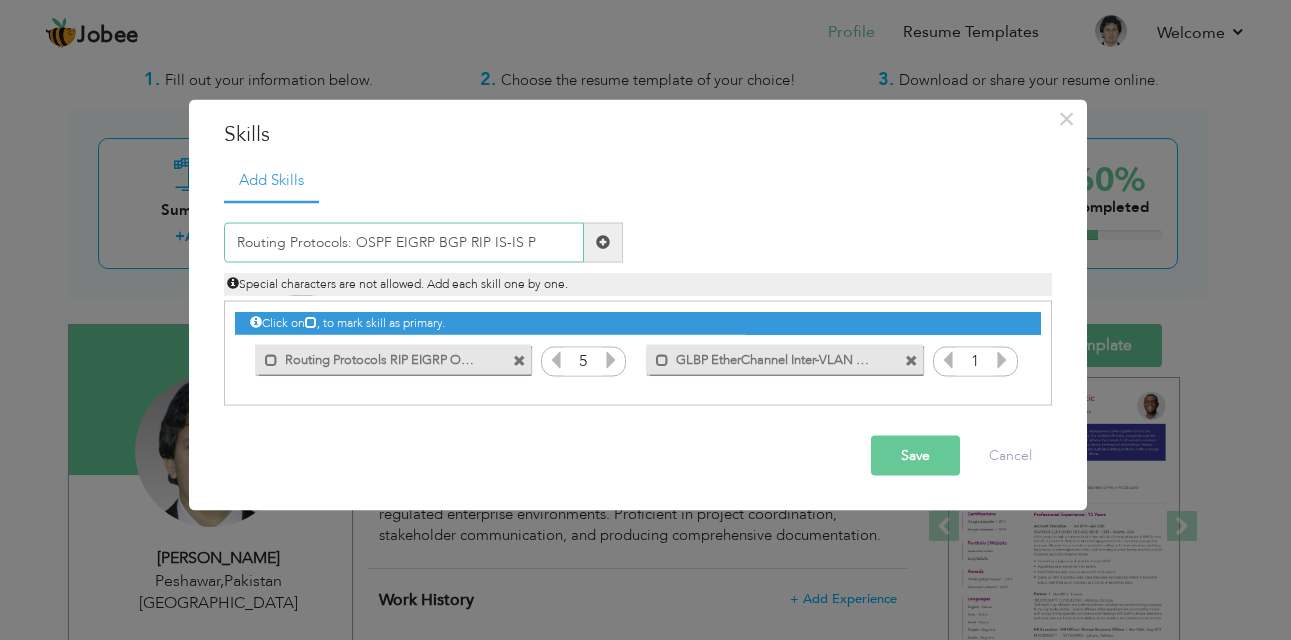type on "Routing Protocols: OSPF EIGRP BGP RIP IS-IS P" 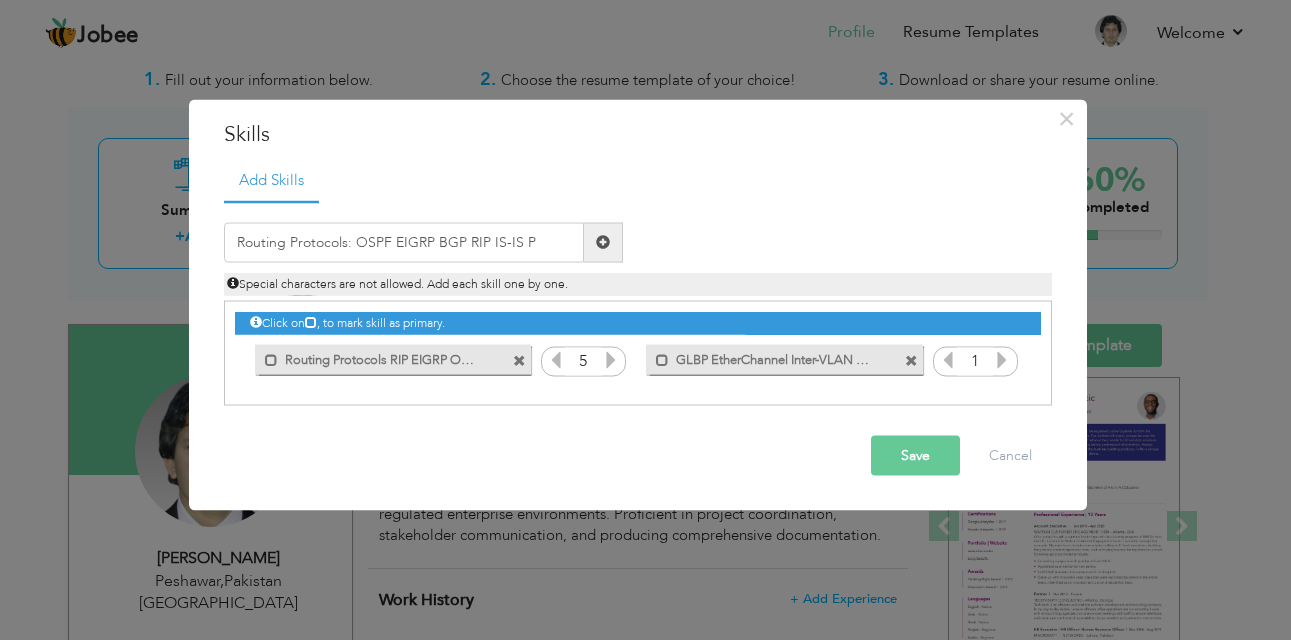 click at bounding box center (603, 242) 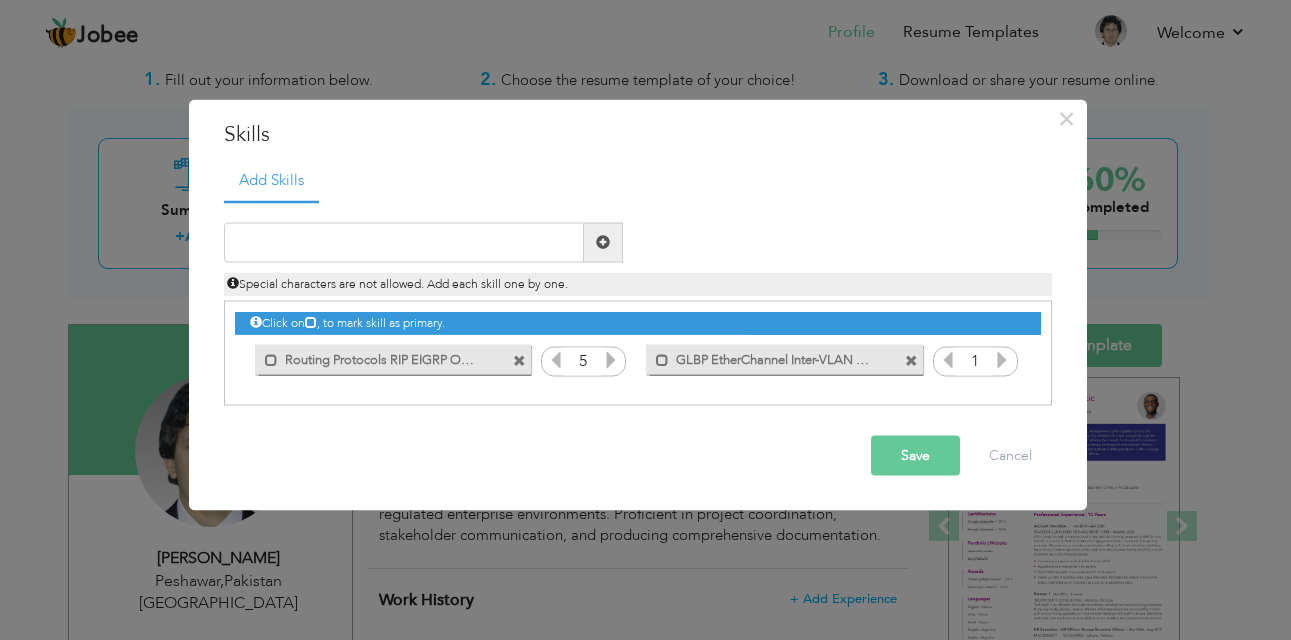 click on "Save" at bounding box center [915, 455] 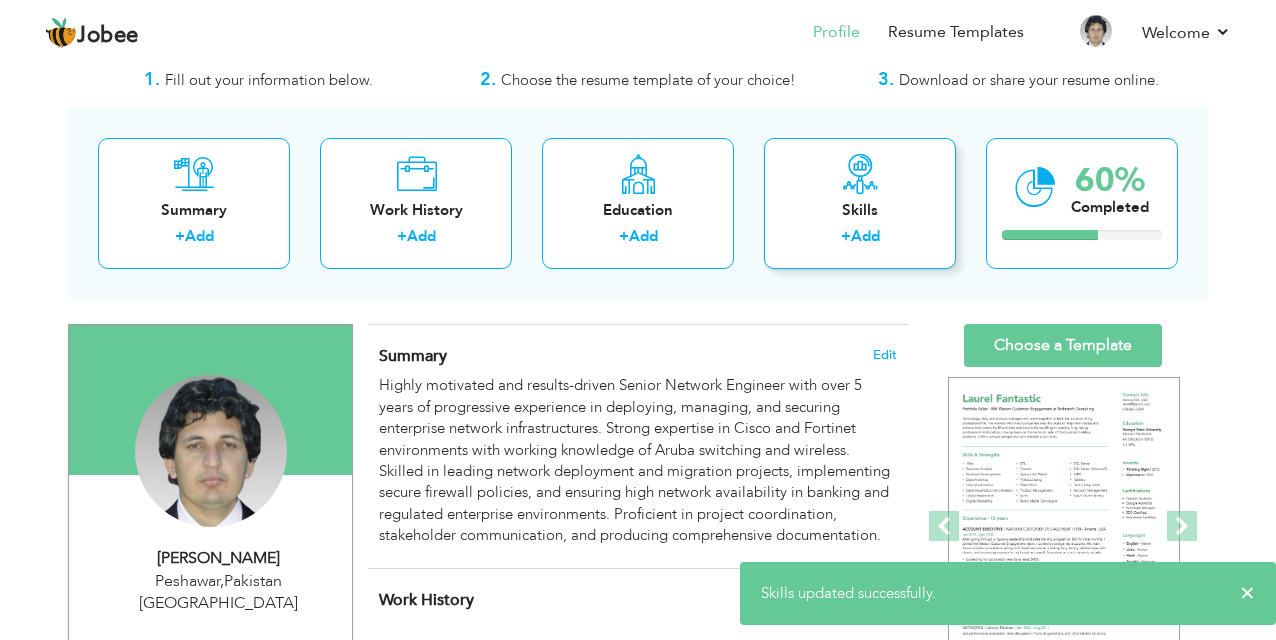 click on "Skills" at bounding box center [860, 210] 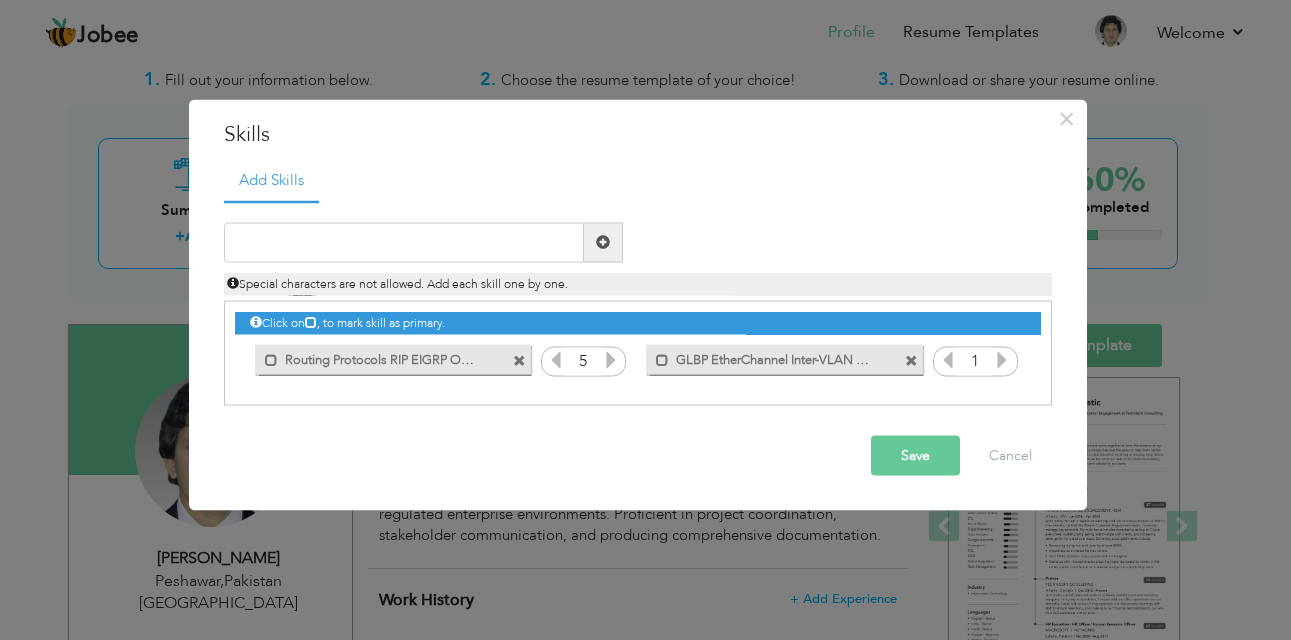 click on "Save" at bounding box center (915, 455) 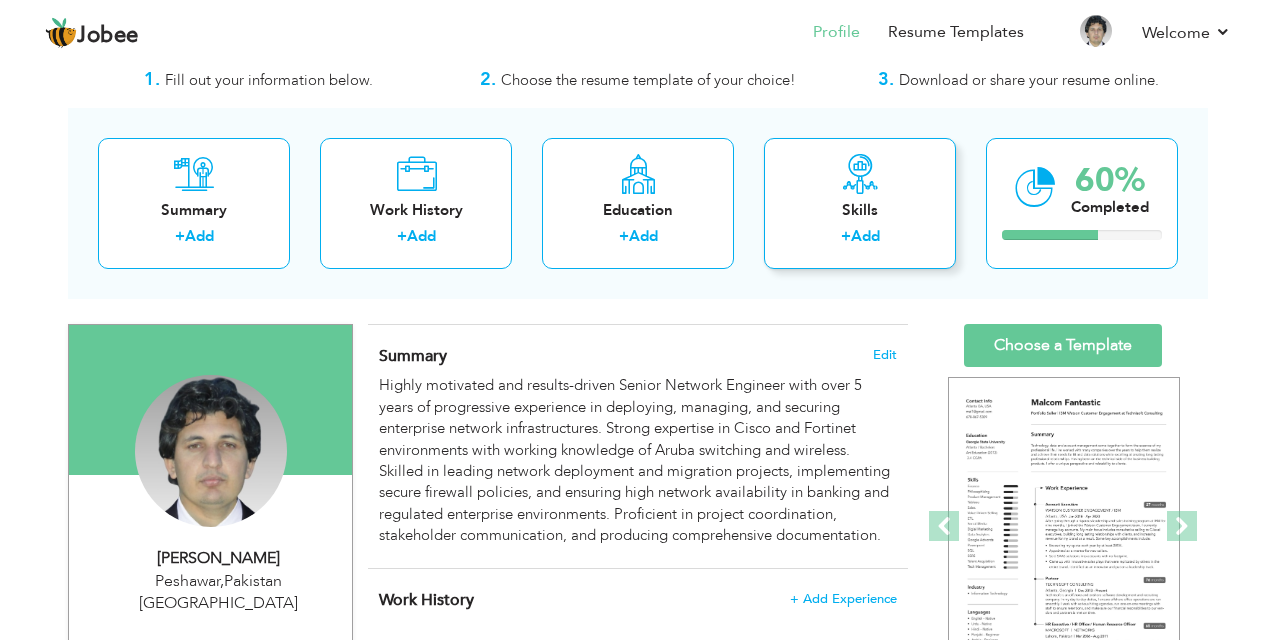 click on "Skills" at bounding box center [860, 210] 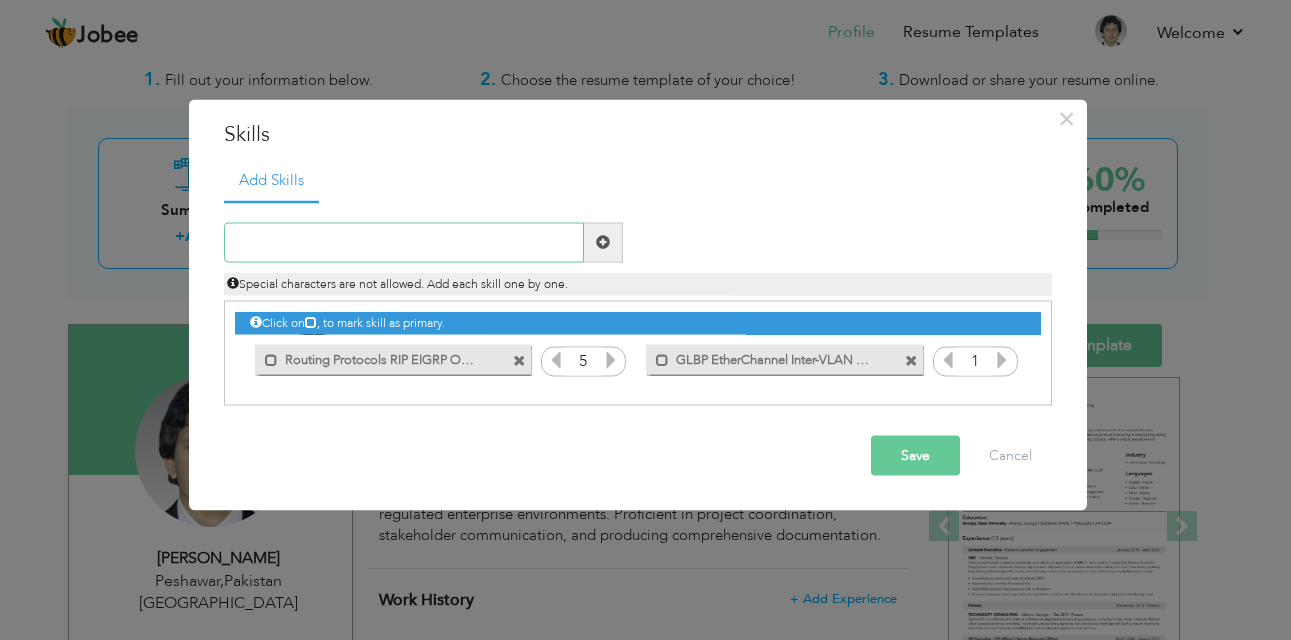 click at bounding box center (404, 242) 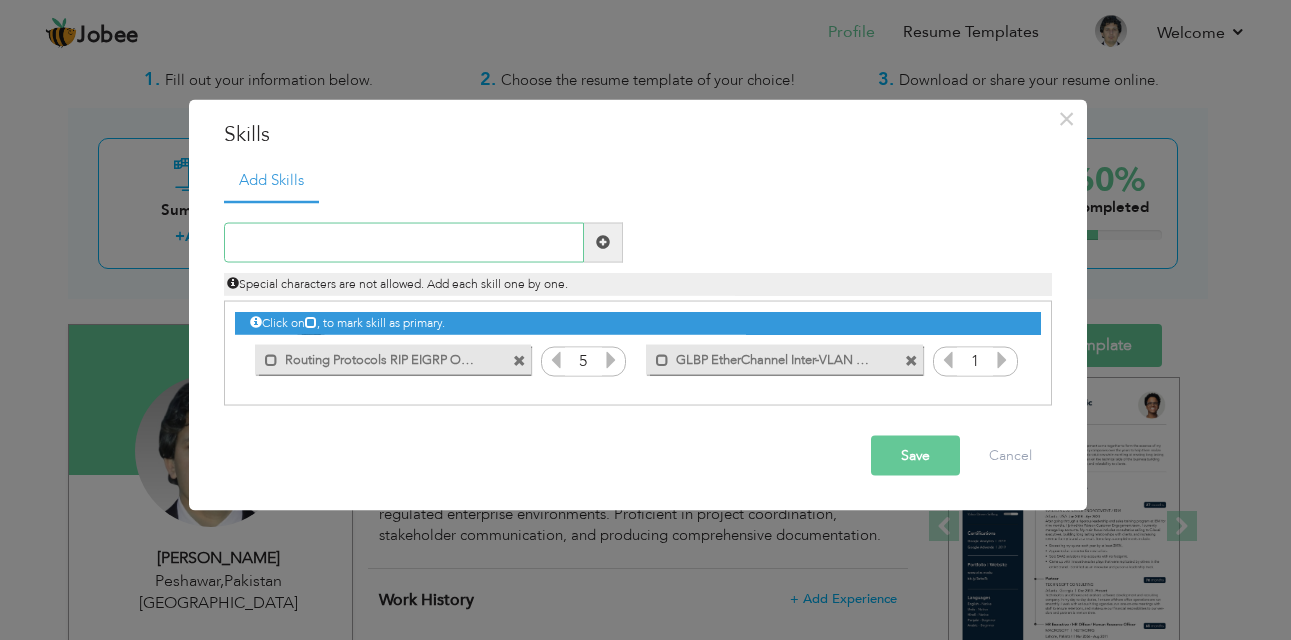 paste on "Firewalls & Security: Cisco ASA, FortiGate (FG 60F" 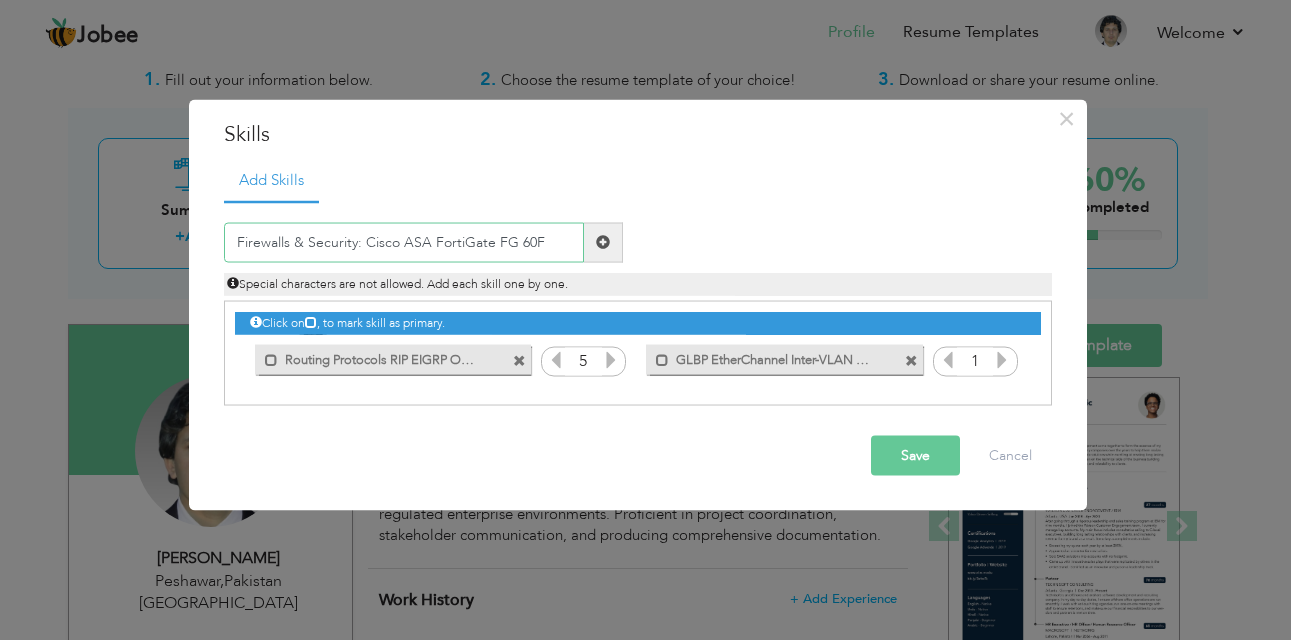 type on "Firewalls & Security: Cisco ASA FortiGate FG 60F" 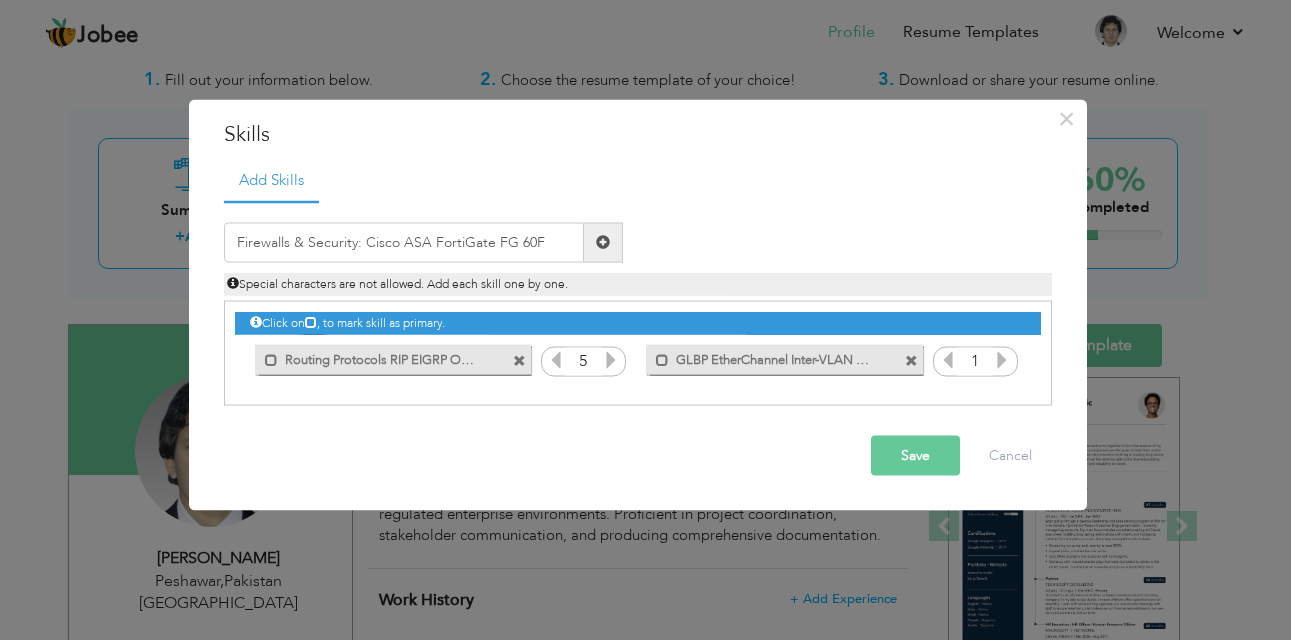 click at bounding box center [603, 242] 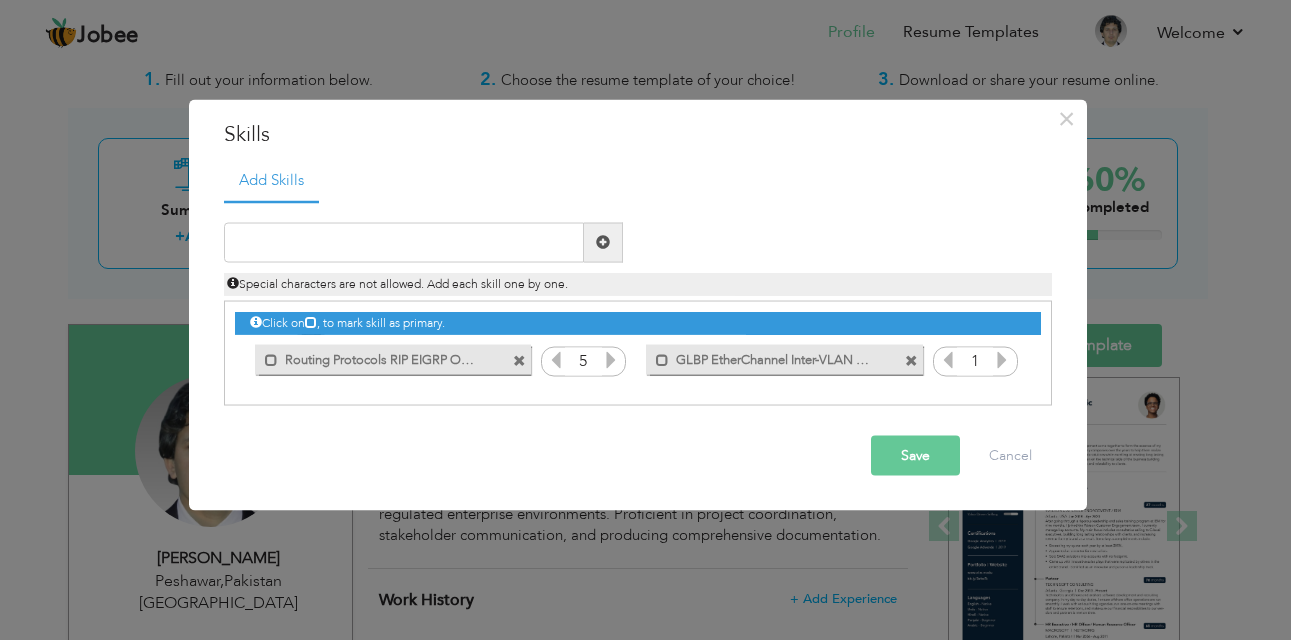 click at bounding box center [603, 242] 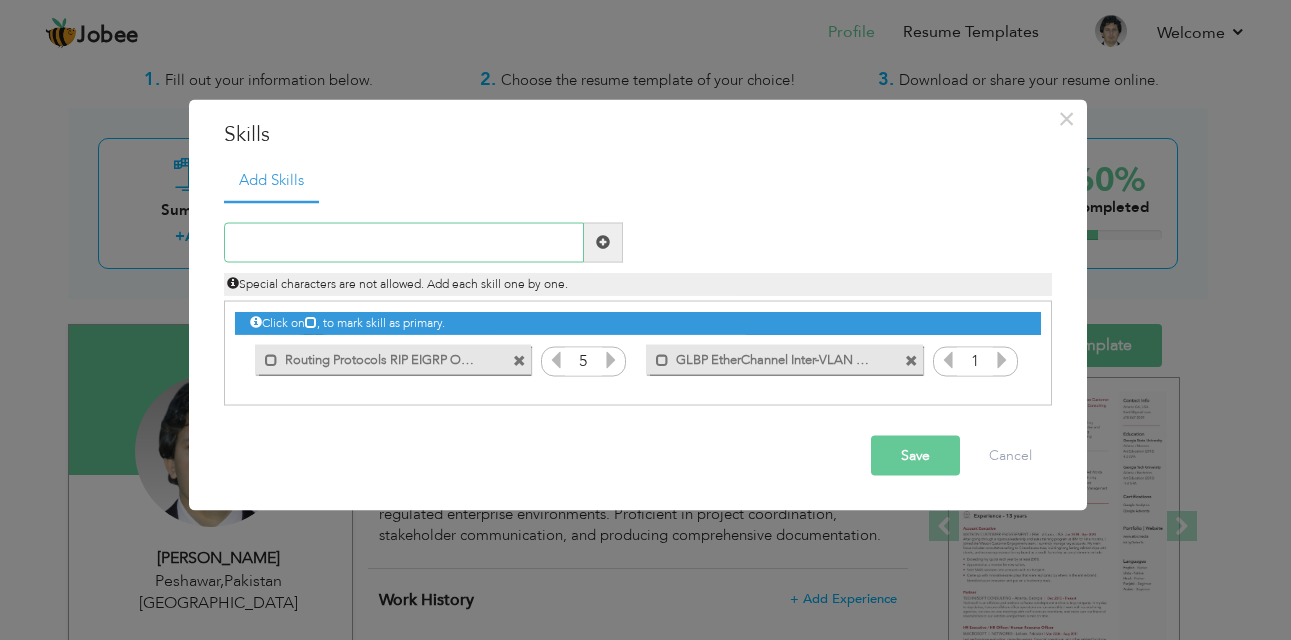 paste on "Firewalls & Security: Cisco ASA, FortiGate (FG 60F" 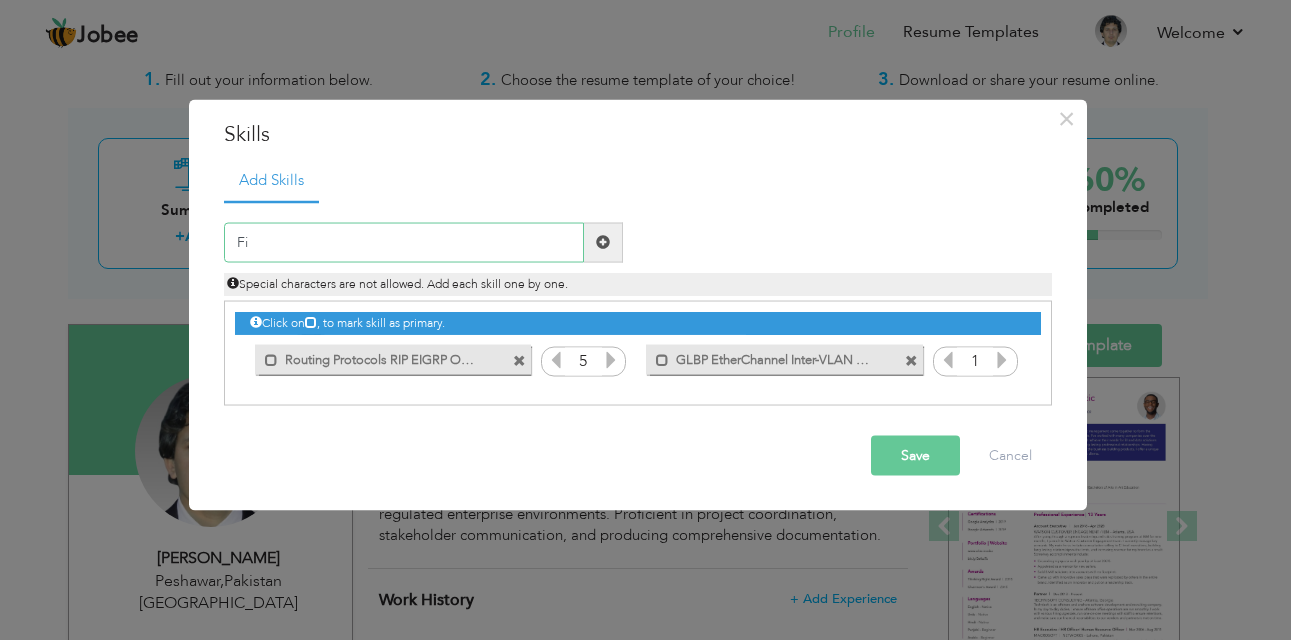 type on "F" 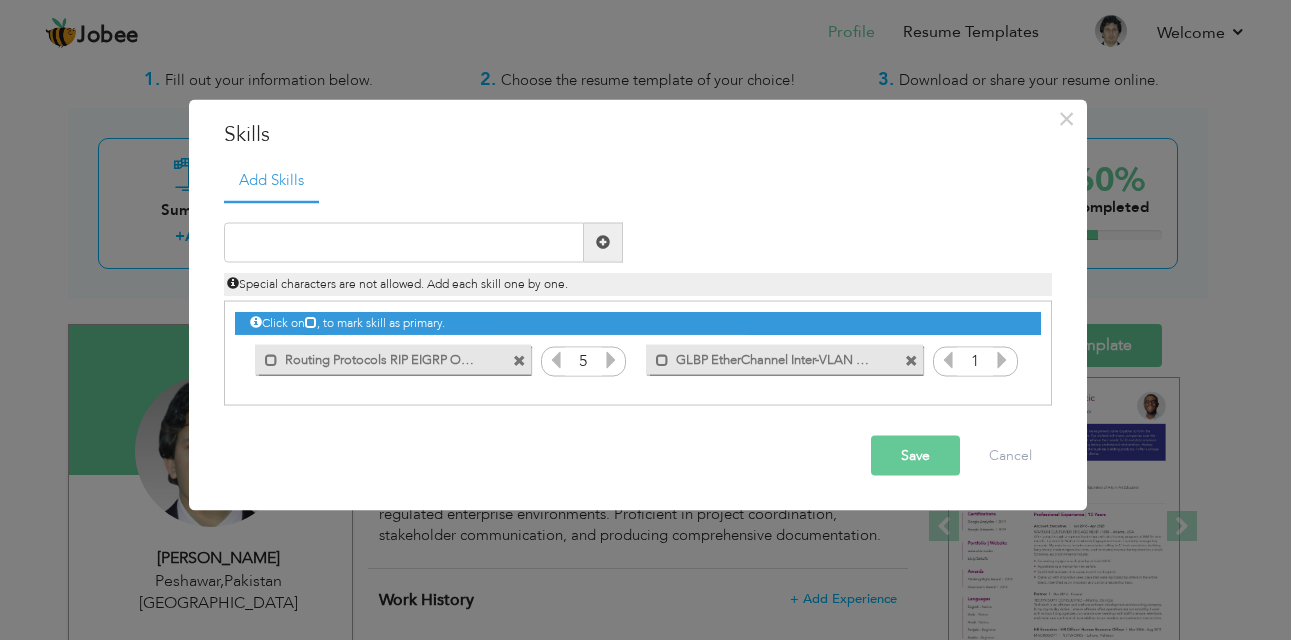 drag, startPoint x: 962, startPoint y: 200, endPoint x: 919, endPoint y: 216, distance: 45.88028 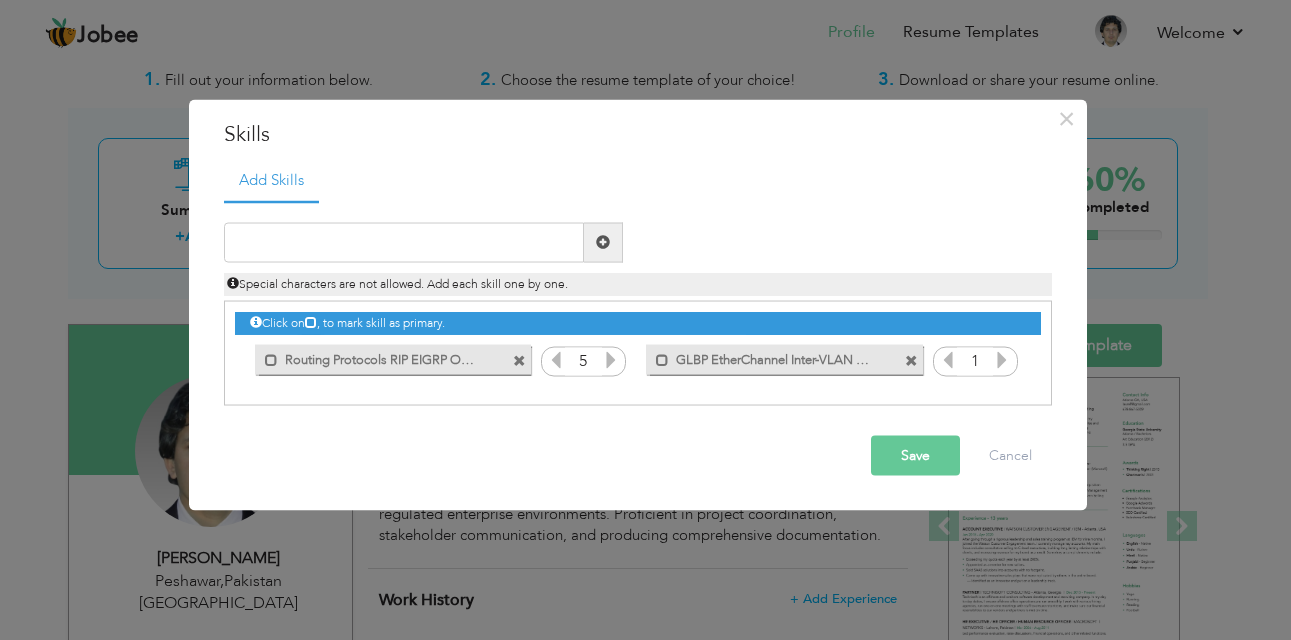 click on "Save" at bounding box center (915, 455) 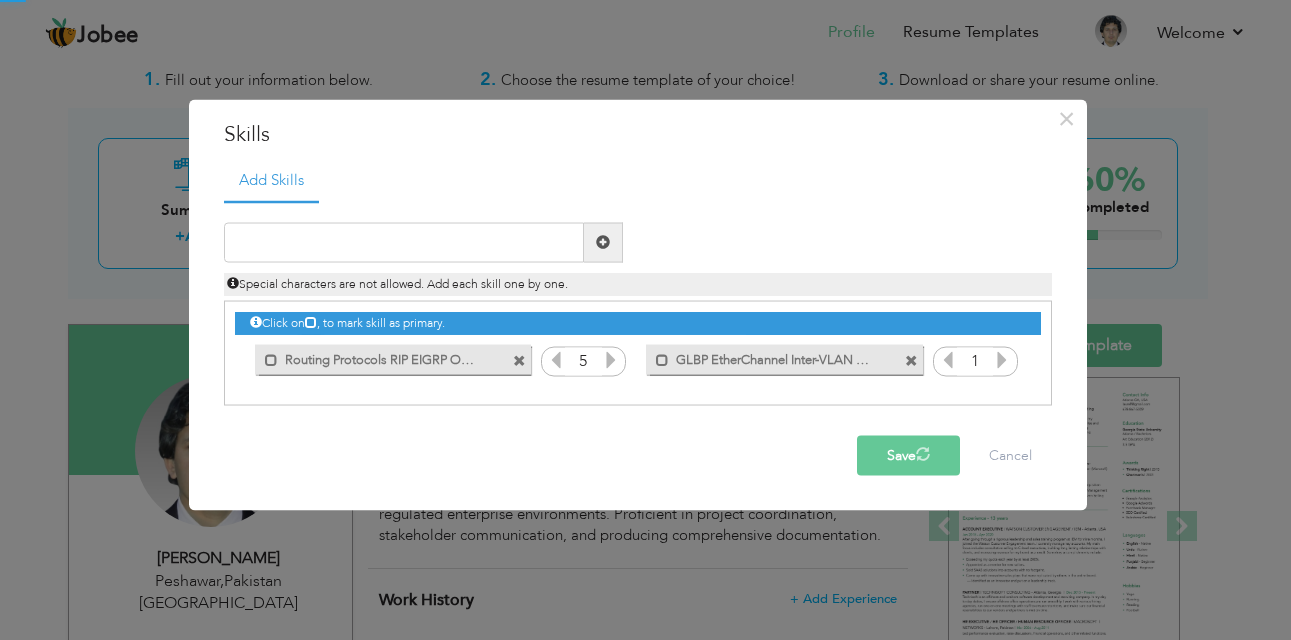 click at bounding box center (923, 453) 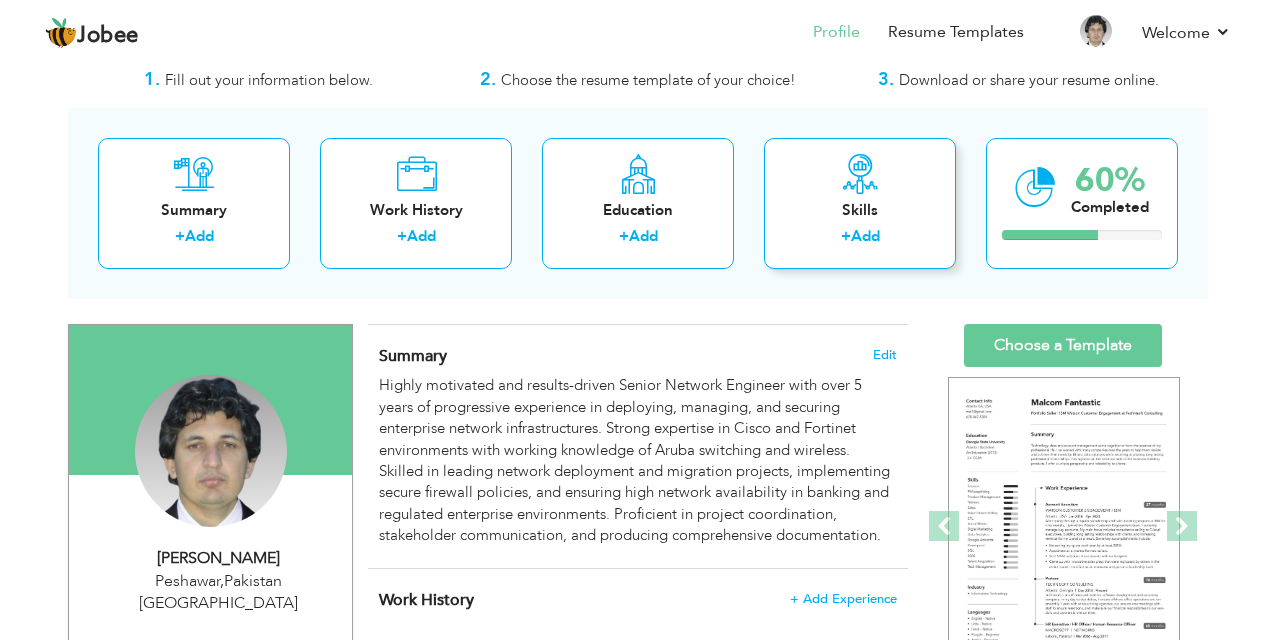 click at bounding box center (860, 174) 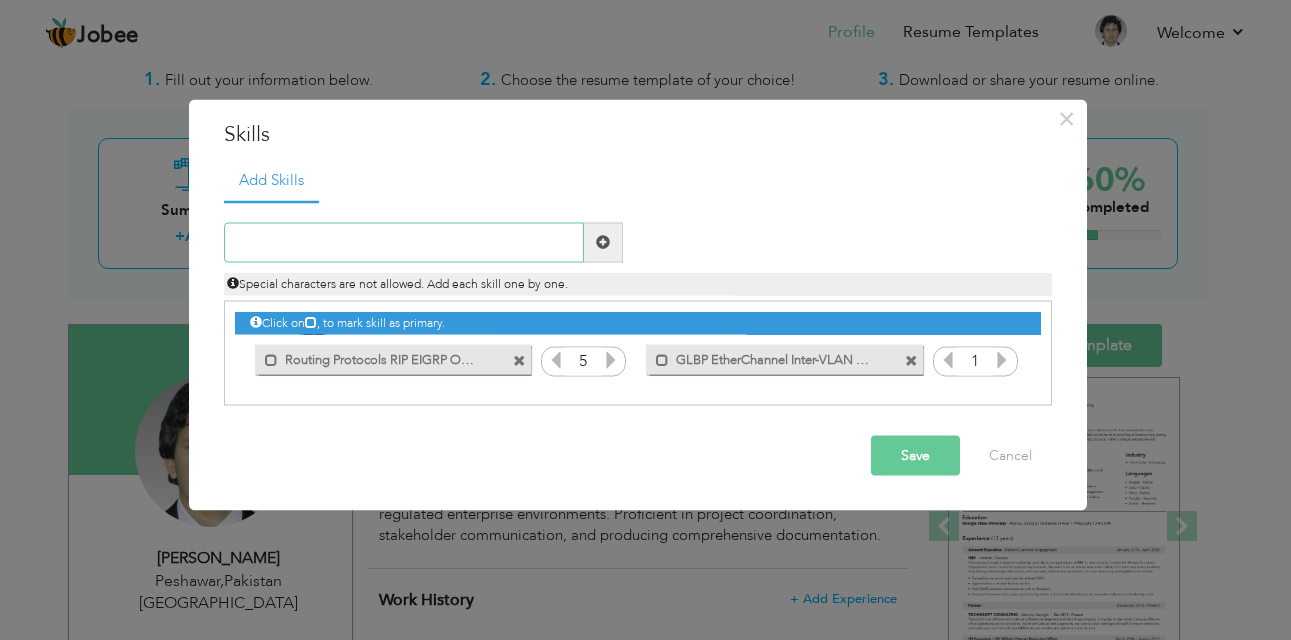 click at bounding box center [404, 242] 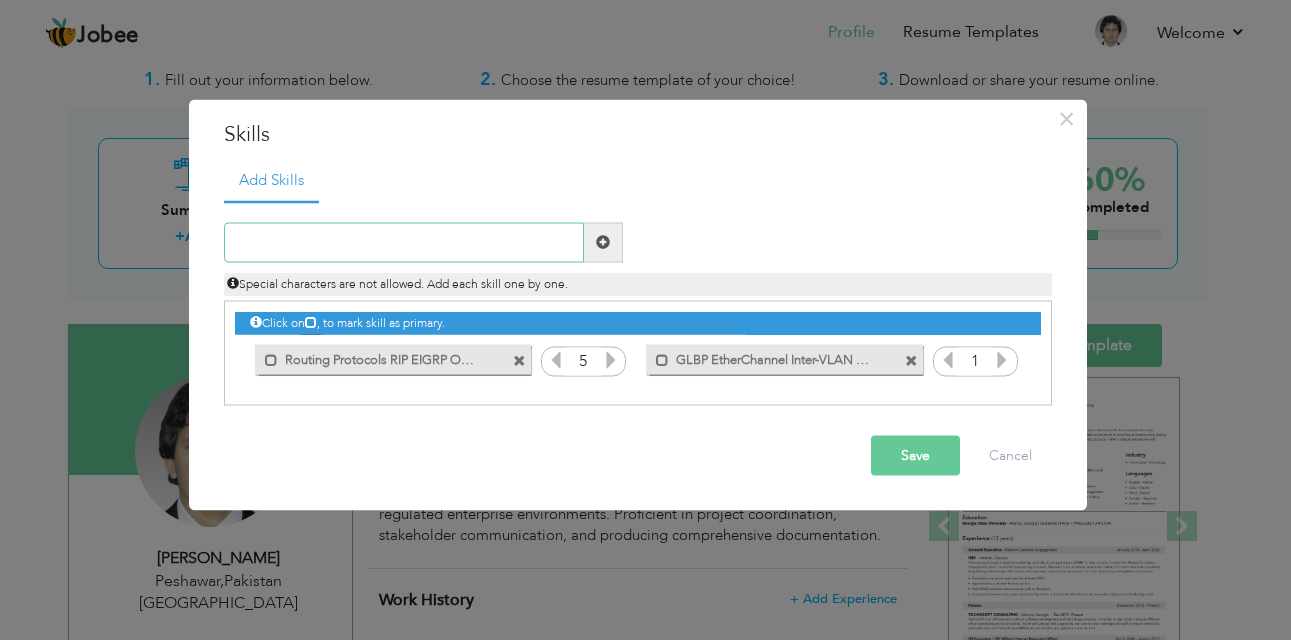 paste on "Wireless: Aruba Controllers & Access Points" 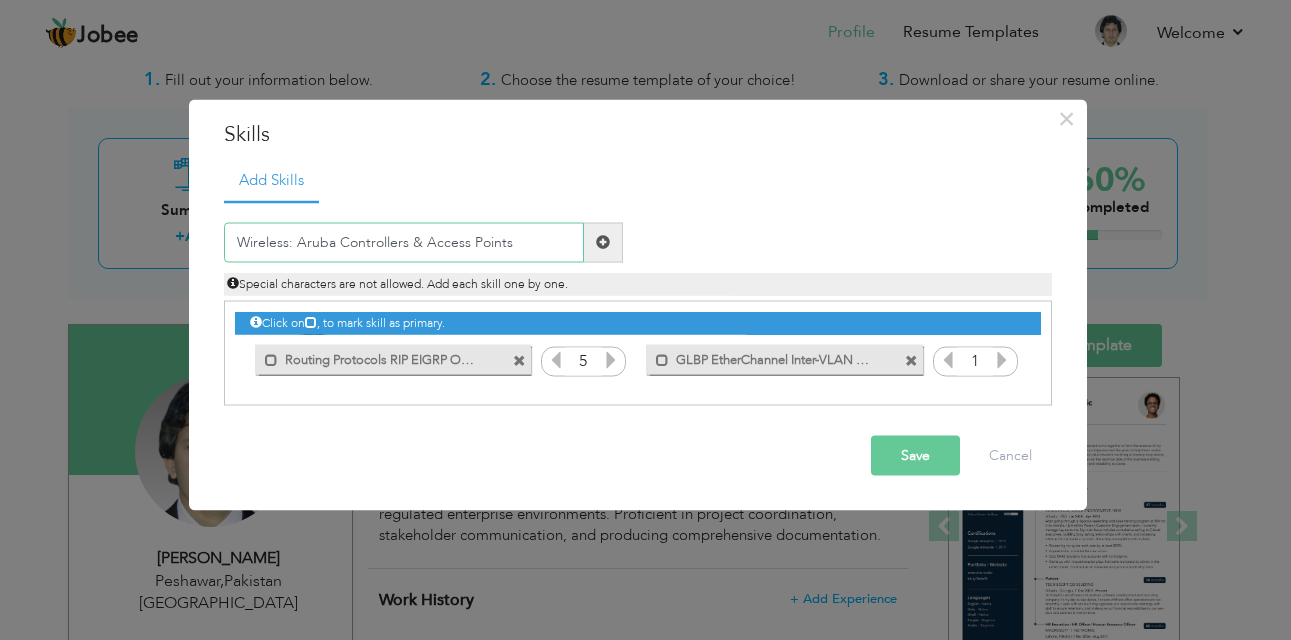 type on "Wireless: Aruba Controllers & Access Points" 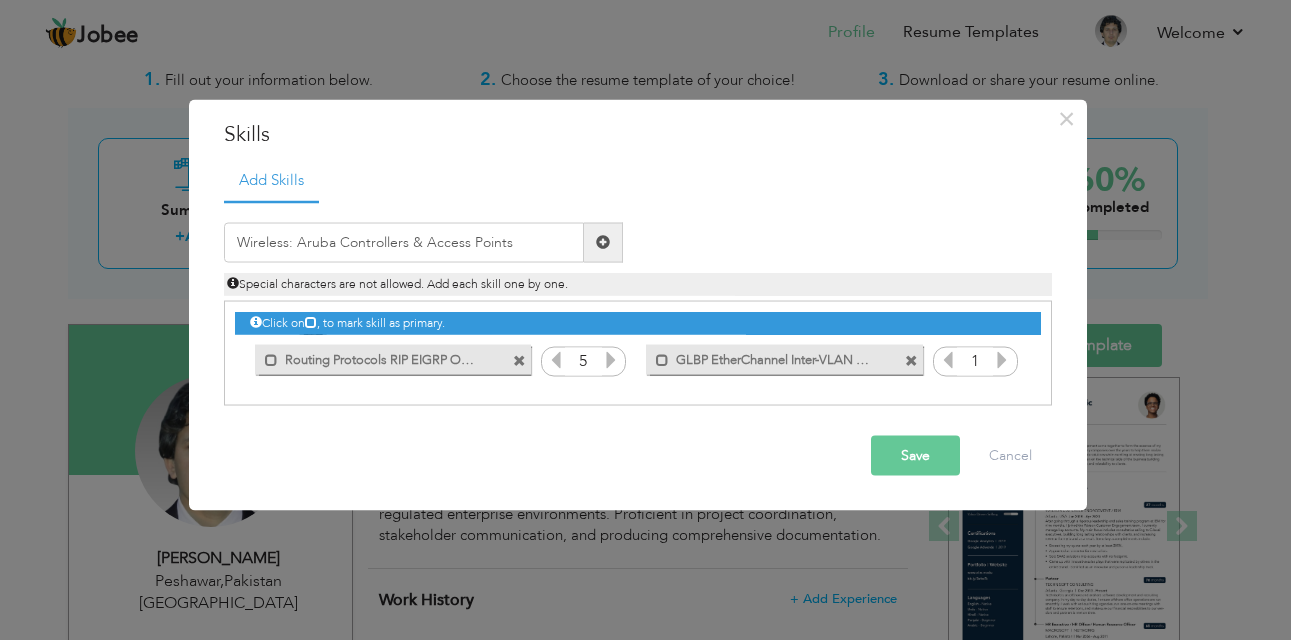 click at bounding box center [603, 242] 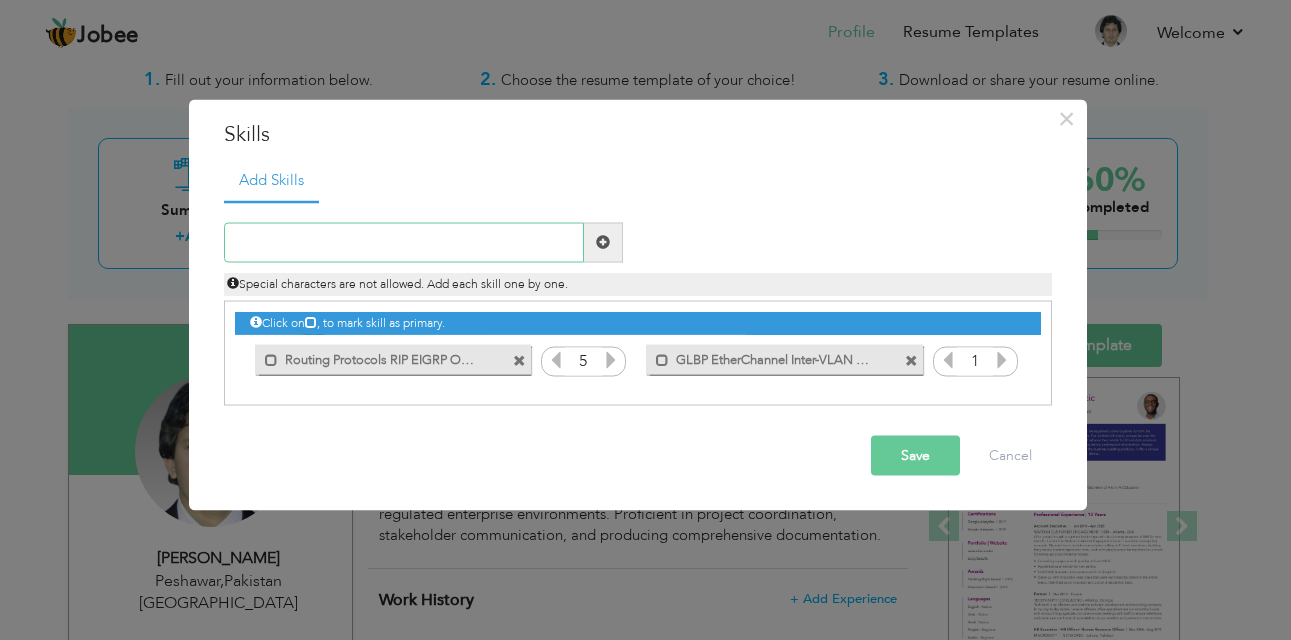 click at bounding box center [404, 242] 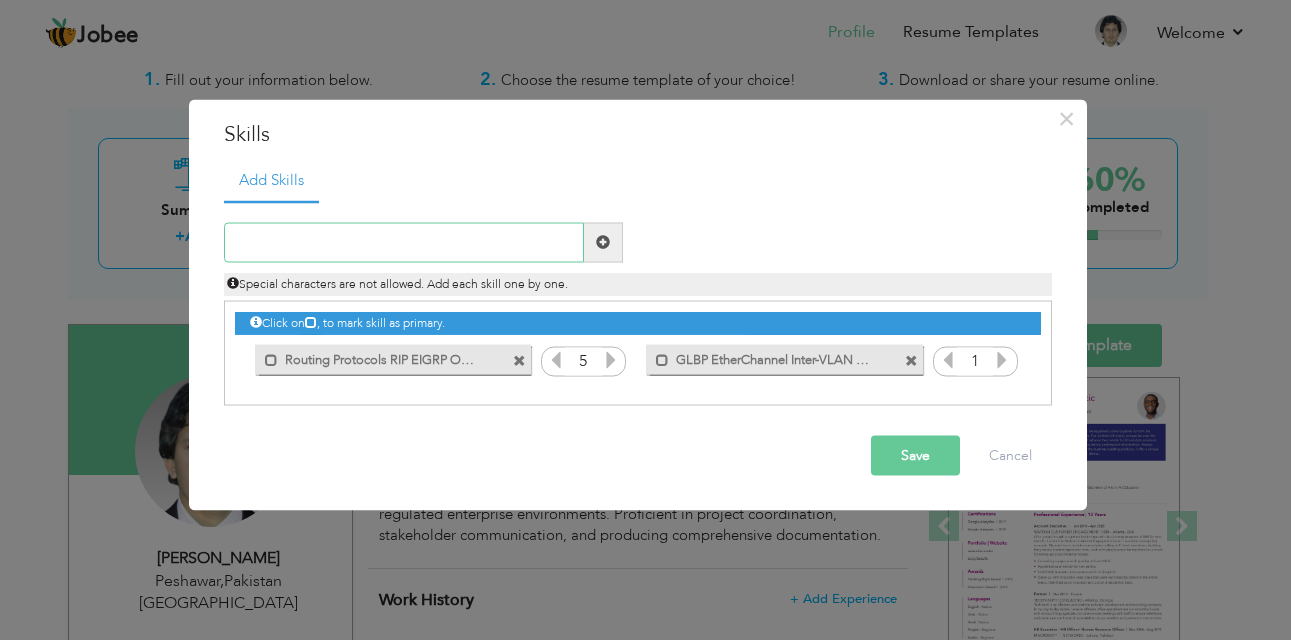 paste on "Network Services: DNS, DHCP, IPAM (basic), NAC (ba" 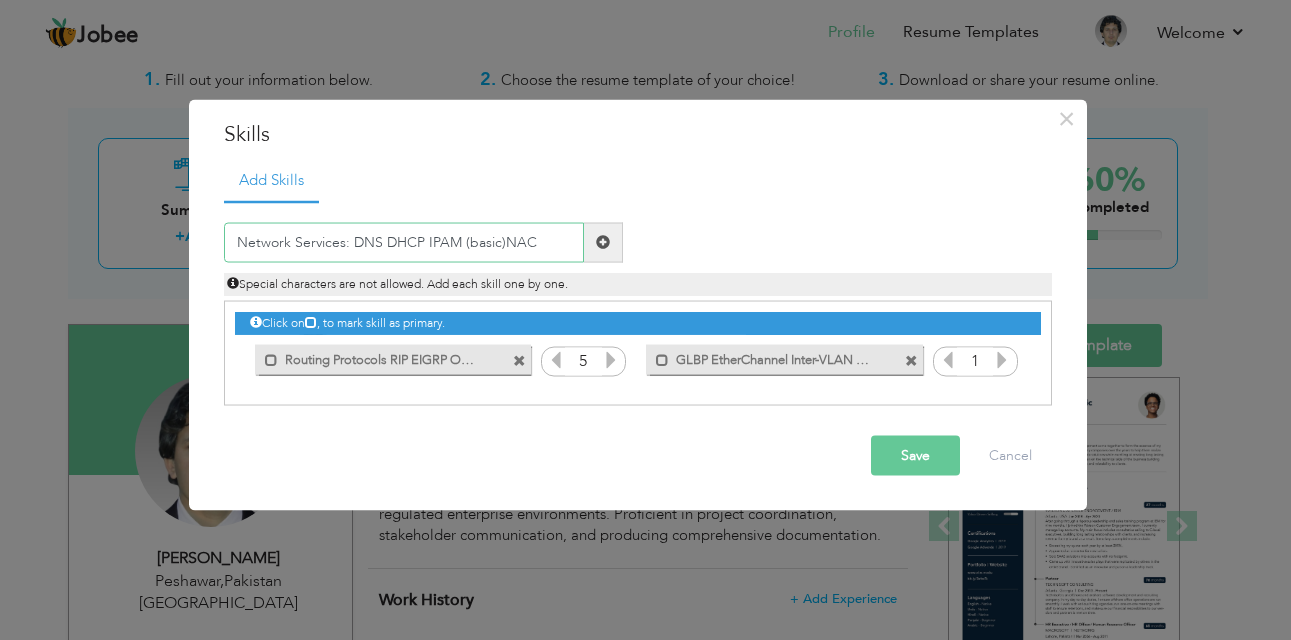 type on "Network Services: DNS DHCP IPAM (basic)NAC" 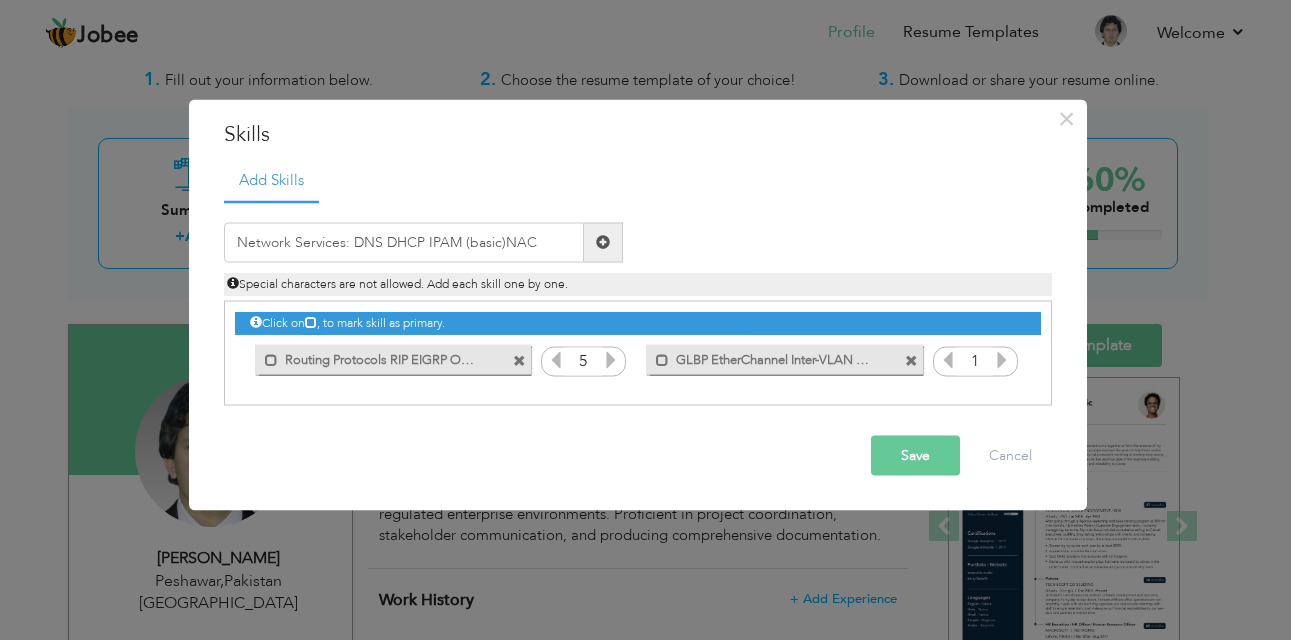click at bounding box center [603, 242] 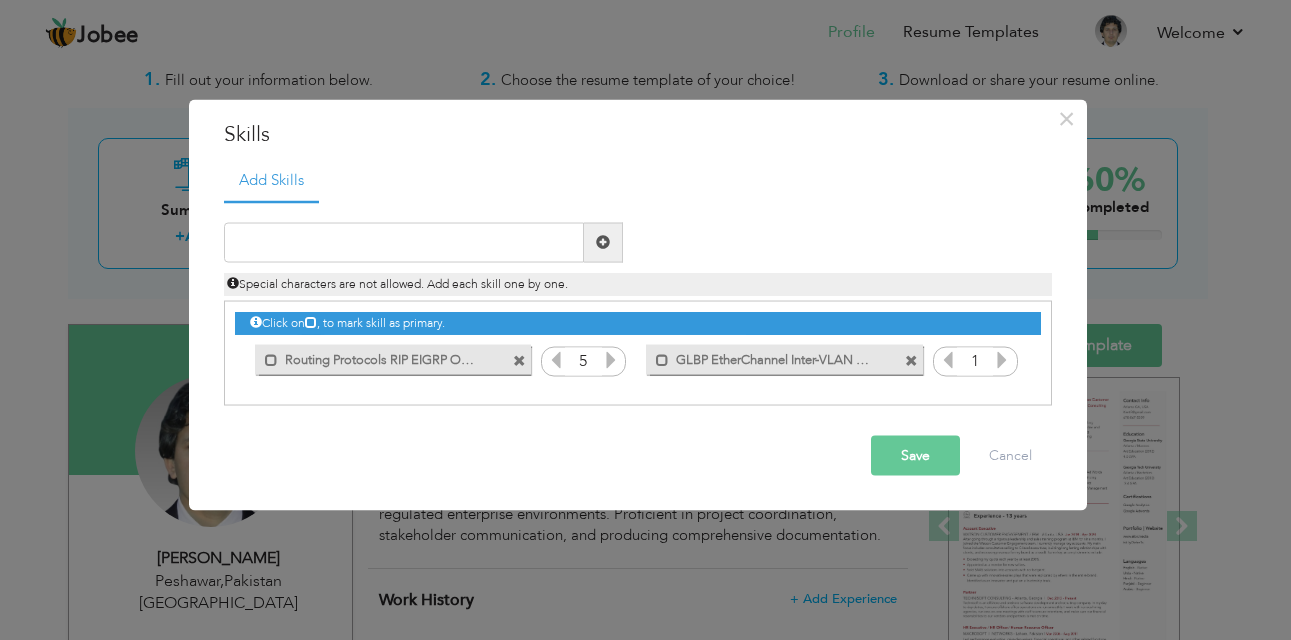 click on "Click on  , to mark skill as primary." at bounding box center [638, 323] 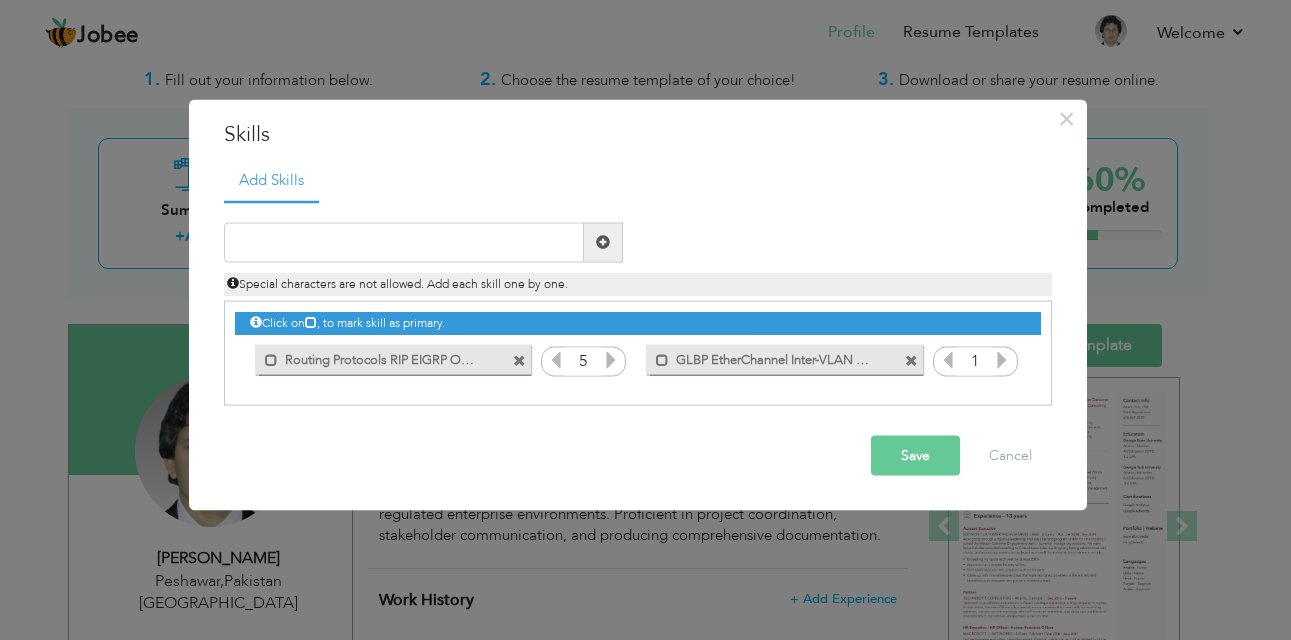 click at bounding box center [311, 322] 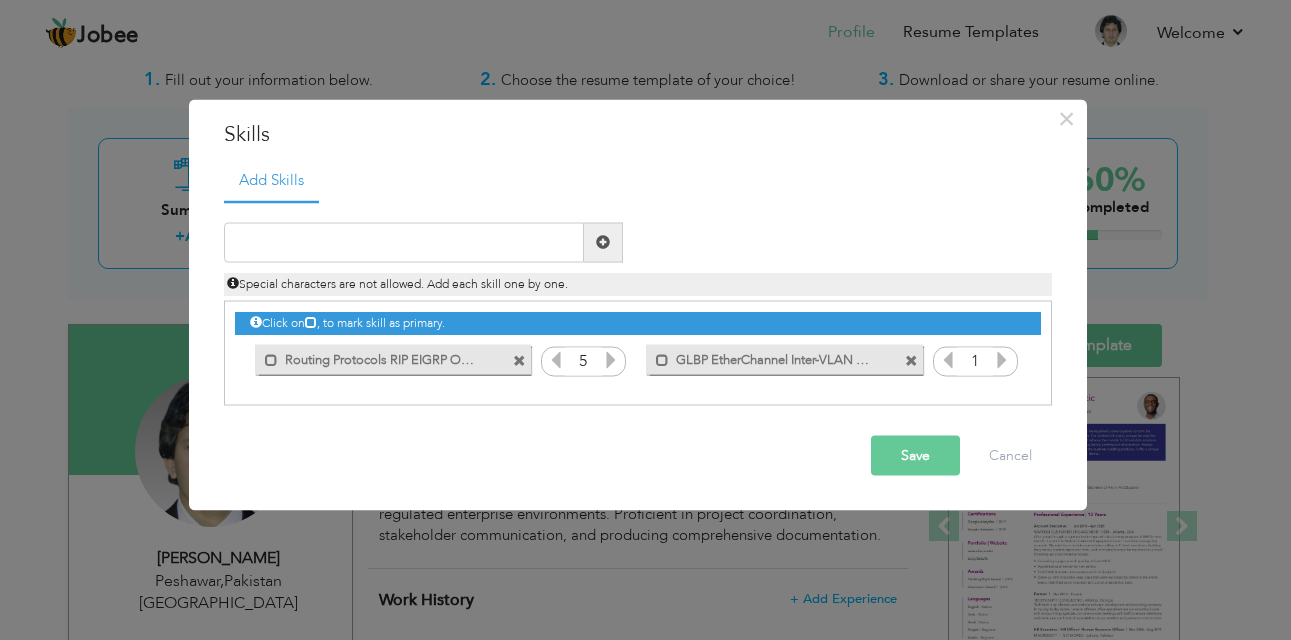 click on "Special characters are not allowed. Add each skill one by one." at bounding box center (397, 283) 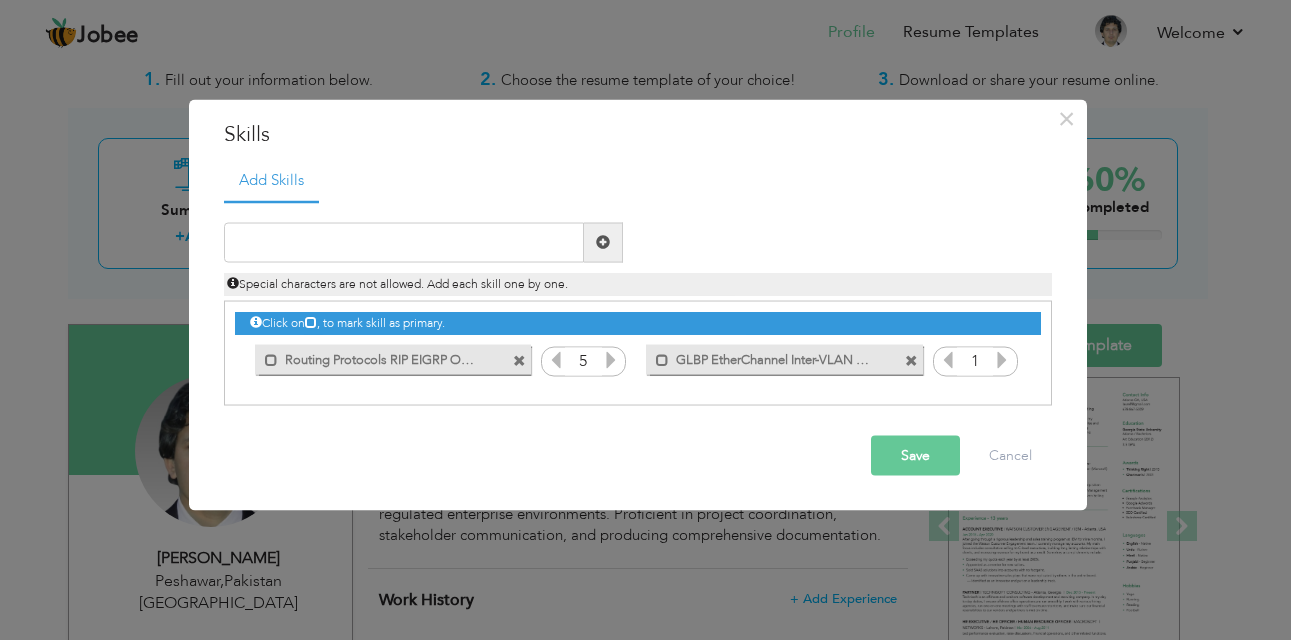 click on "Save" at bounding box center (915, 455) 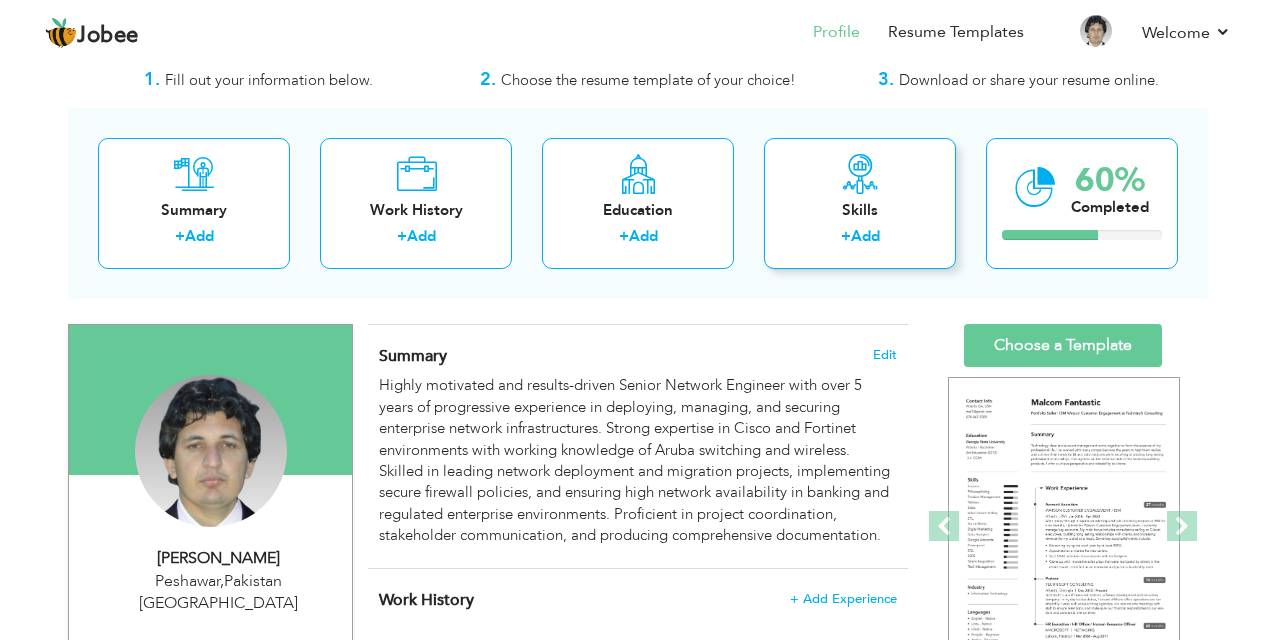 click on "Skills
+  Add" at bounding box center [860, 203] 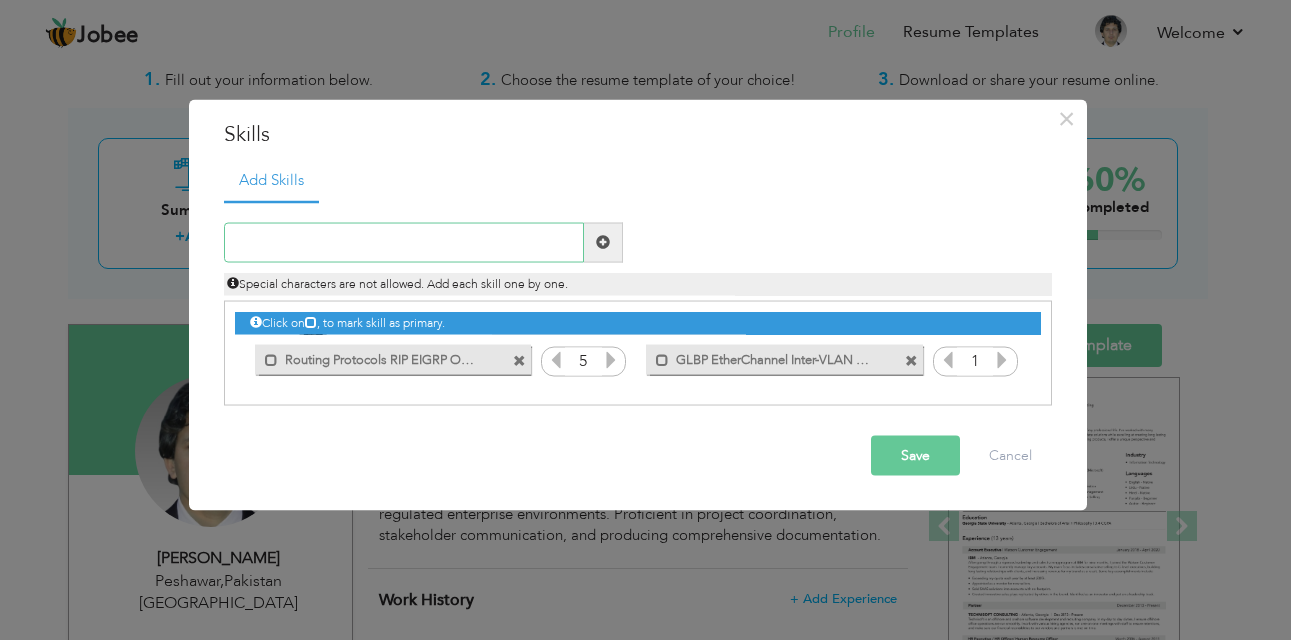 paste on "Servers: Active Directory, Group Policies, DNS/DHC" 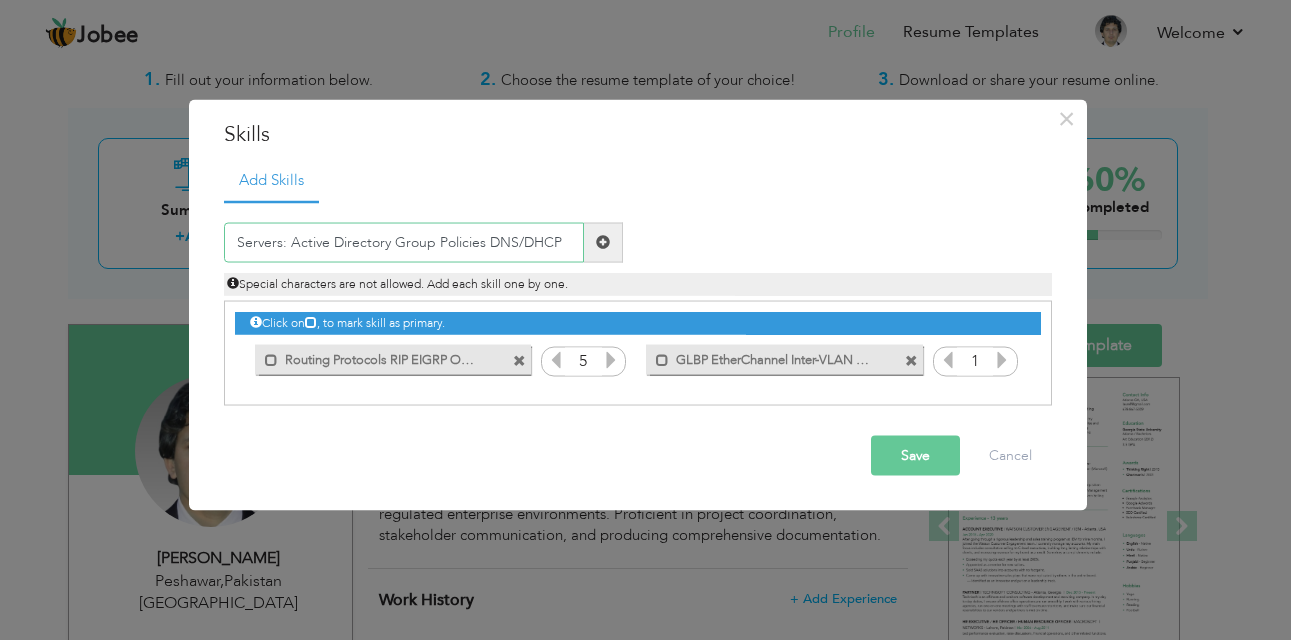 type on "Servers: Active Directory Group Policies DNS/DHCP" 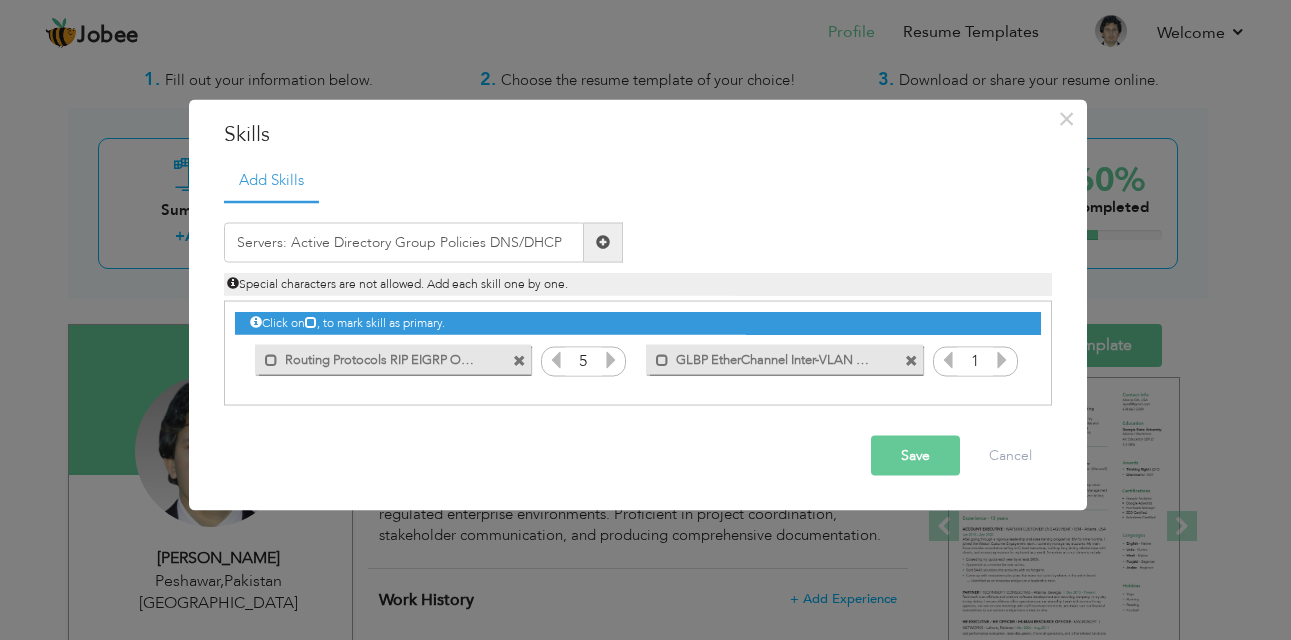 click at bounding box center (603, 242) 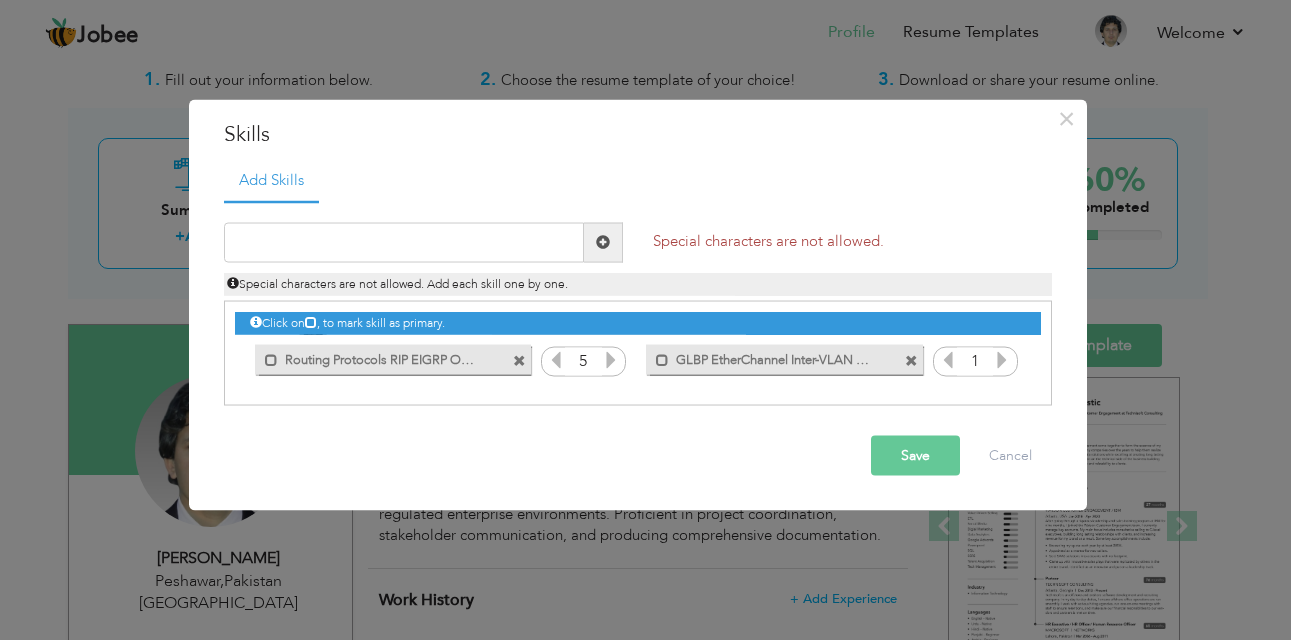 click on "Save" at bounding box center (915, 455) 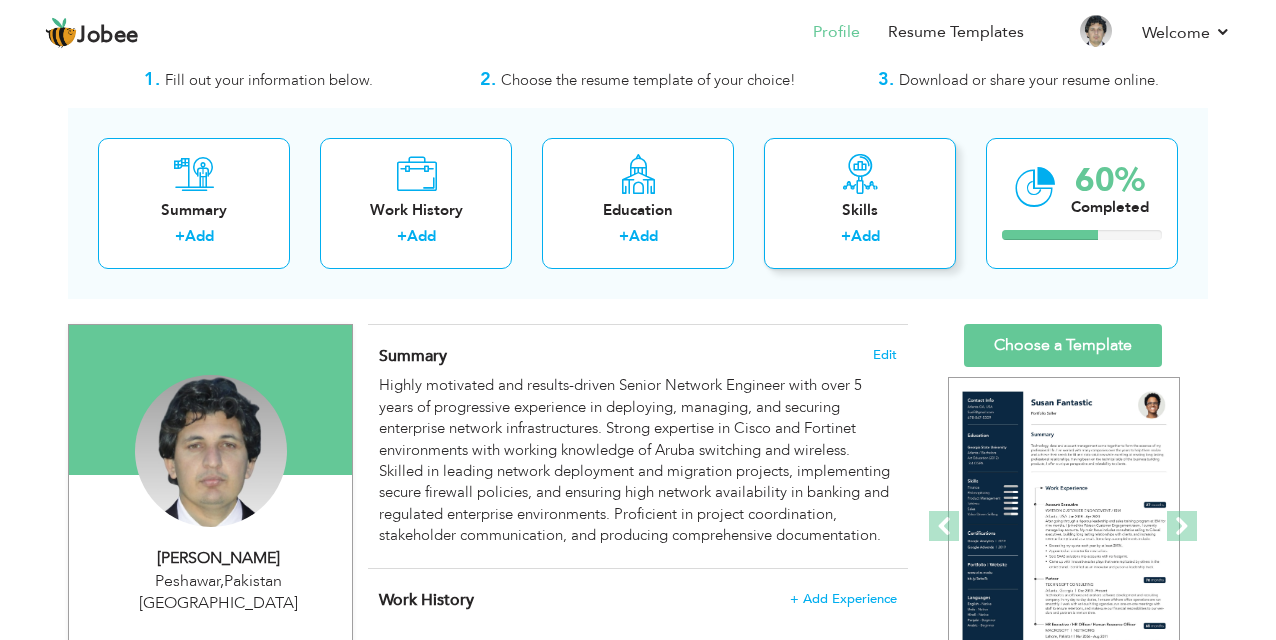 click on "Skills" at bounding box center [860, 210] 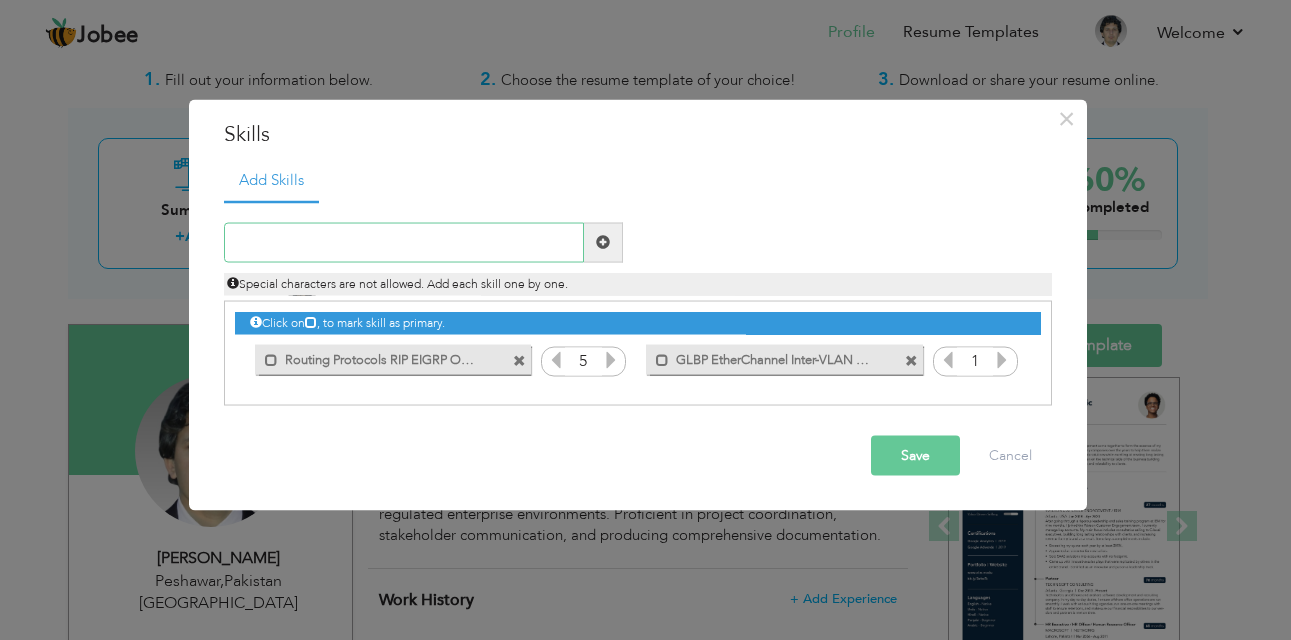 click at bounding box center (404, 242) 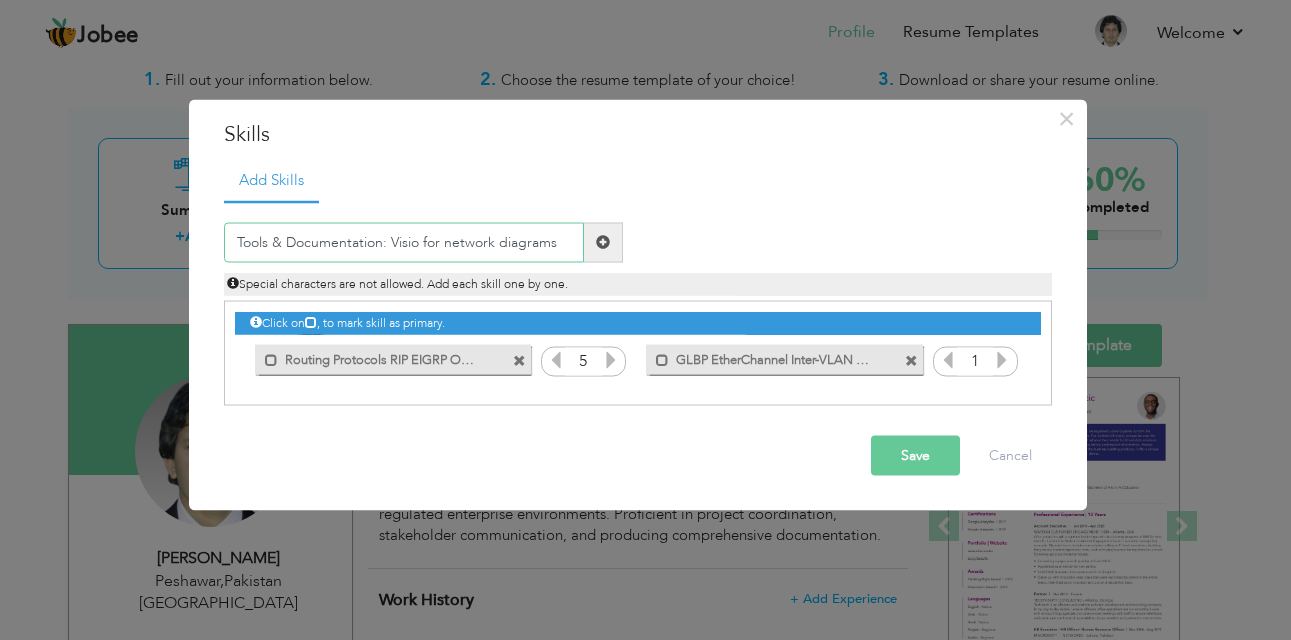 type on "Tools & Documentation: Visio for network diagrams" 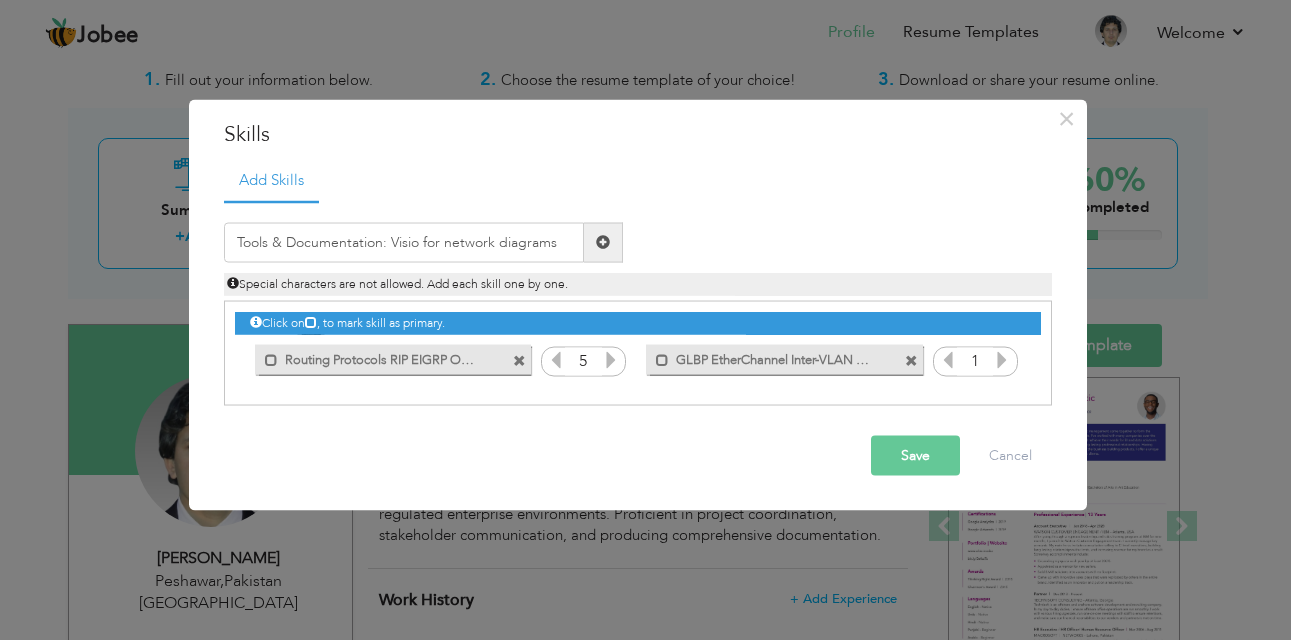 click at bounding box center (603, 242) 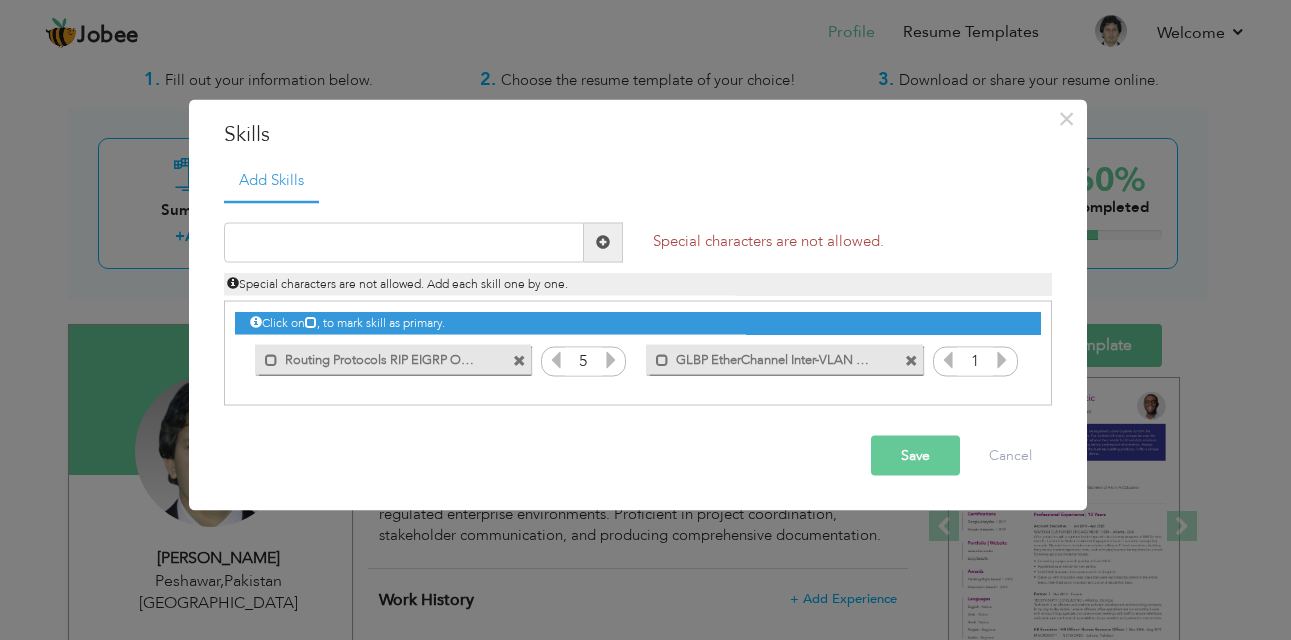 click on "Save" at bounding box center [915, 455] 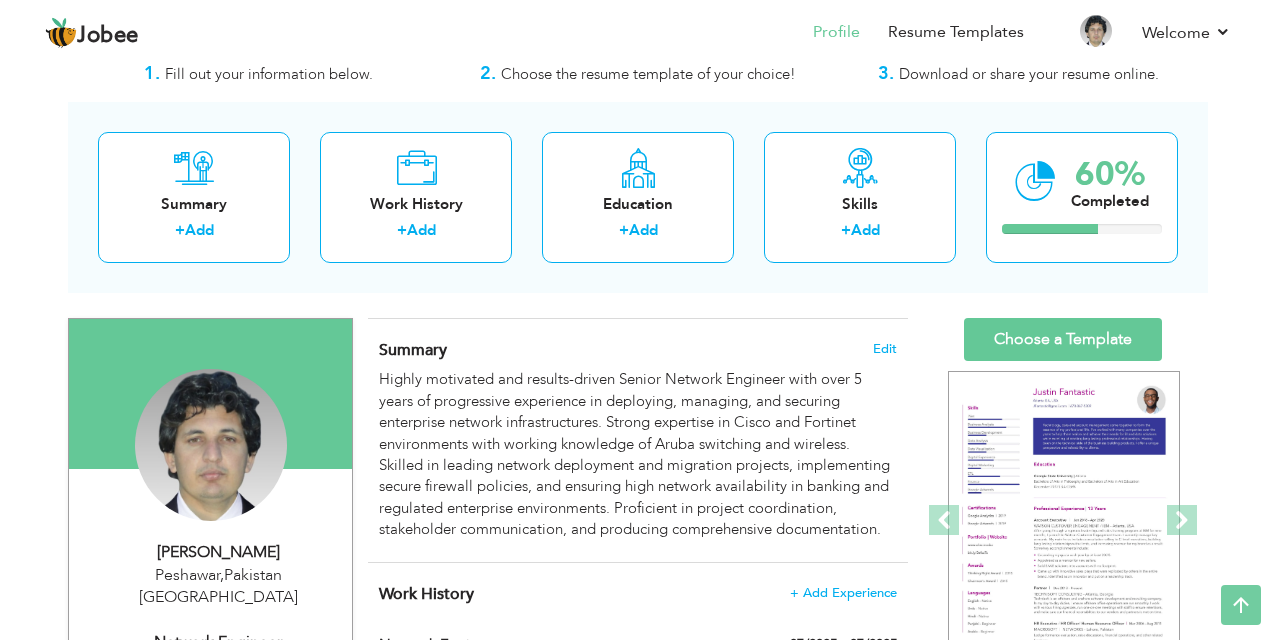 scroll, scrollTop: 0, scrollLeft: 0, axis: both 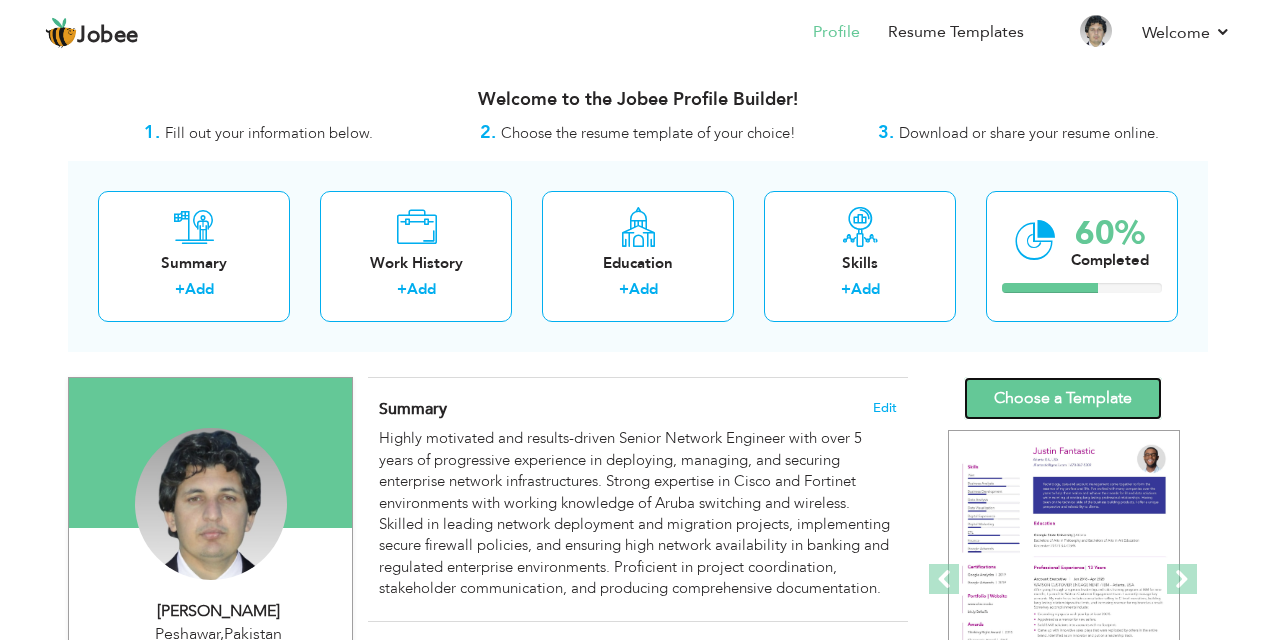 click on "Choose a Template" at bounding box center [1063, 398] 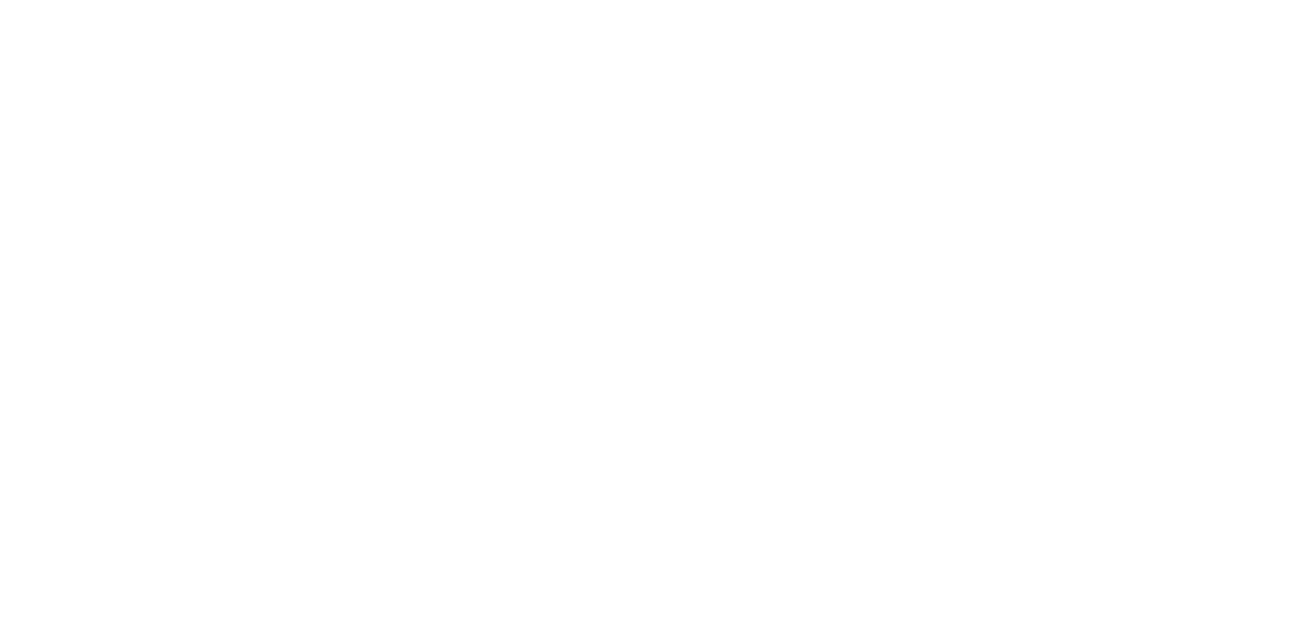 scroll, scrollTop: 0, scrollLeft: 0, axis: both 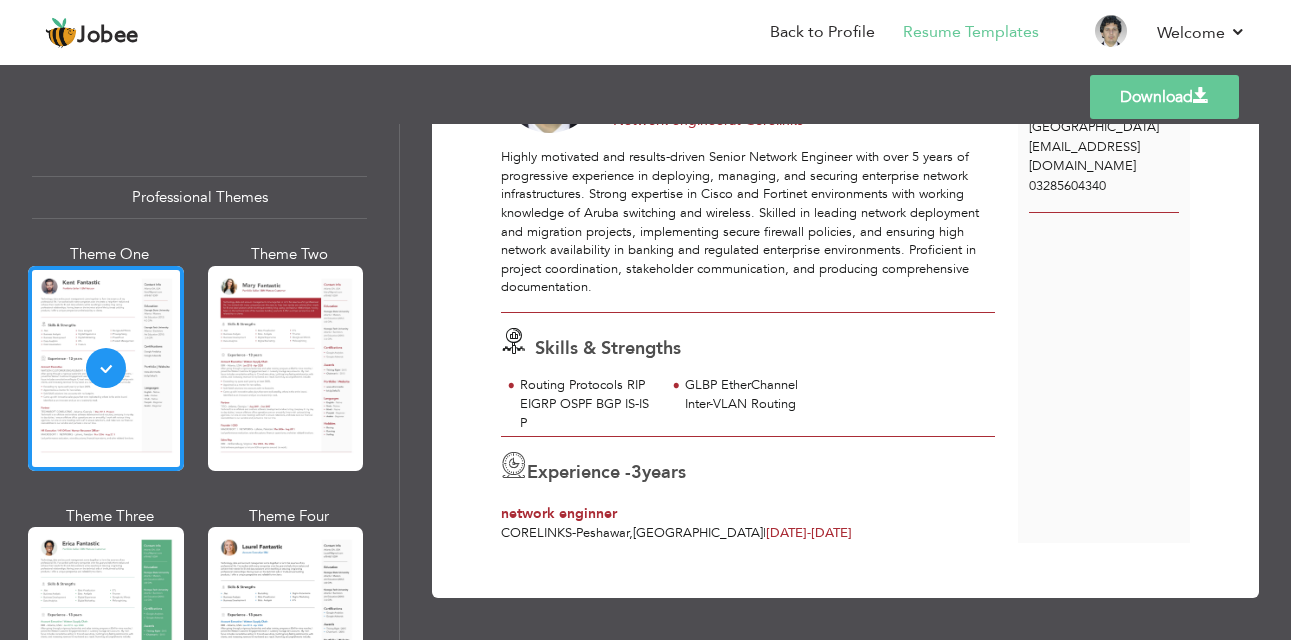 click on "3  years" at bounding box center [658, 473] 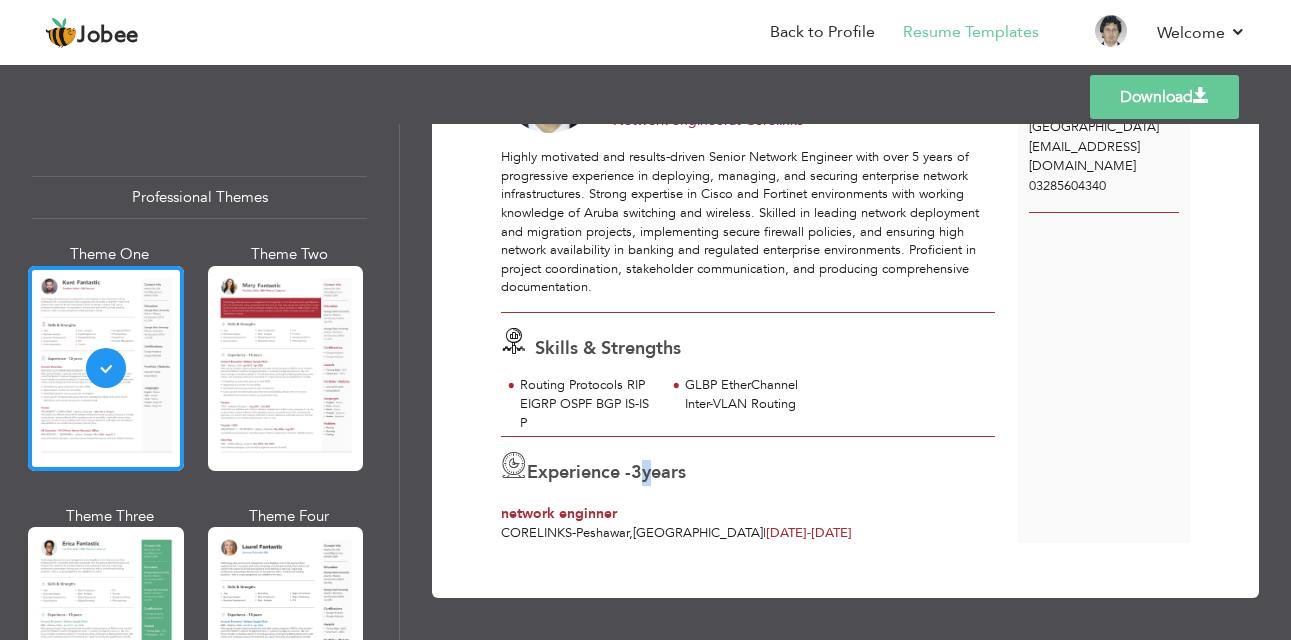 click on "3" at bounding box center [636, 472] 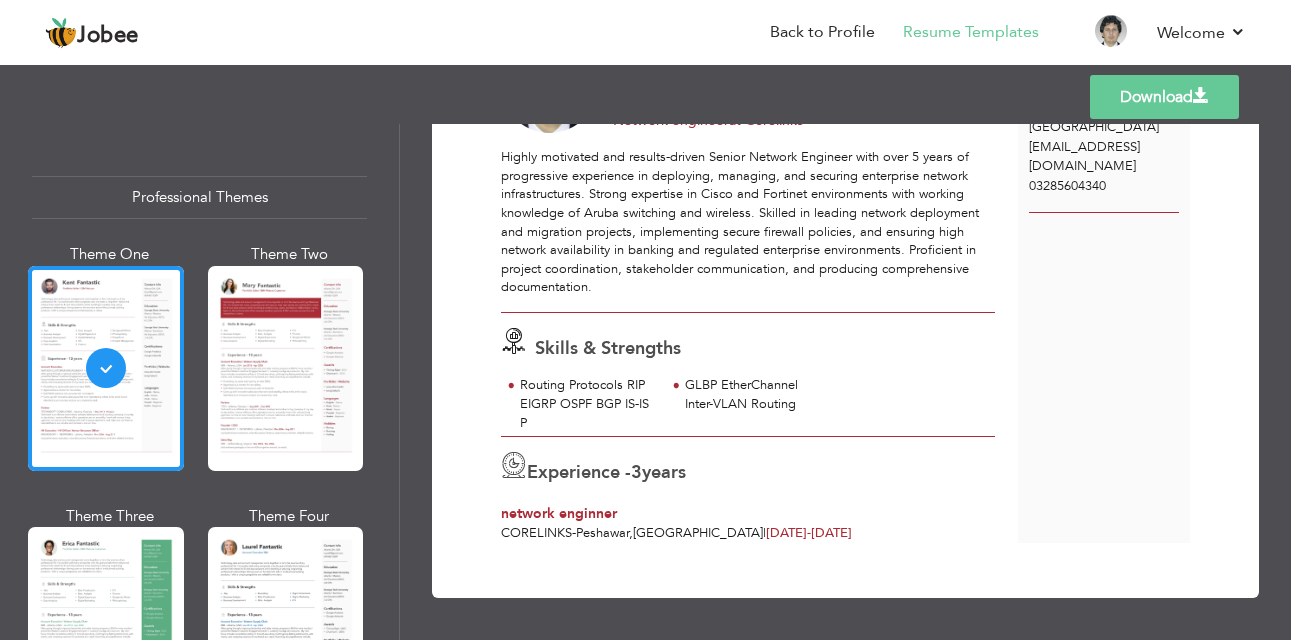 click on "Experience -" at bounding box center [579, 472] 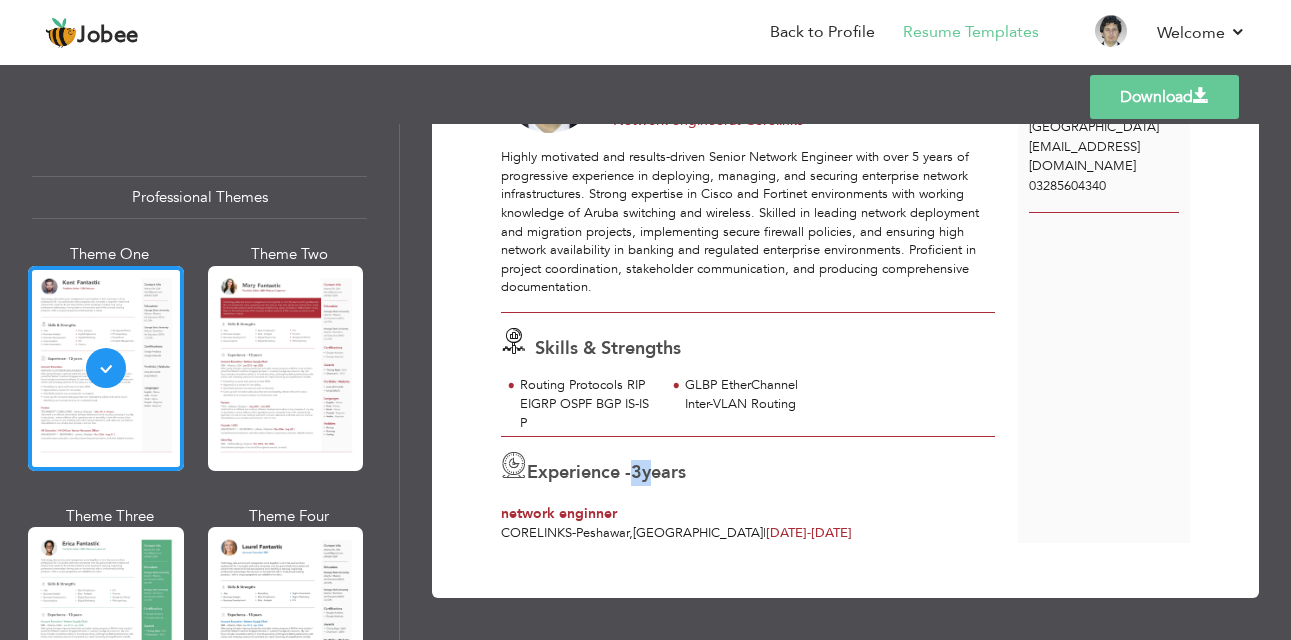 click on "Experience -" at bounding box center [579, 472] 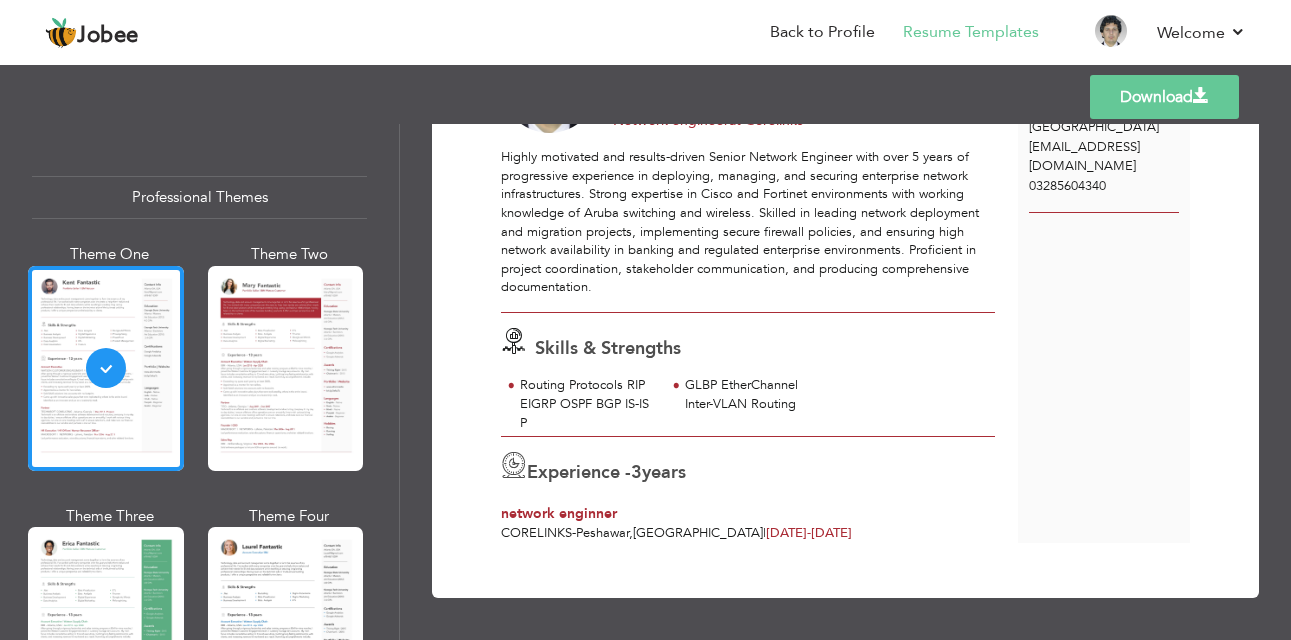click on "Experience -  3  years" at bounding box center (748, 470) 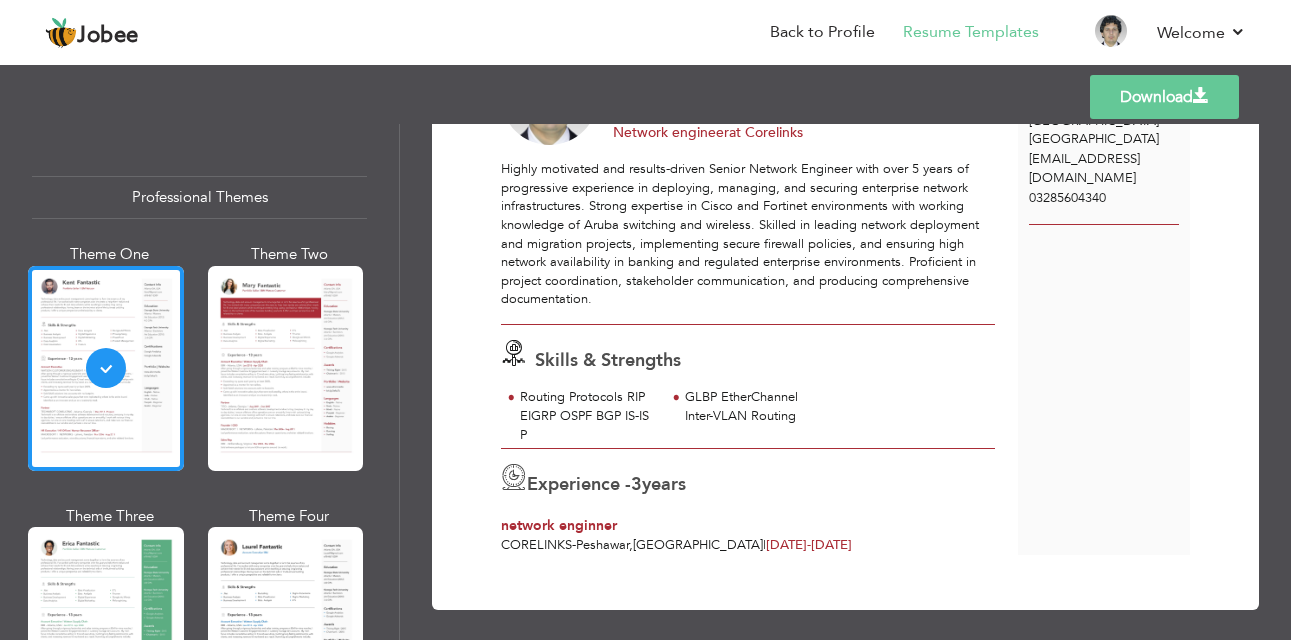 scroll, scrollTop: 152, scrollLeft: 0, axis: vertical 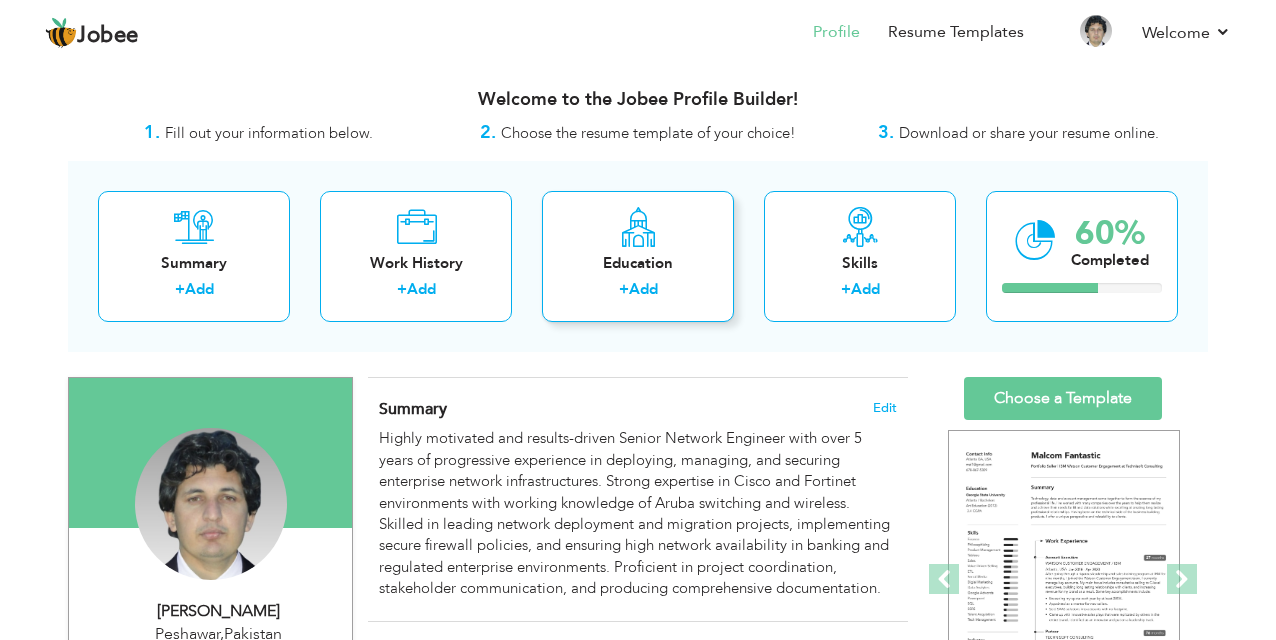 click on "Education" at bounding box center [638, 263] 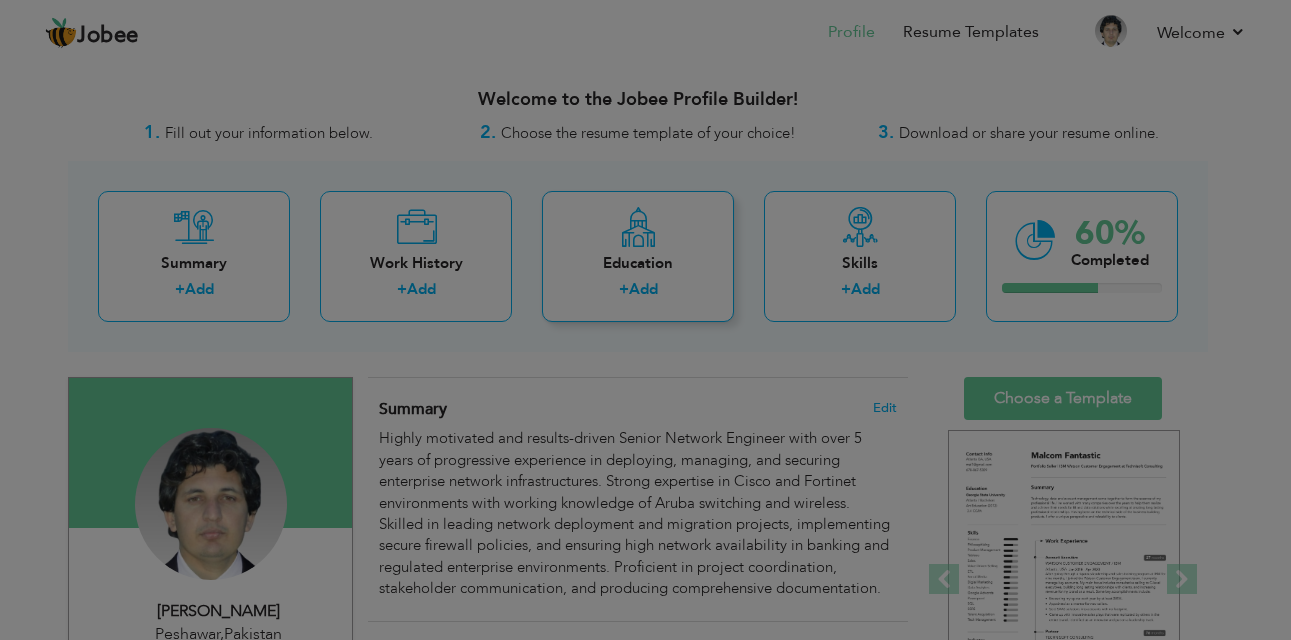 click on "Jobee
Profile
Resume Templates
Resume Templates
Cover Letters
About
My Resume
Welcome
Settings
Log off
Welcome" at bounding box center (645, 706) 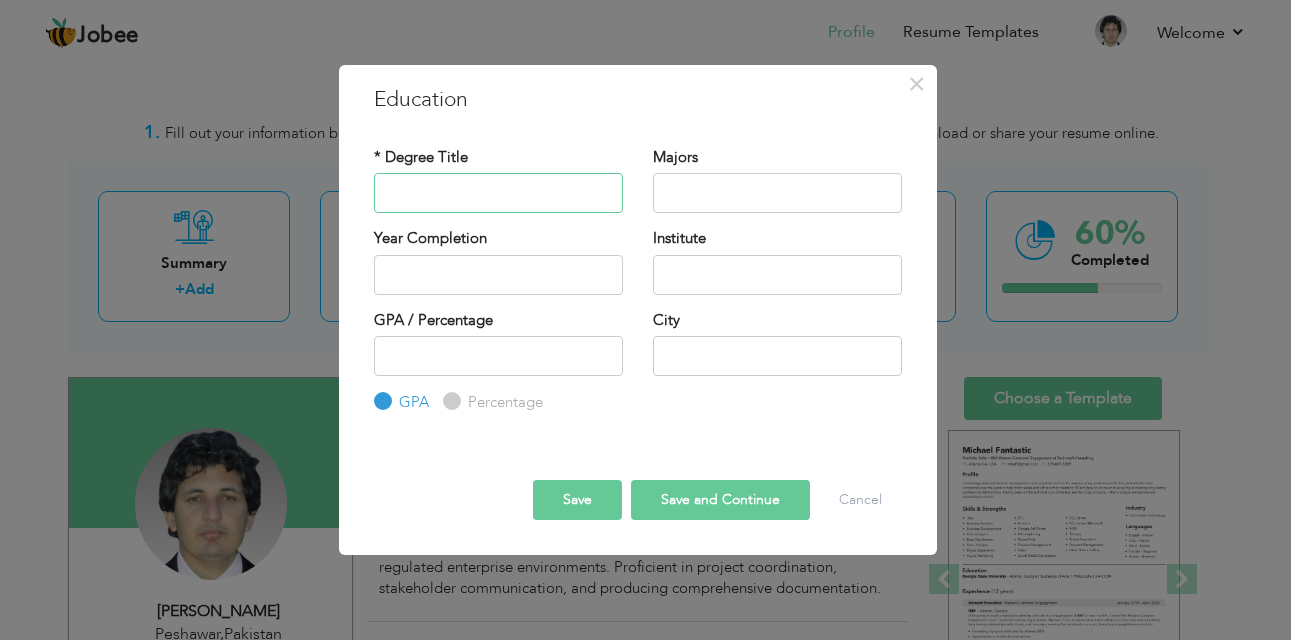 click at bounding box center (498, 193) 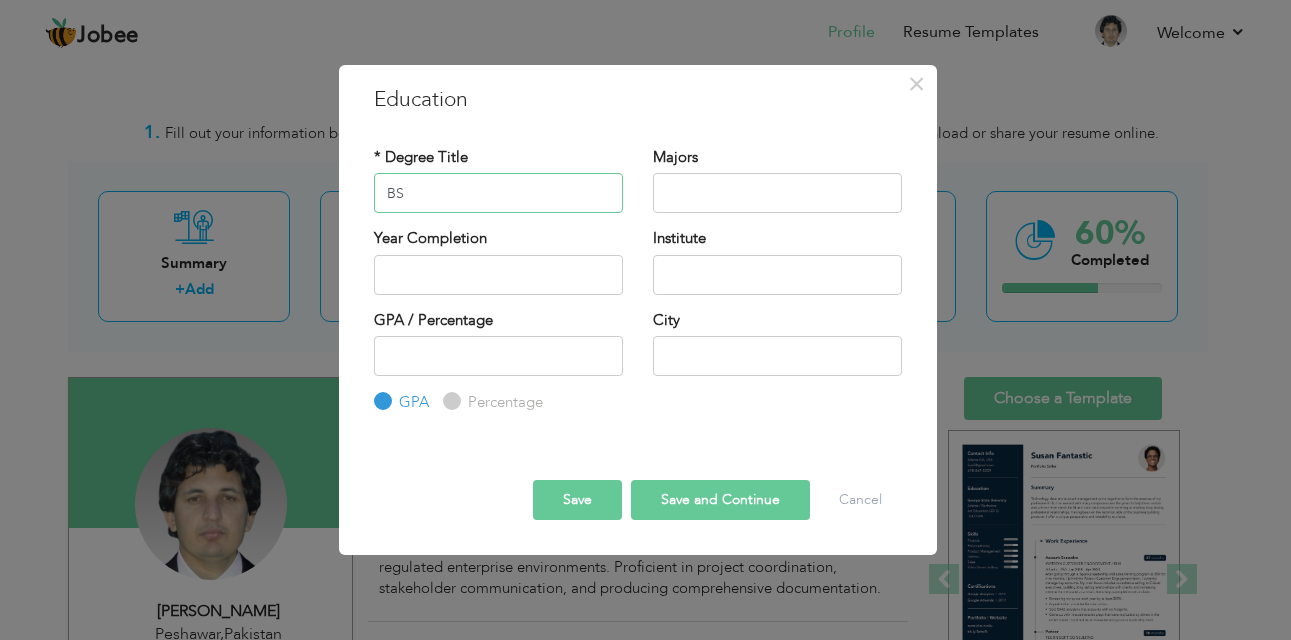 type on "BS" 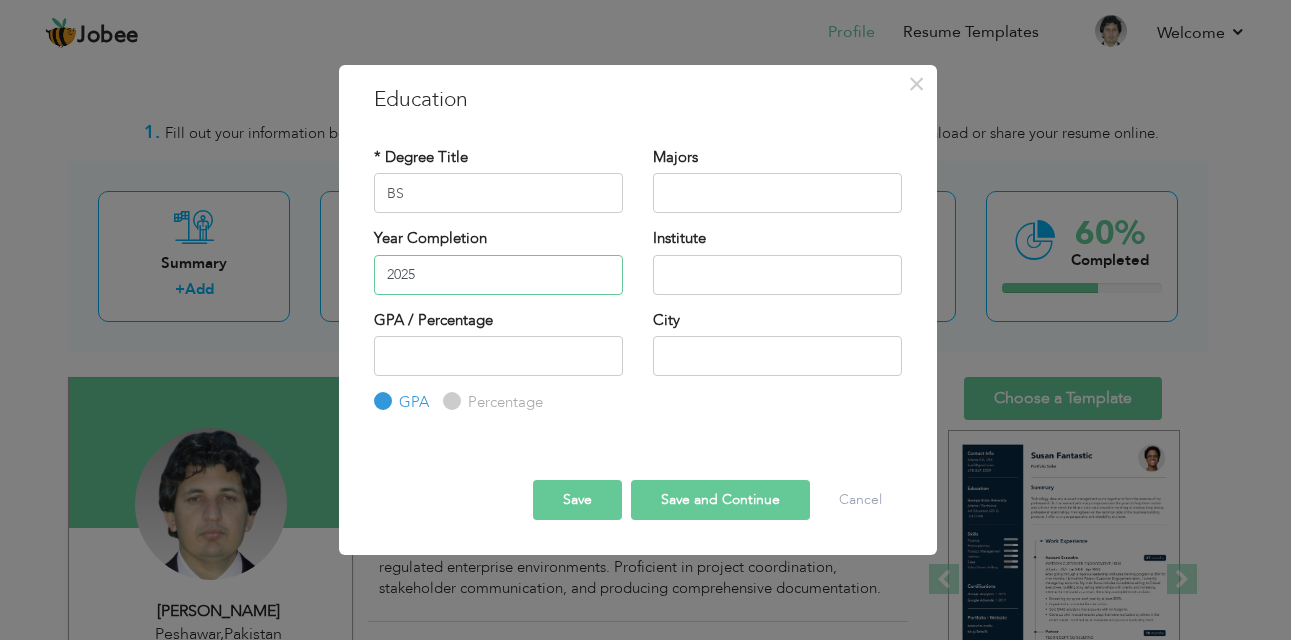 click on "2025" at bounding box center [498, 275] 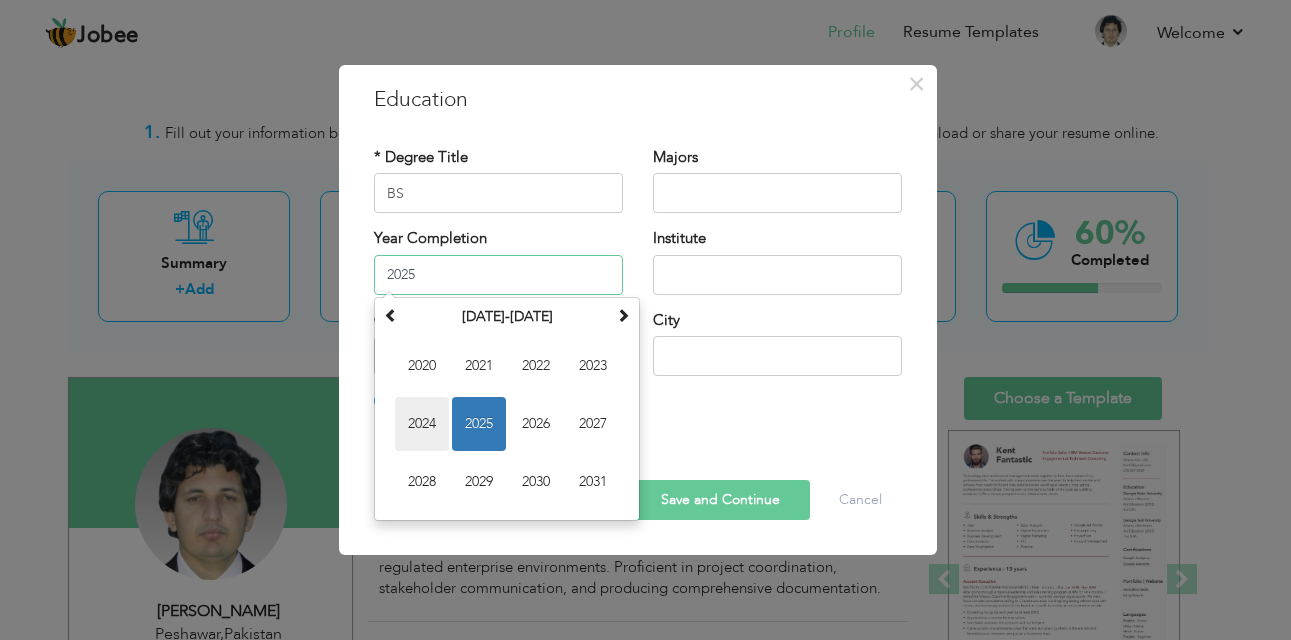 click on "2024" at bounding box center (422, 424) 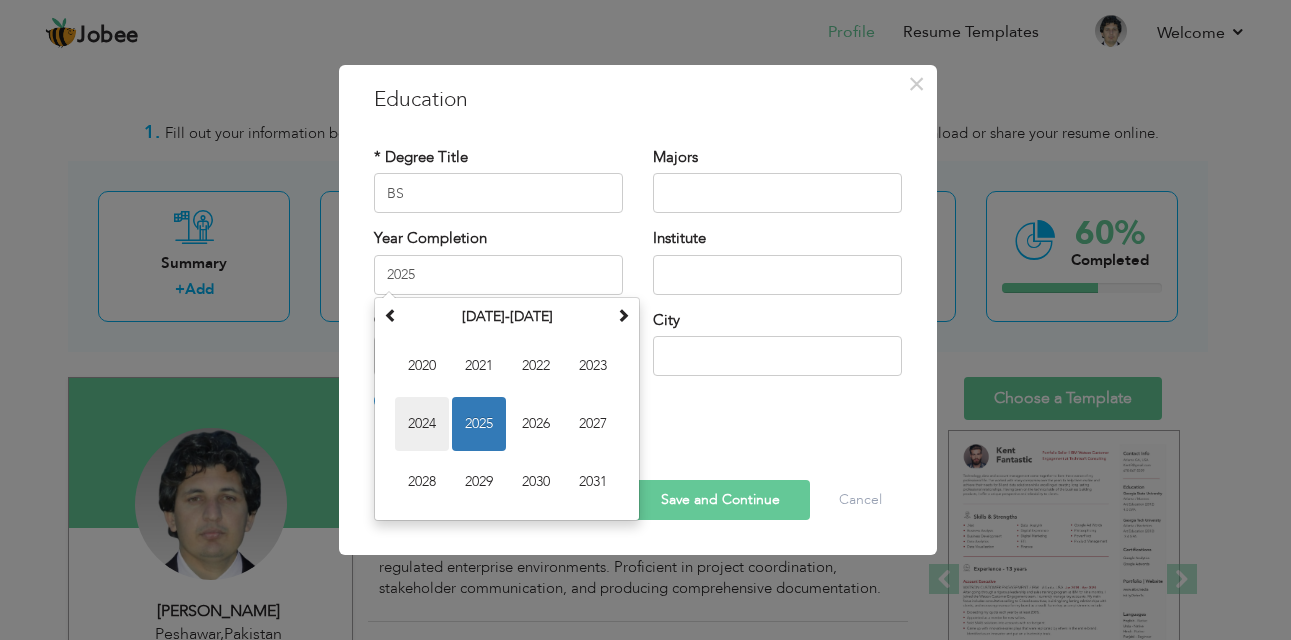 type on "2024" 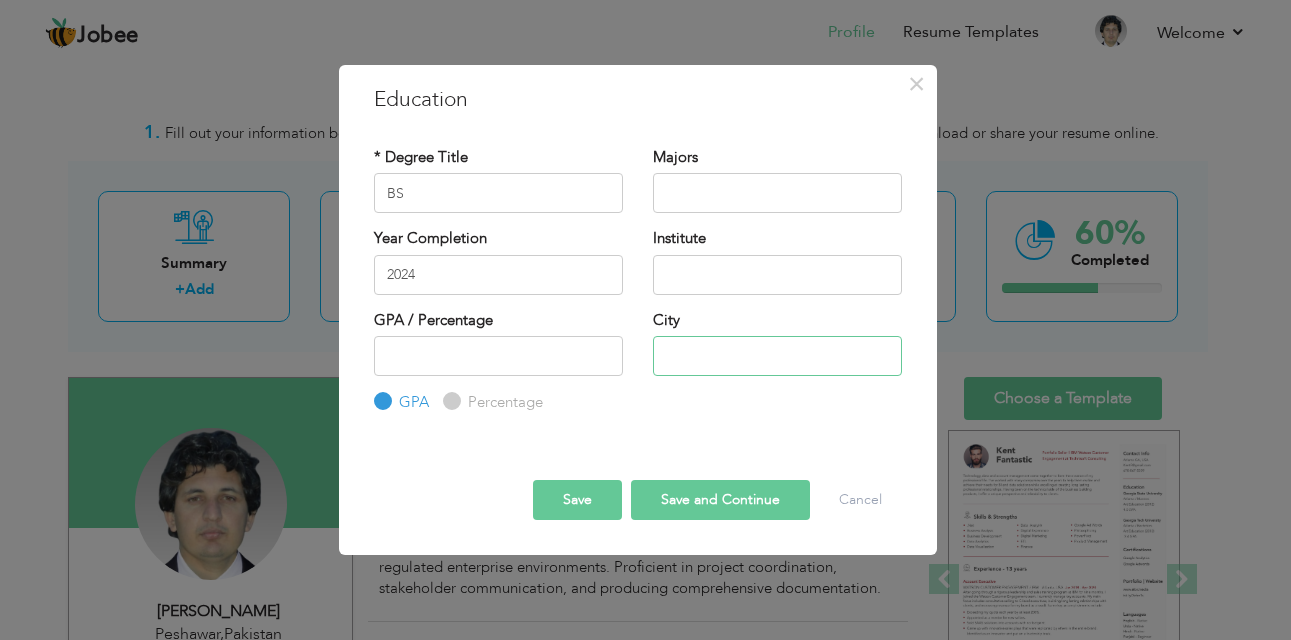 click at bounding box center [777, 356] 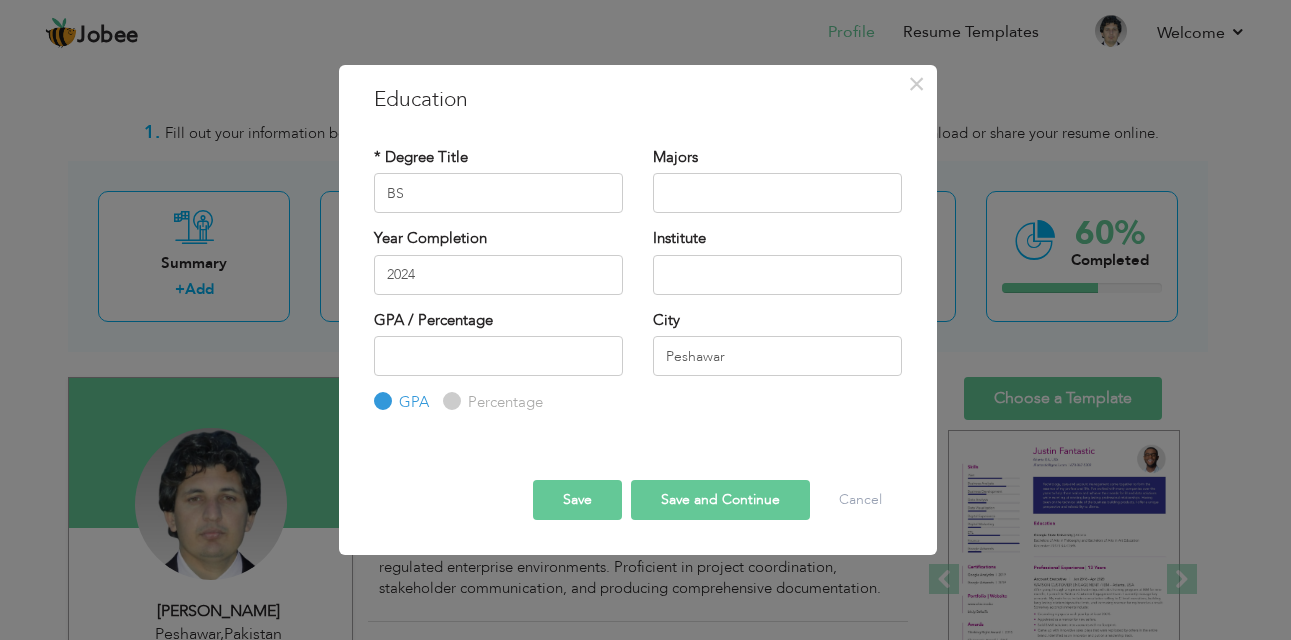 click on "Save" at bounding box center (577, 500) 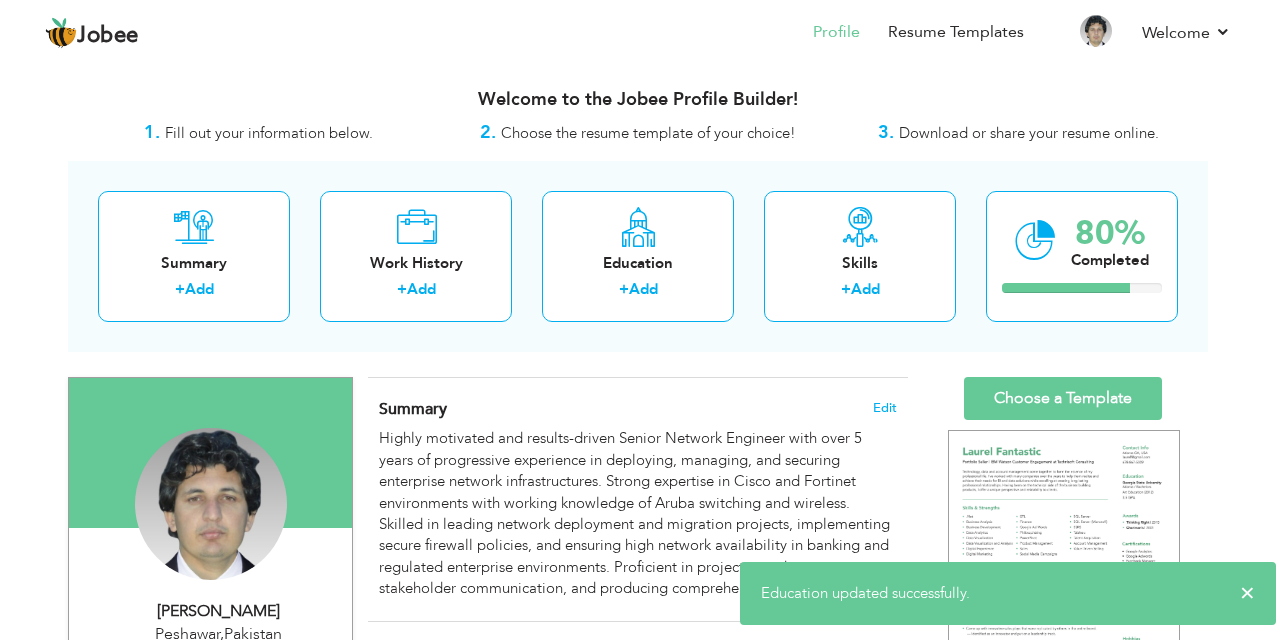 click on "Highly motivated and results-driven Senior Network Engineer with over 5 years of progressive experience in deploying, managing, and securing enterprise network infrastructures. Strong expertise in Cisco and Fortinet environments with working knowledge of Aruba switching and wireless. Skilled in leading network deployment and migration projects, implementing secure firewall policies, and ensuring high network availability in banking and regulated enterprise environments. Proficient in project coordination, stakeholder communication, and producing comprehensive documentation." at bounding box center [638, 513] 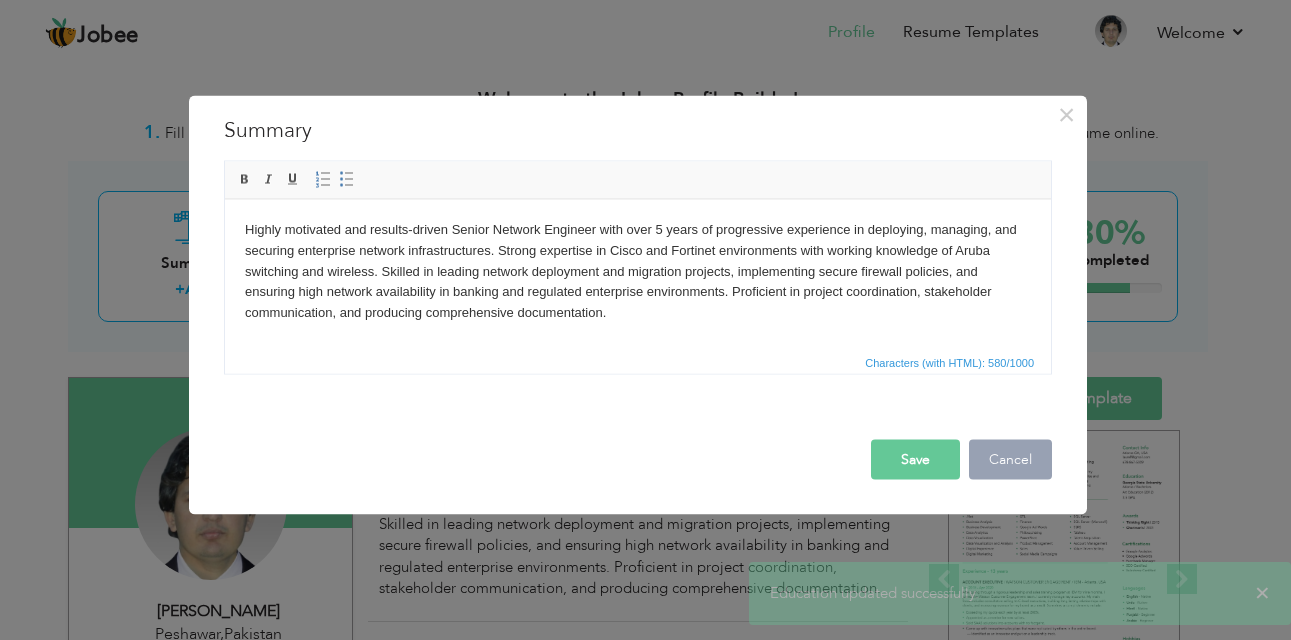 click on "Cancel" at bounding box center (1010, 460) 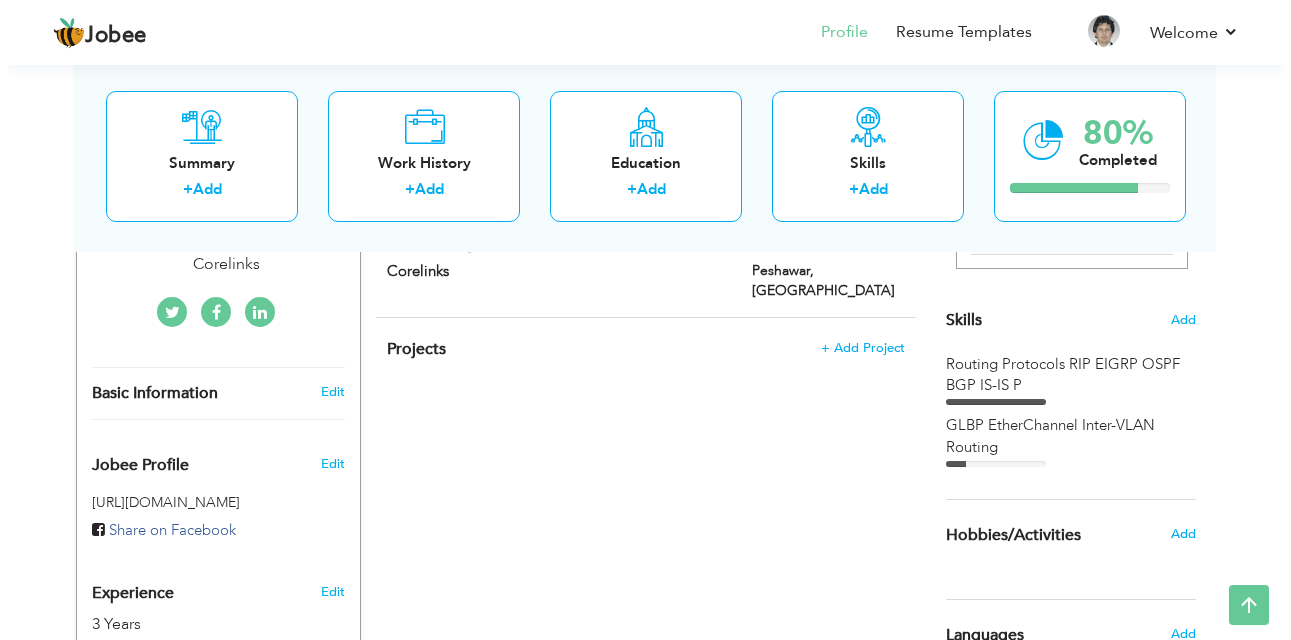 scroll, scrollTop: 453, scrollLeft: 0, axis: vertical 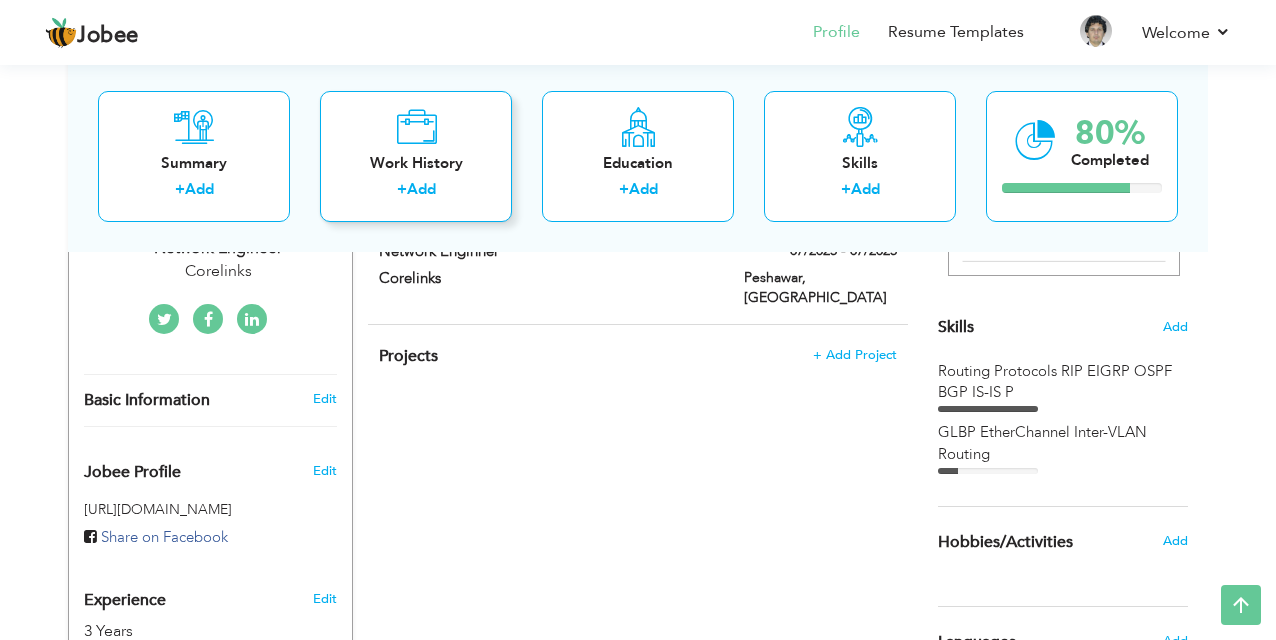 click on "Work History" at bounding box center (416, 162) 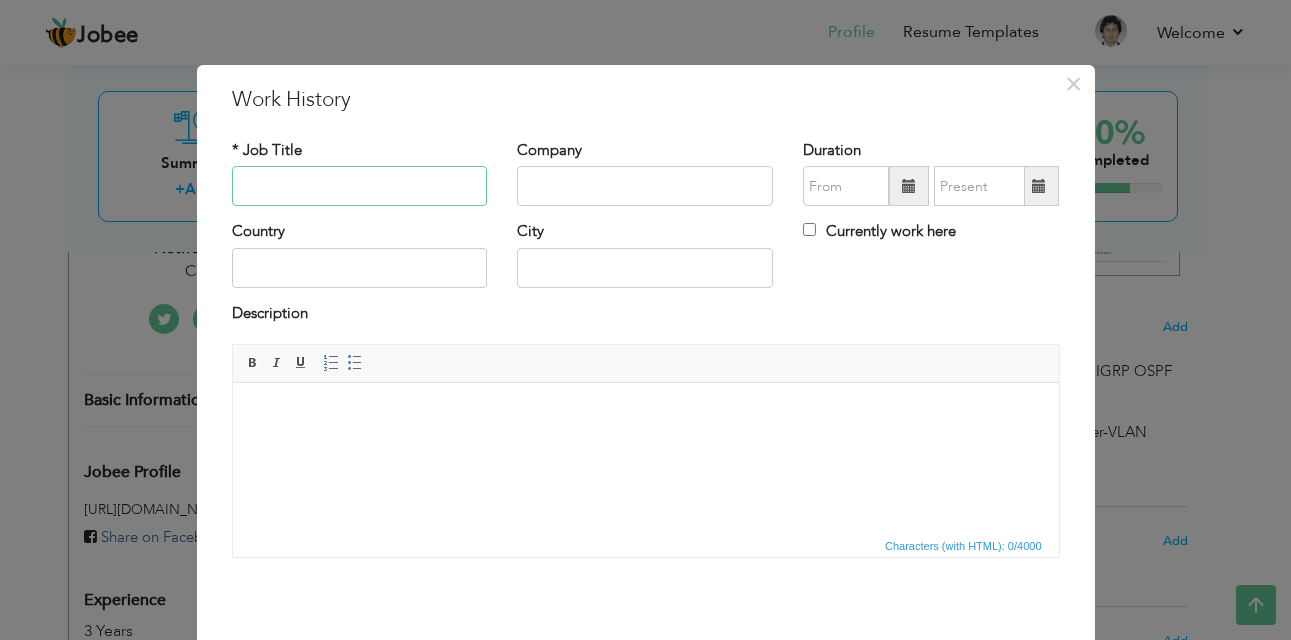 click at bounding box center (360, 186) 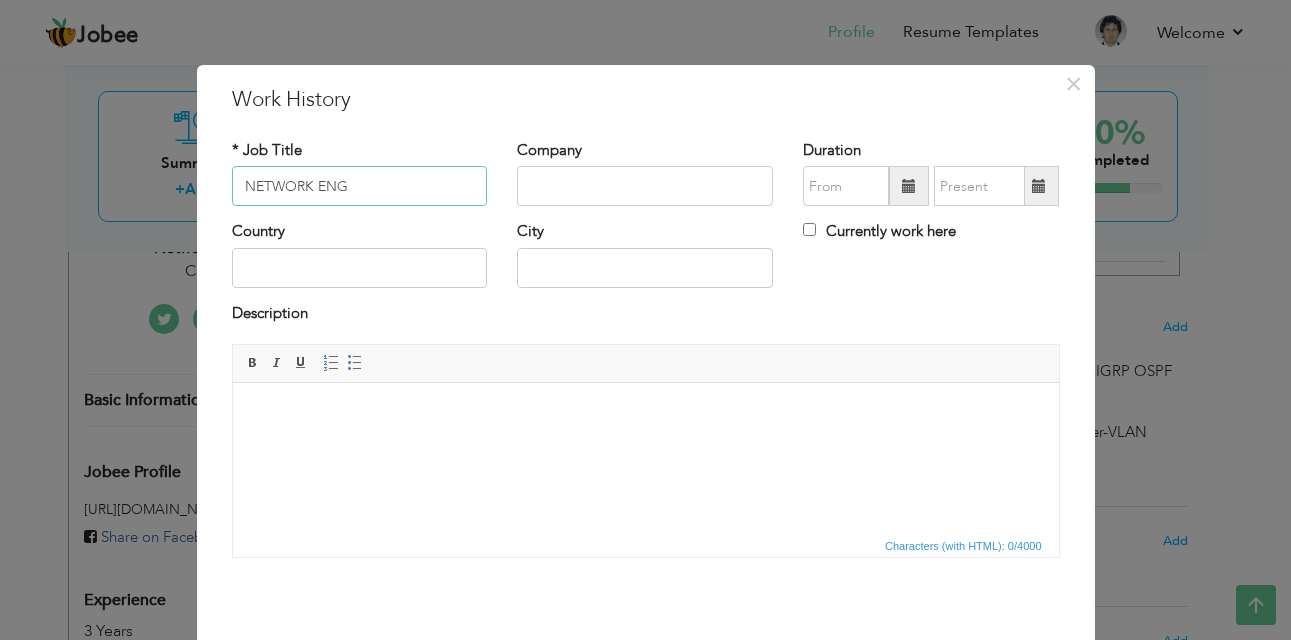 type on "NETWORK ENG" 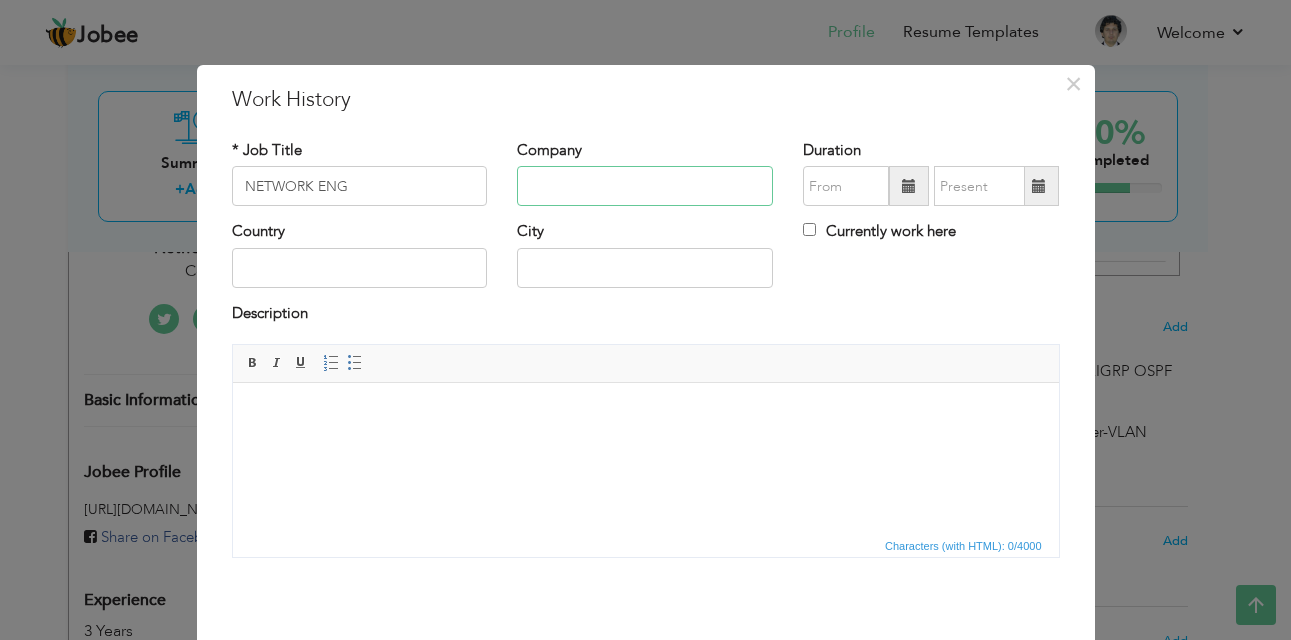 click at bounding box center [645, 186] 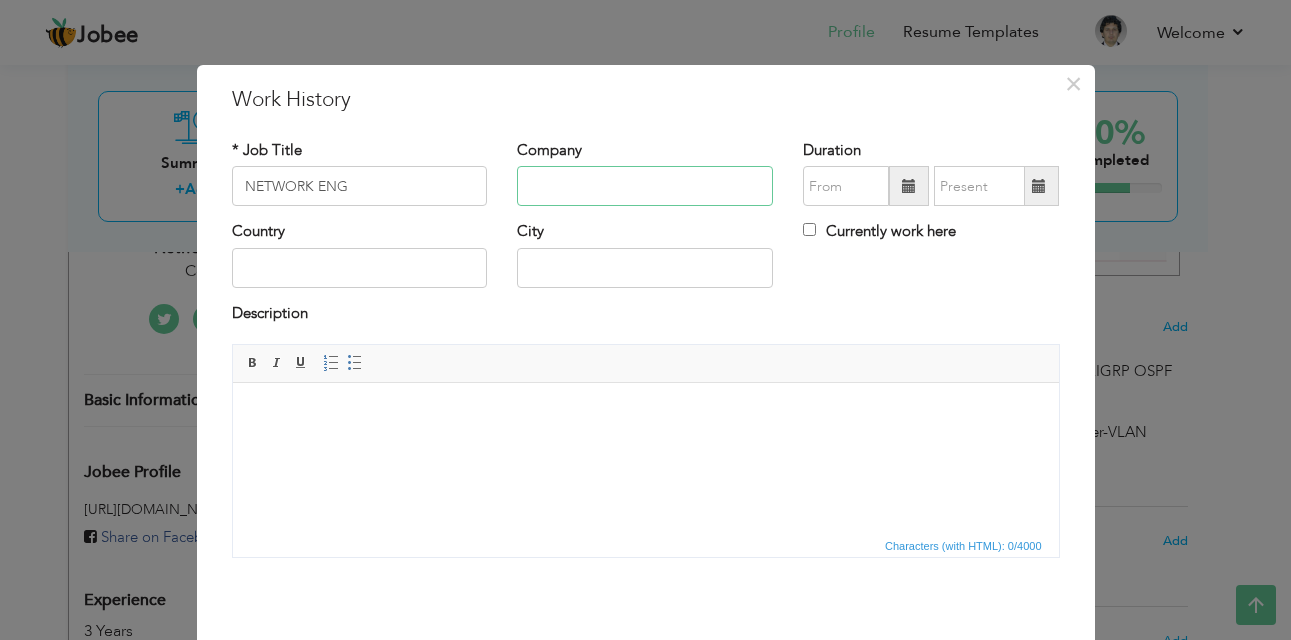 type on "Corelinks" 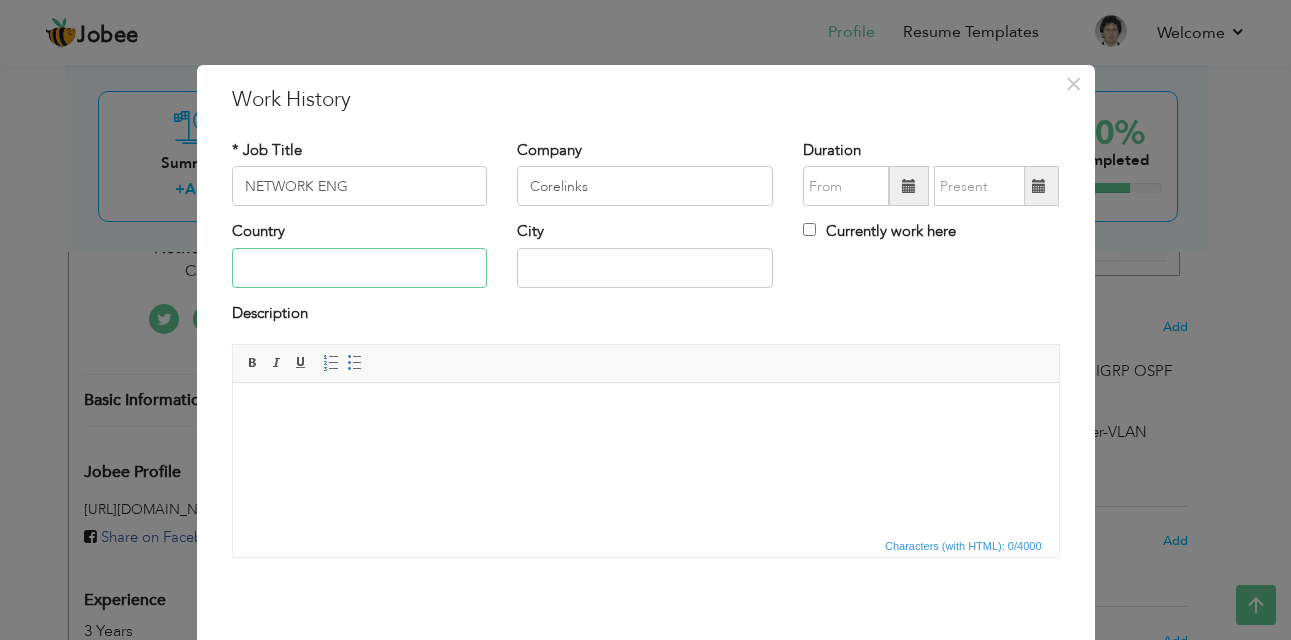 type on "[GEOGRAPHIC_DATA]" 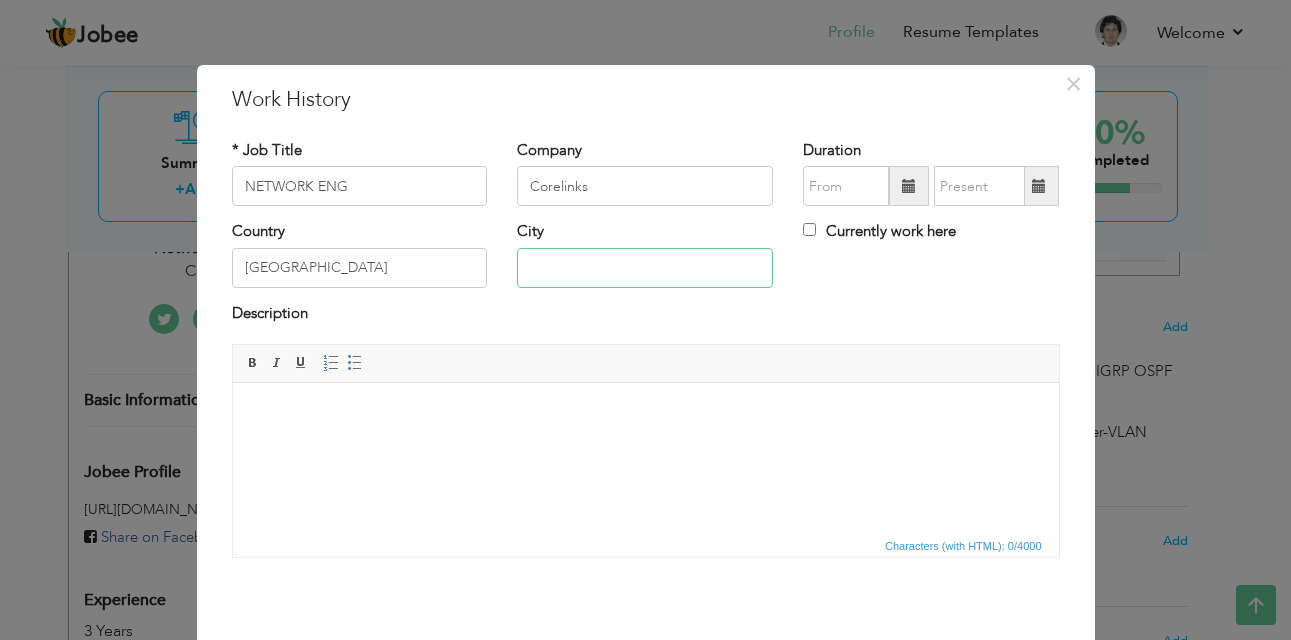type on "Peshawar" 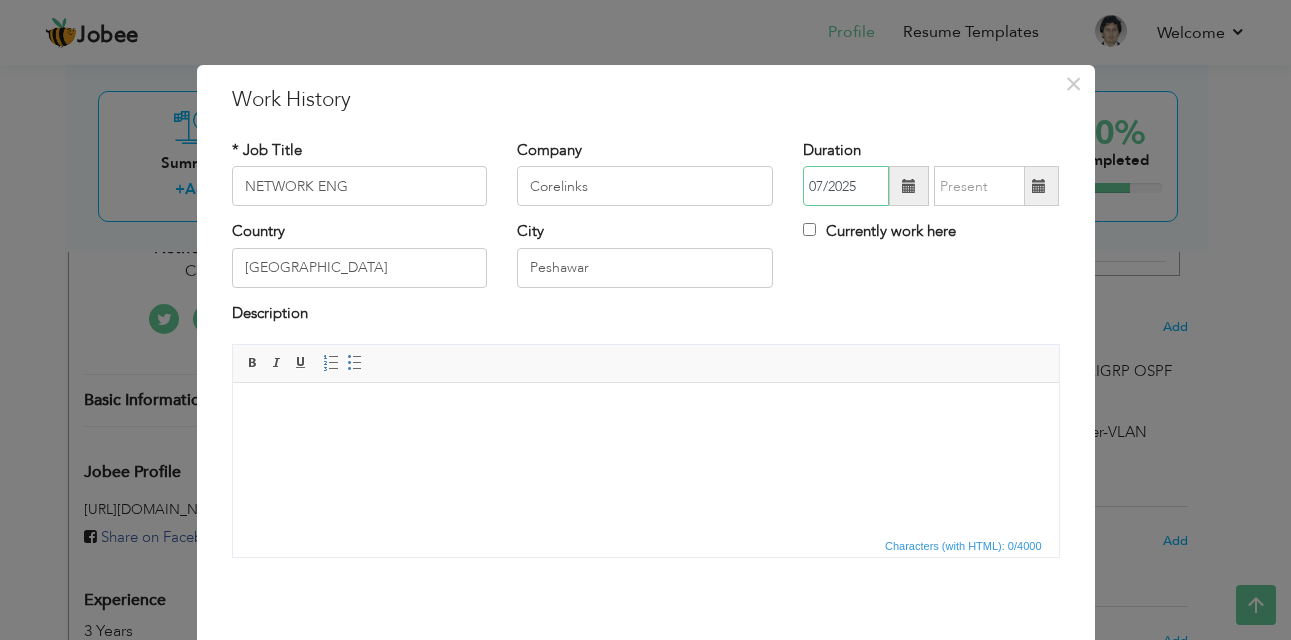 click on "07/2025" at bounding box center (846, 186) 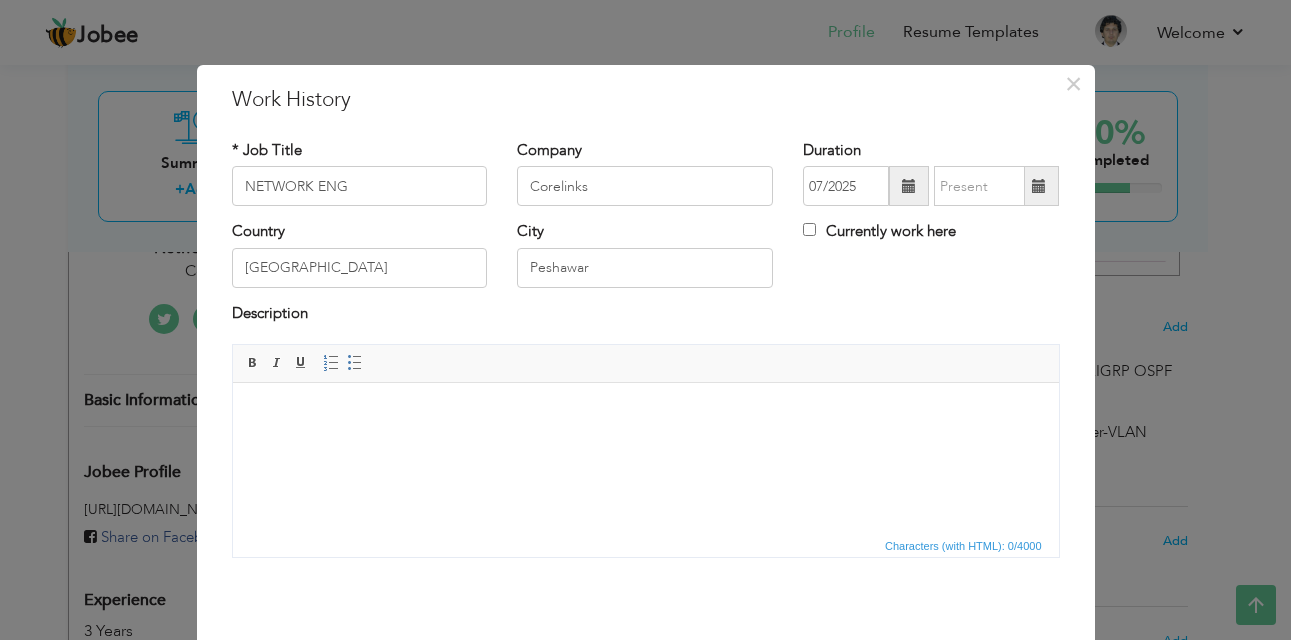 click at bounding box center [645, 413] 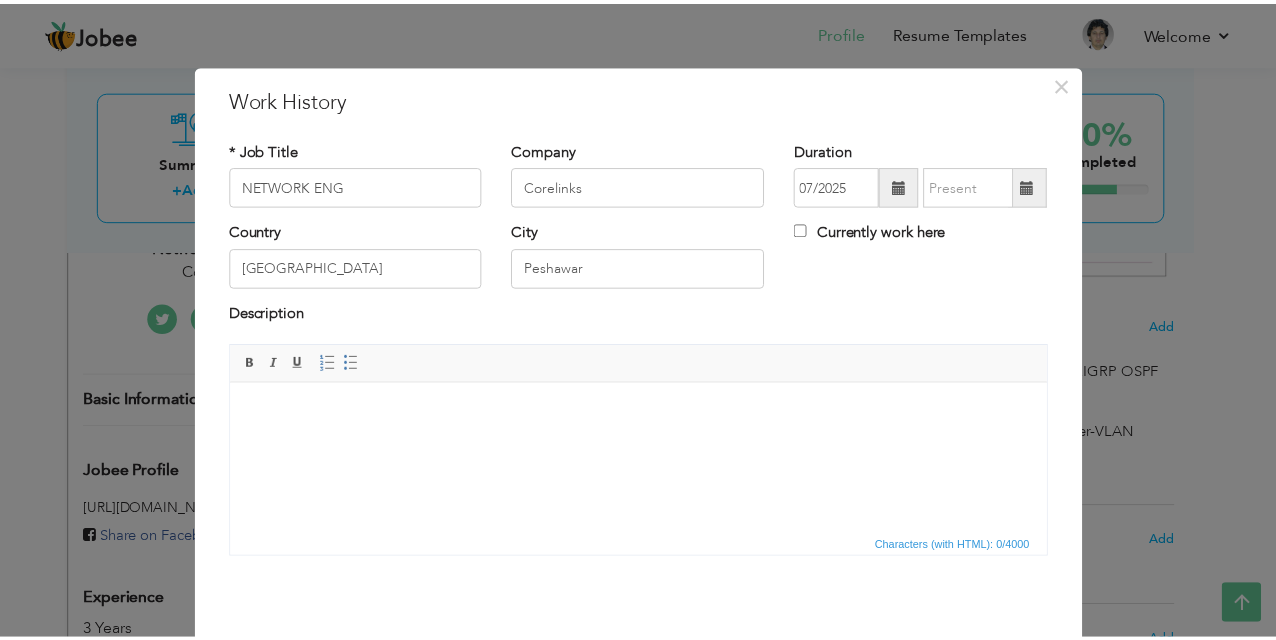 scroll, scrollTop: 80, scrollLeft: 0, axis: vertical 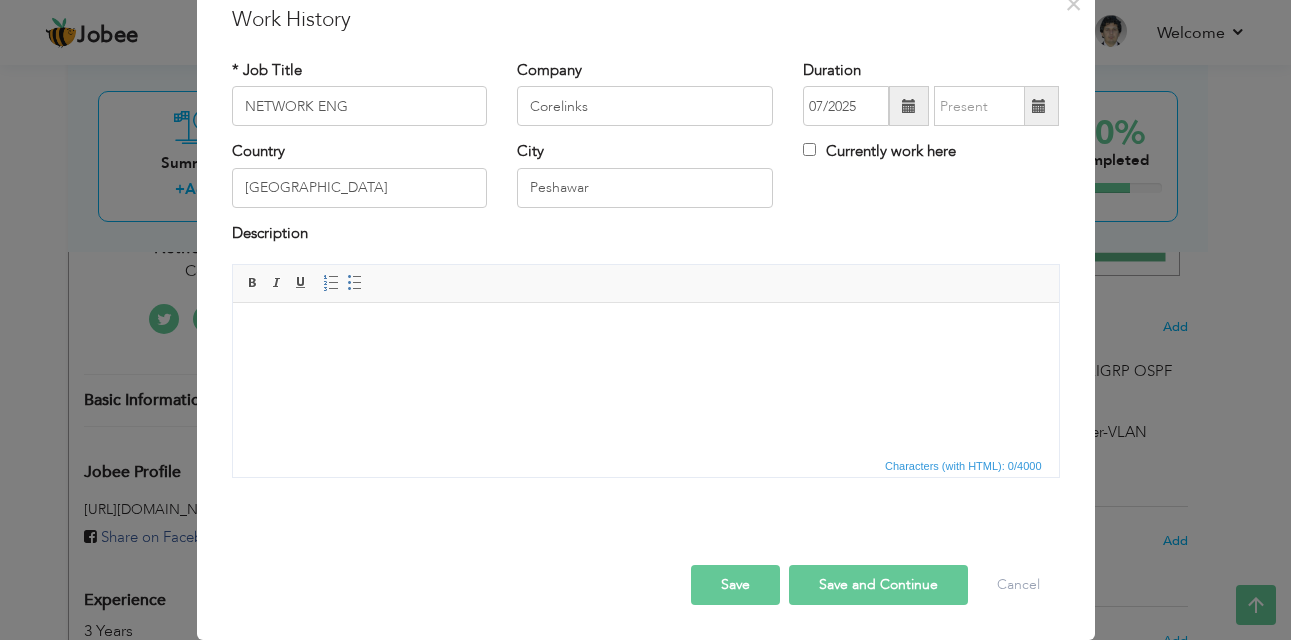 click on "Save" at bounding box center (735, 585) 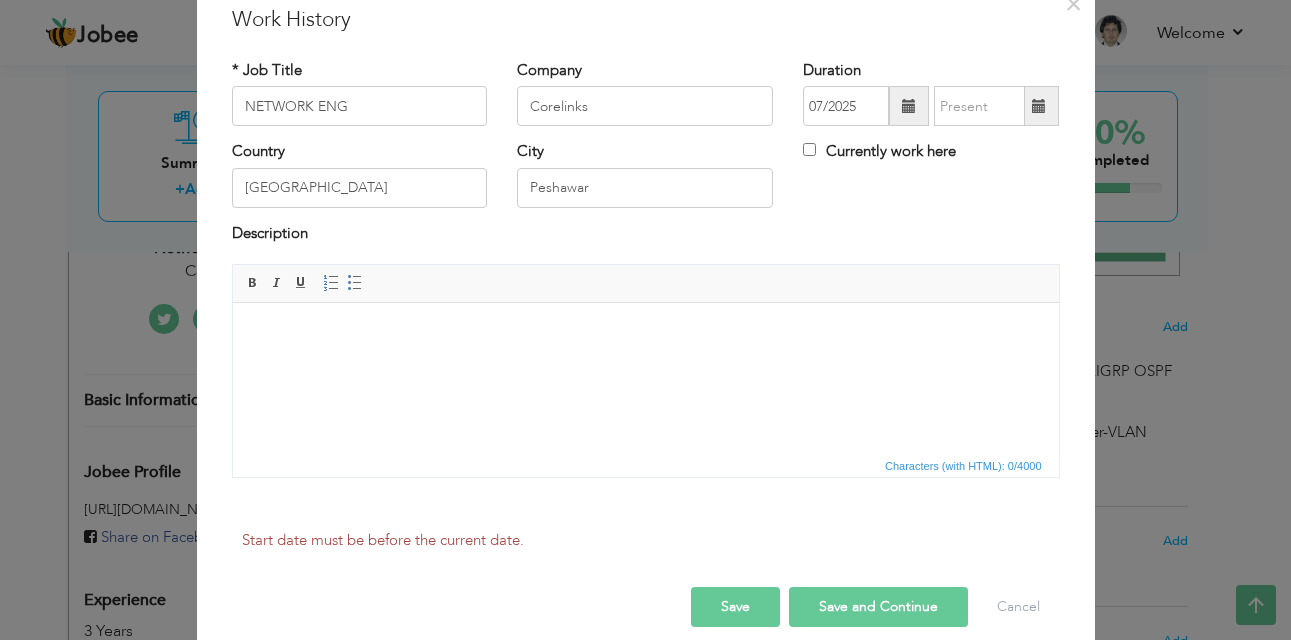 click on "Save" at bounding box center (735, 607) 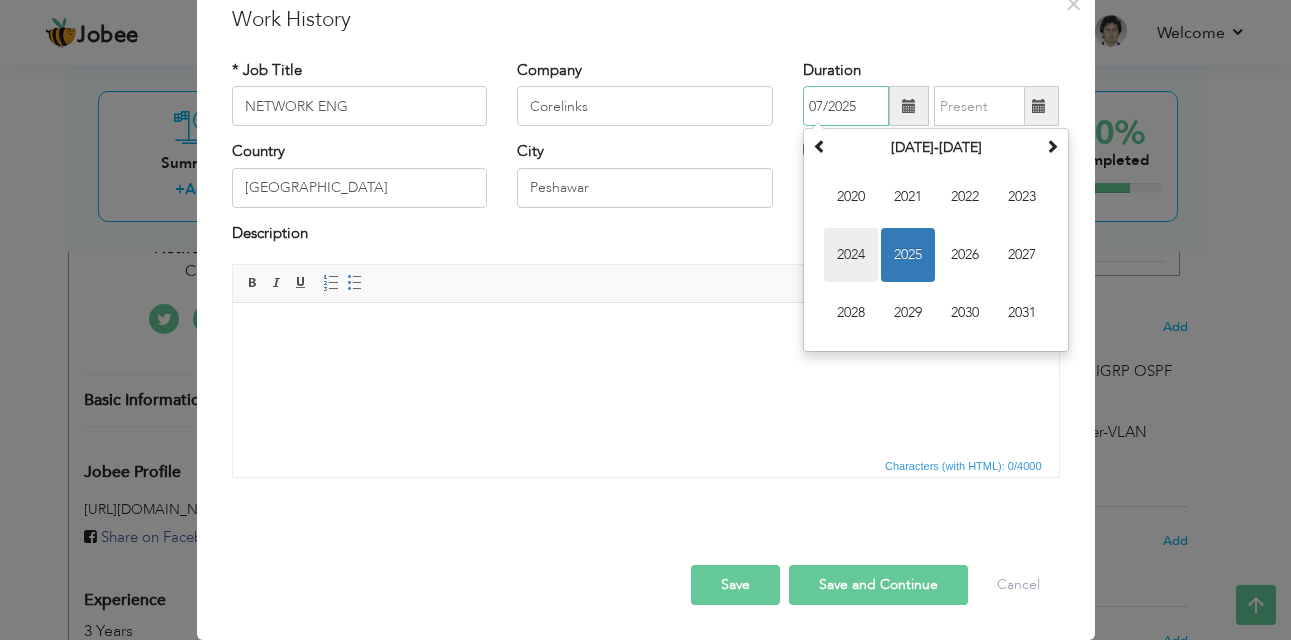 click on "2024" at bounding box center [851, 255] 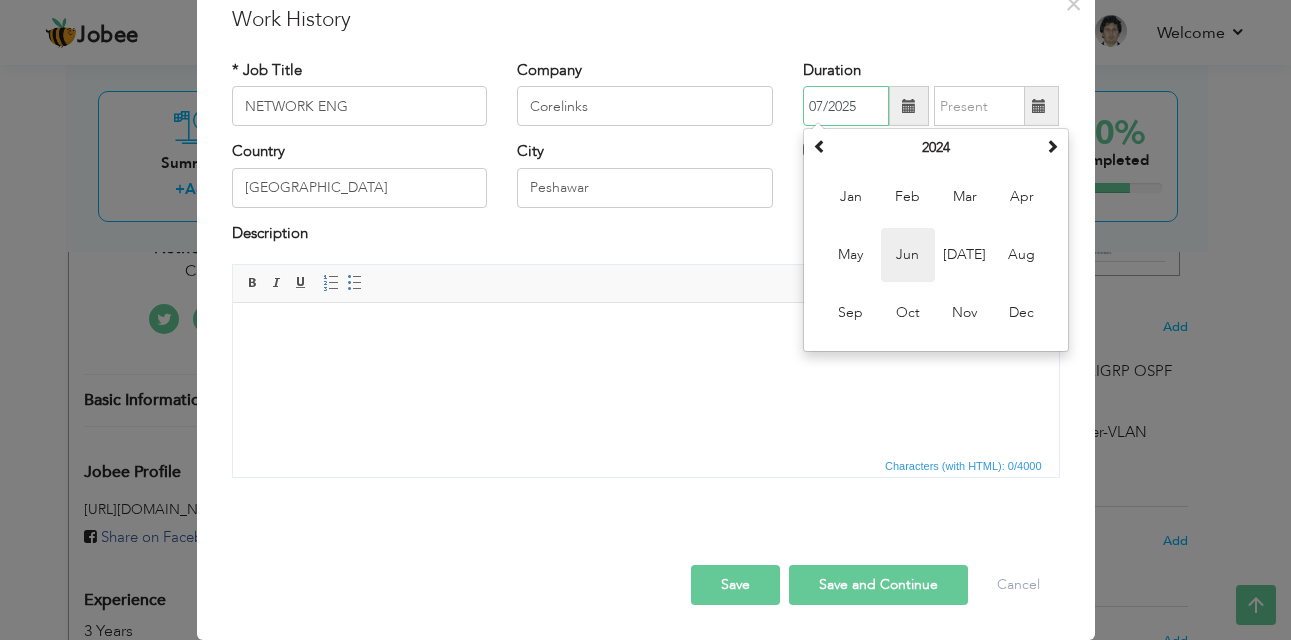 click on "Jun" at bounding box center (908, 255) 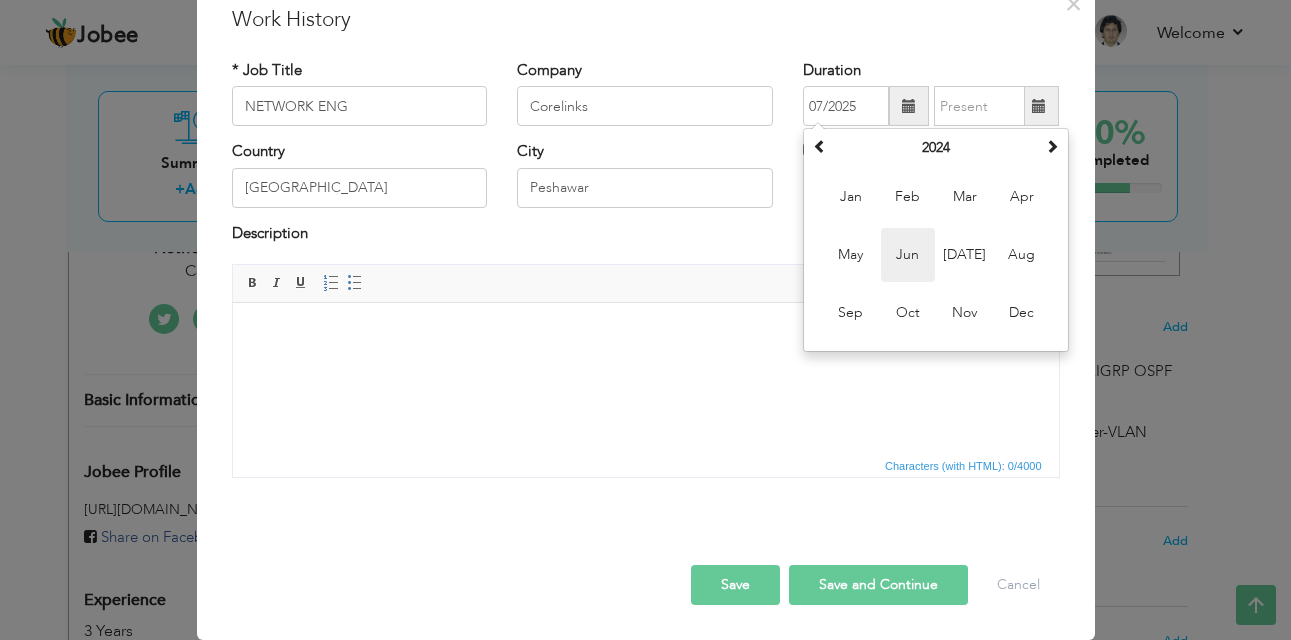 type on "06/2024" 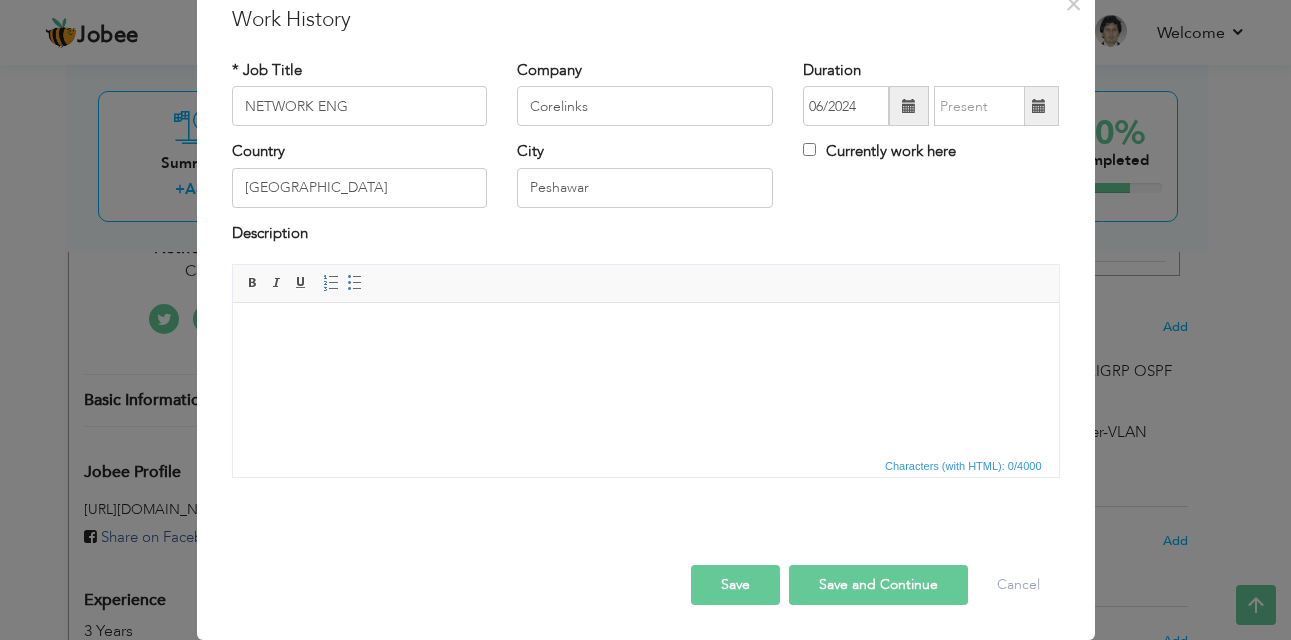 click on "Save and Continue" at bounding box center (878, 585) 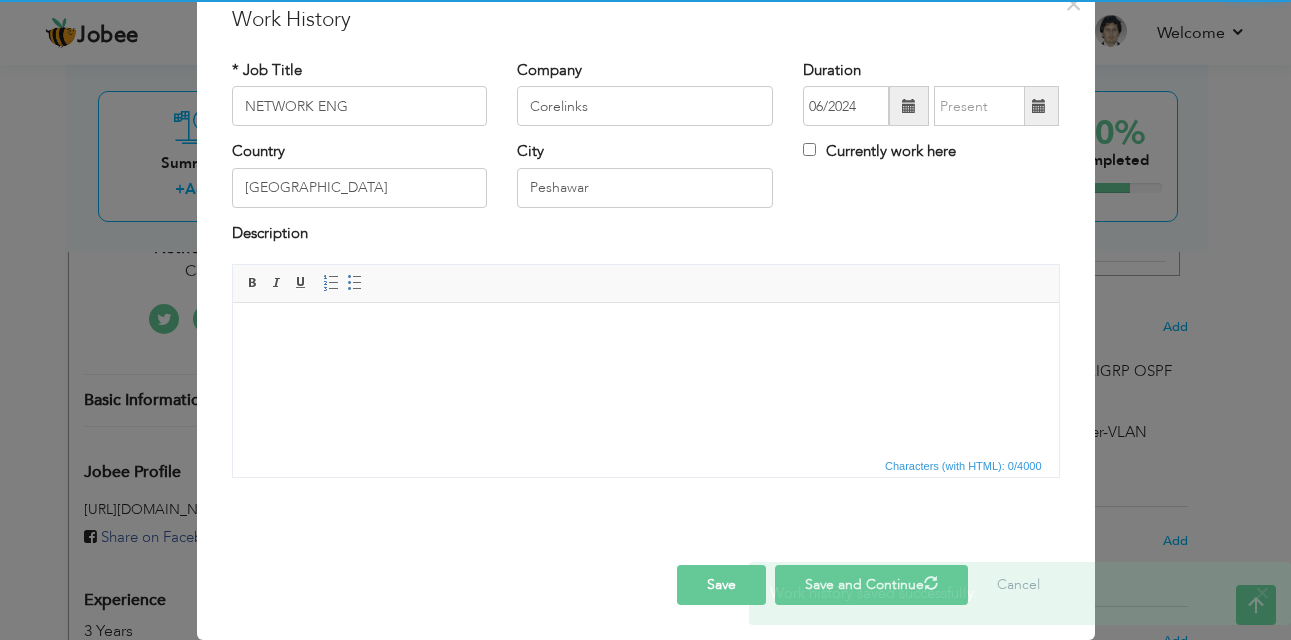 type 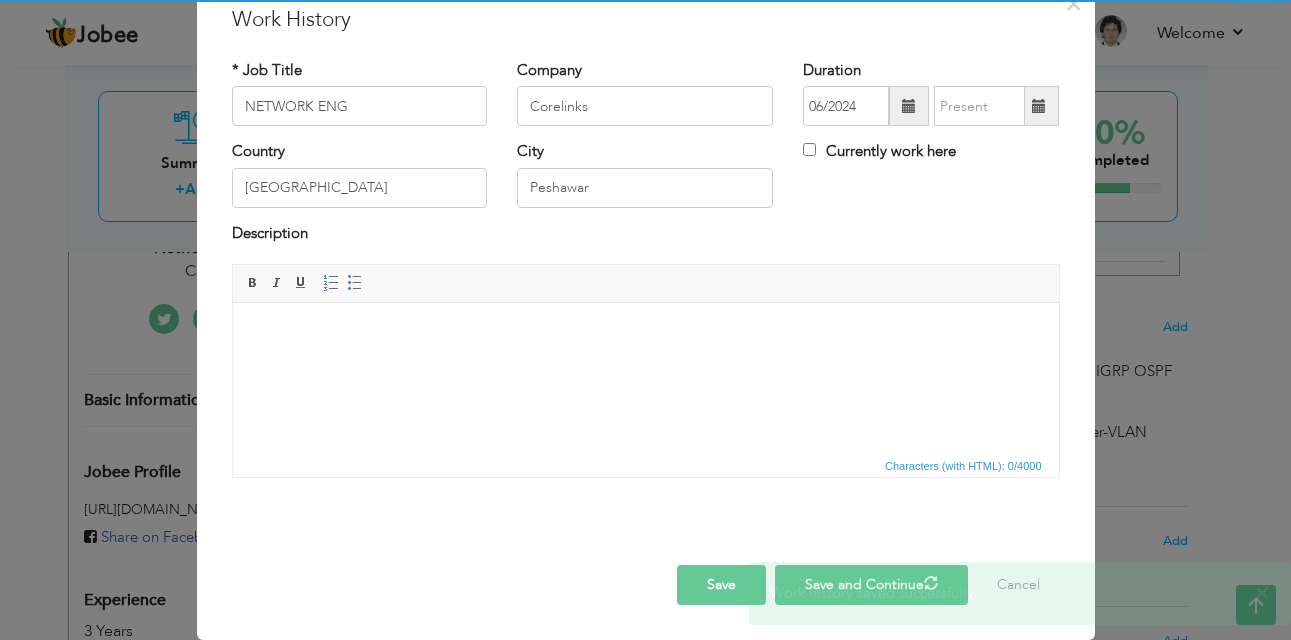 type 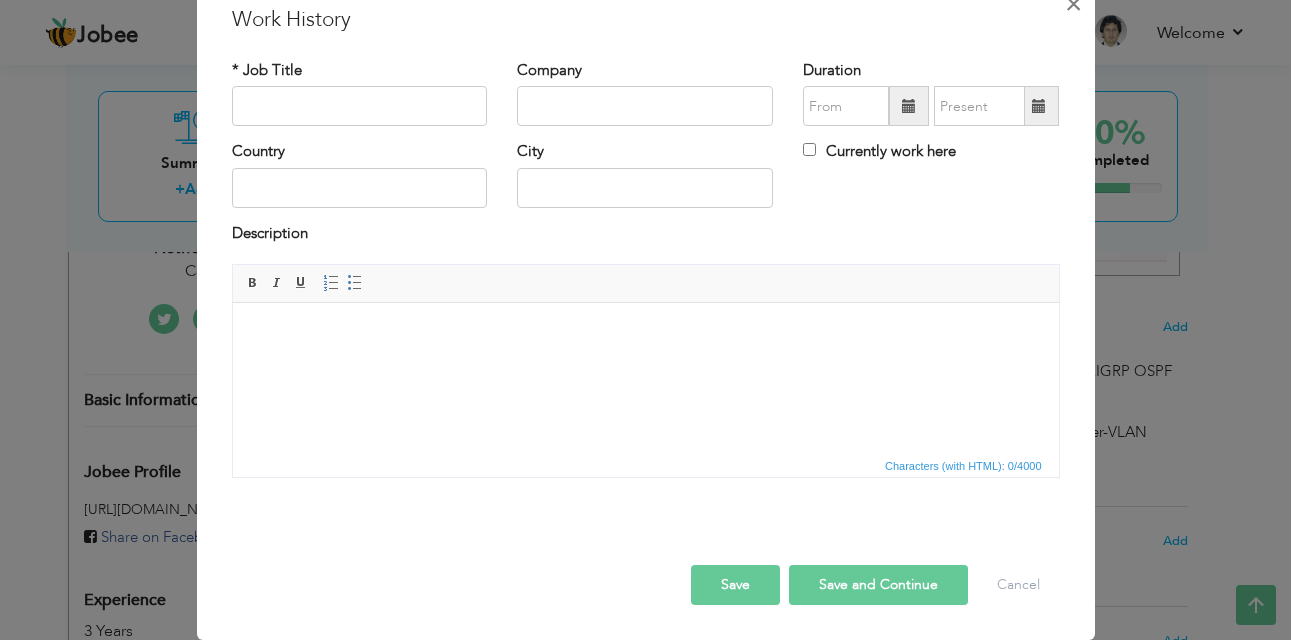 click on "×" at bounding box center (1073, 4) 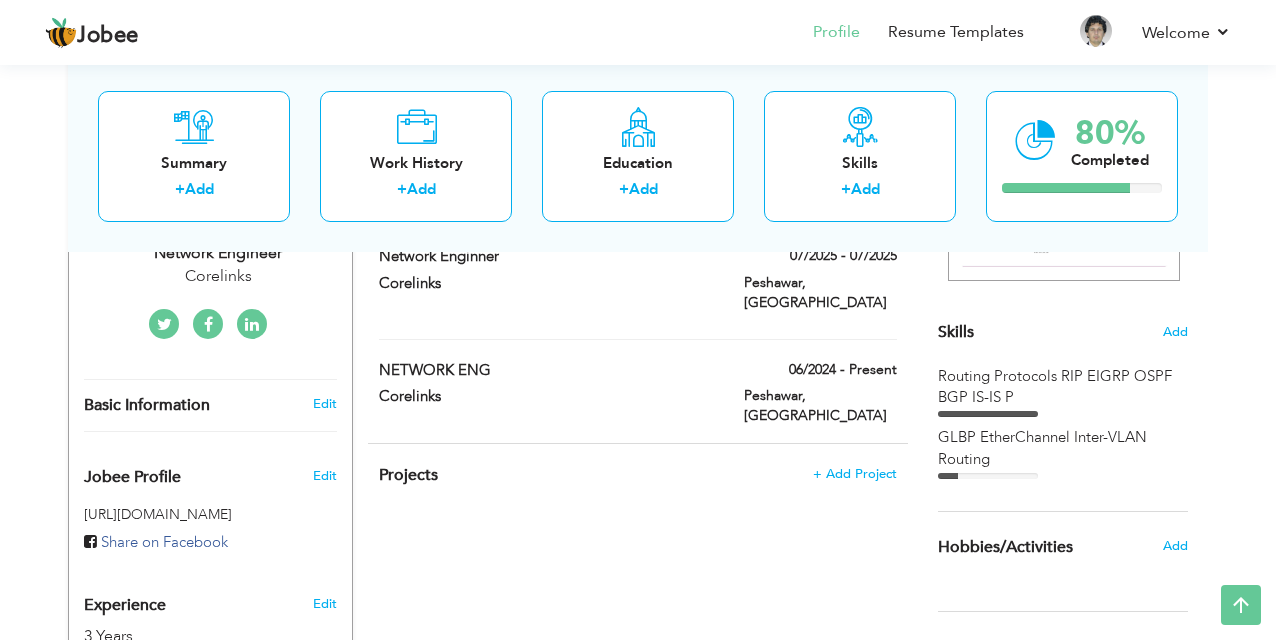 scroll, scrollTop: 447, scrollLeft: 0, axis: vertical 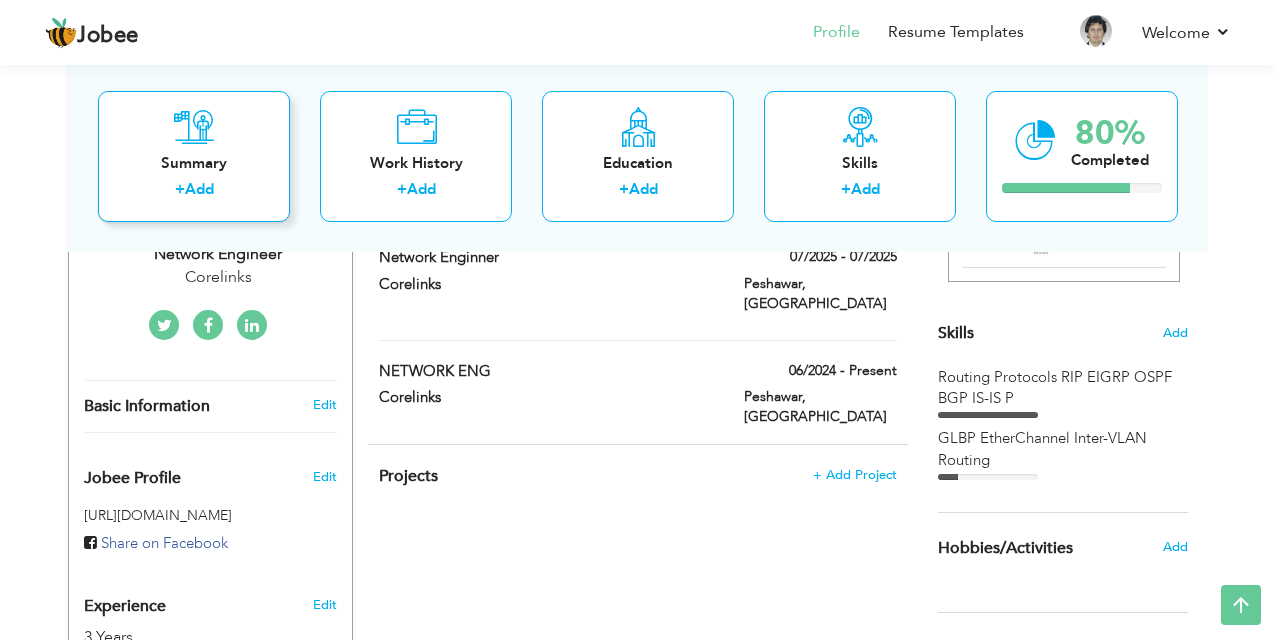 click on "Summary" at bounding box center (194, 162) 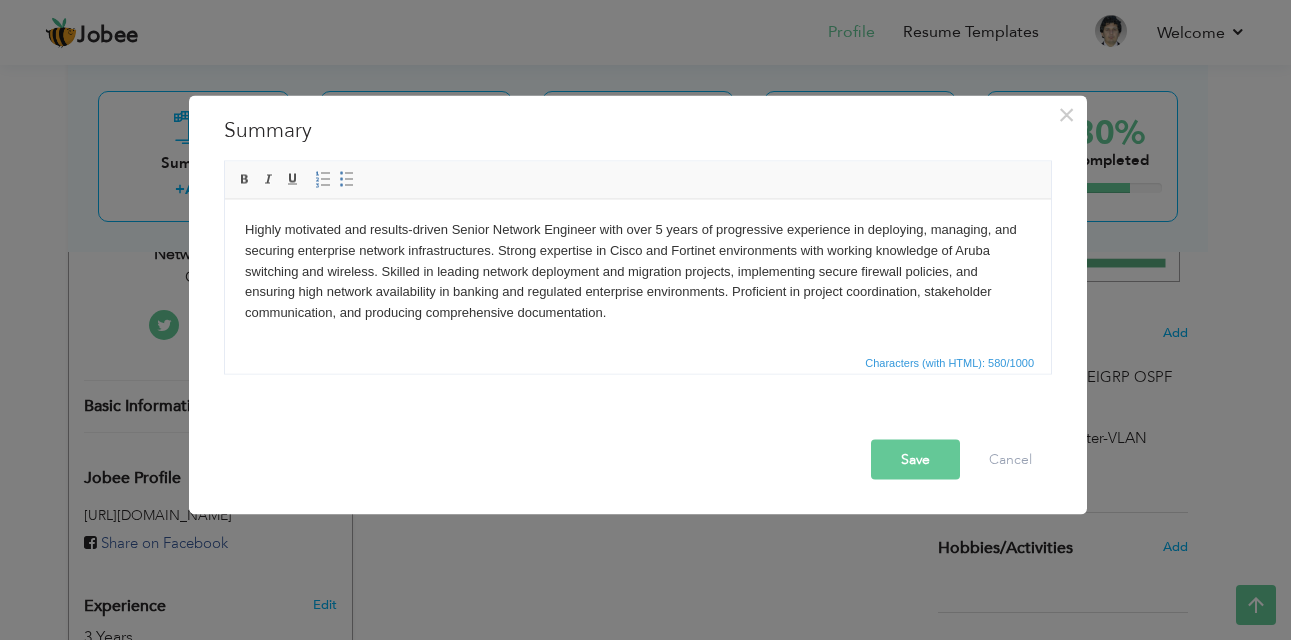 click on "Save" at bounding box center (915, 460) 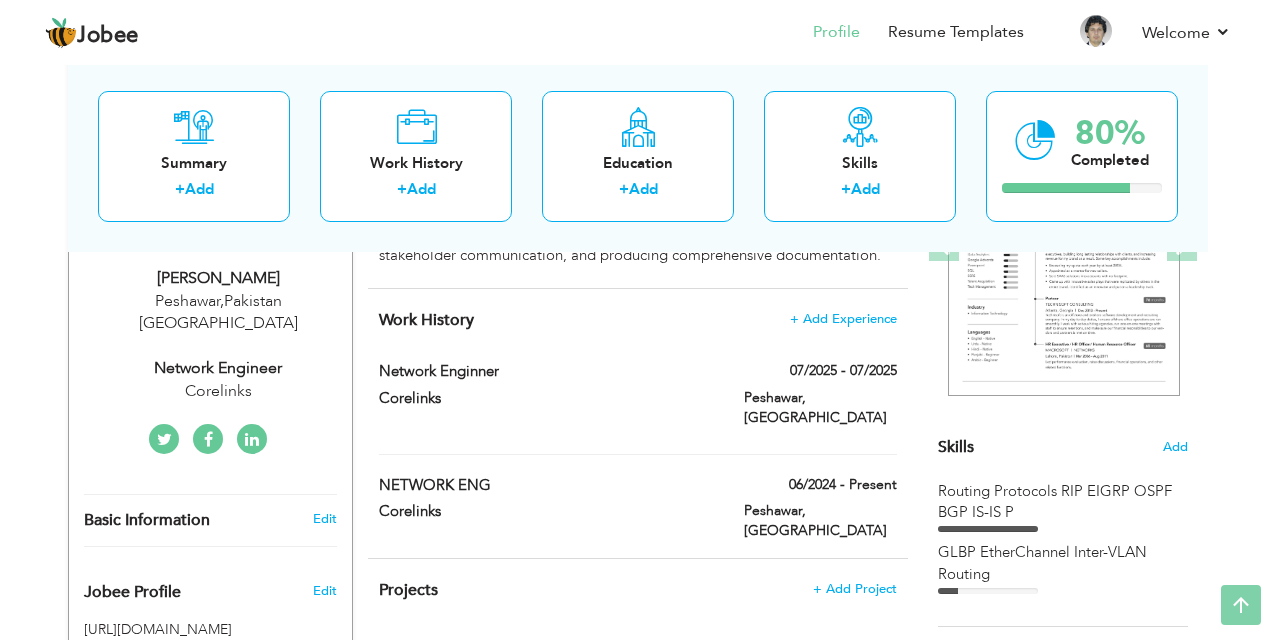 scroll, scrollTop: 0, scrollLeft: 0, axis: both 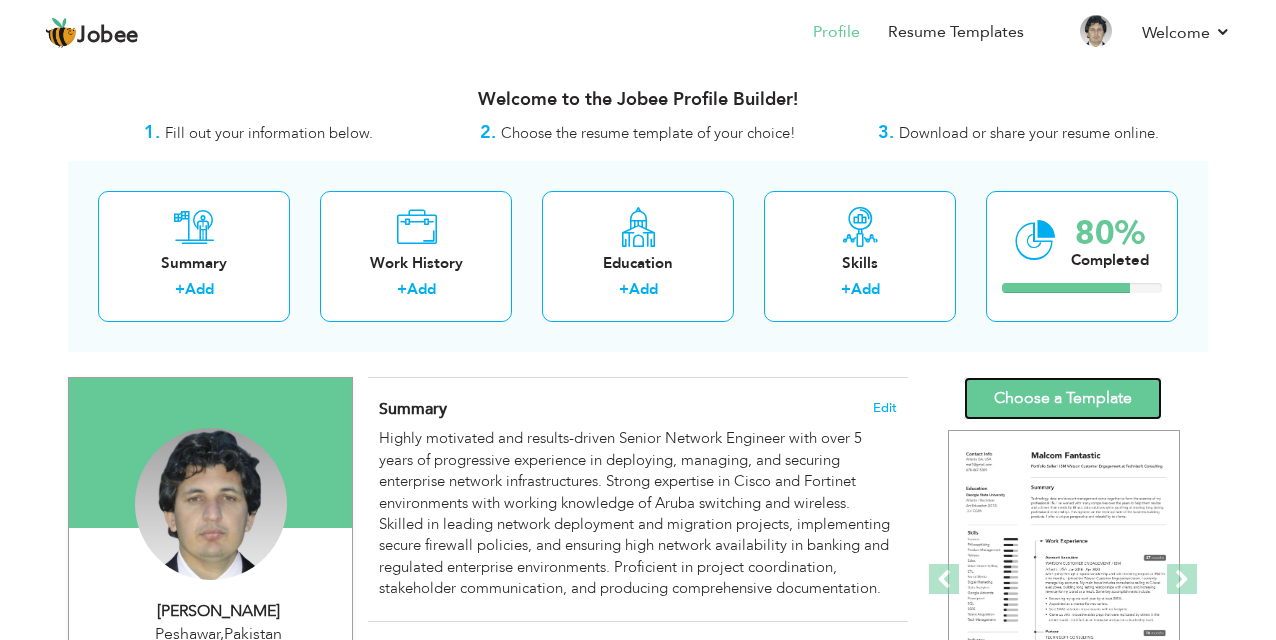 click on "Choose a Template" at bounding box center (1063, 398) 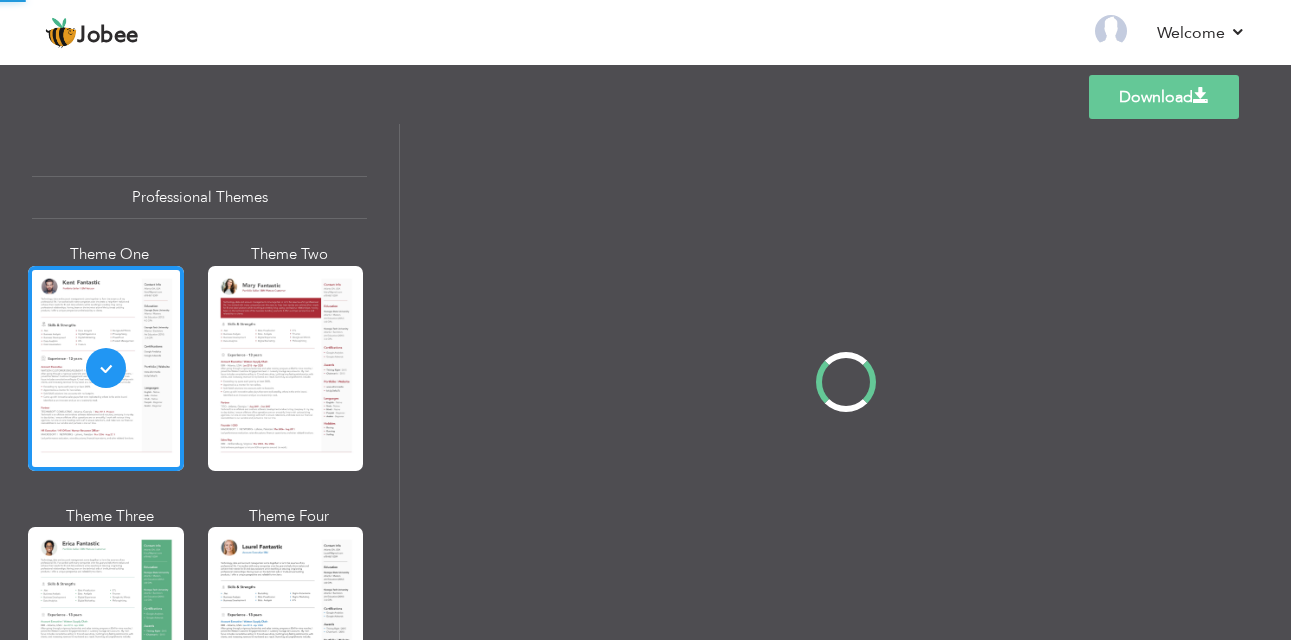 scroll, scrollTop: 0, scrollLeft: 0, axis: both 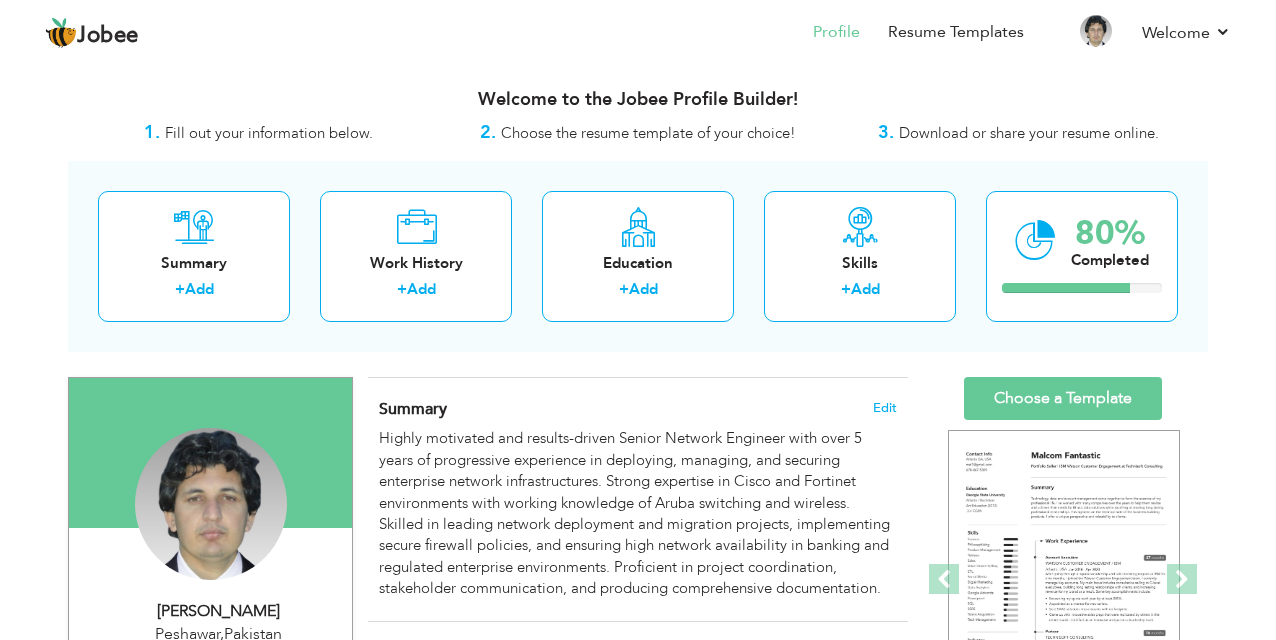 click on "Choose the resume template of your choice!" at bounding box center (648, 133) 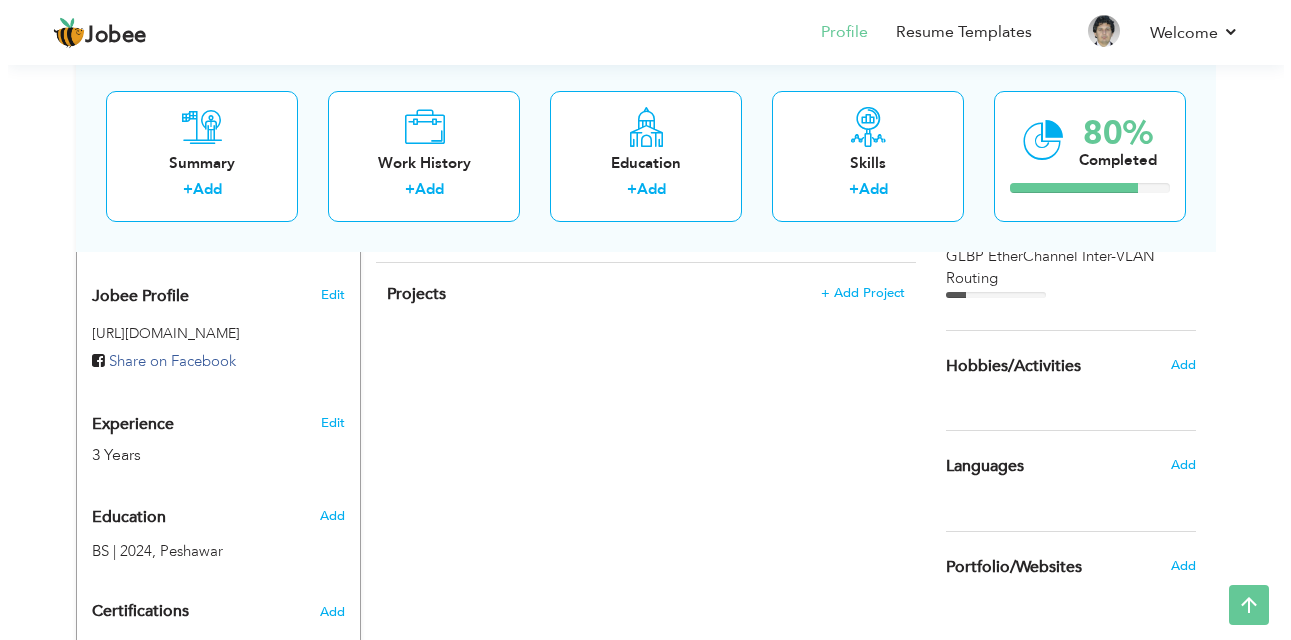 scroll, scrollTop: 613, scrollLeft: 0, axis: vertical 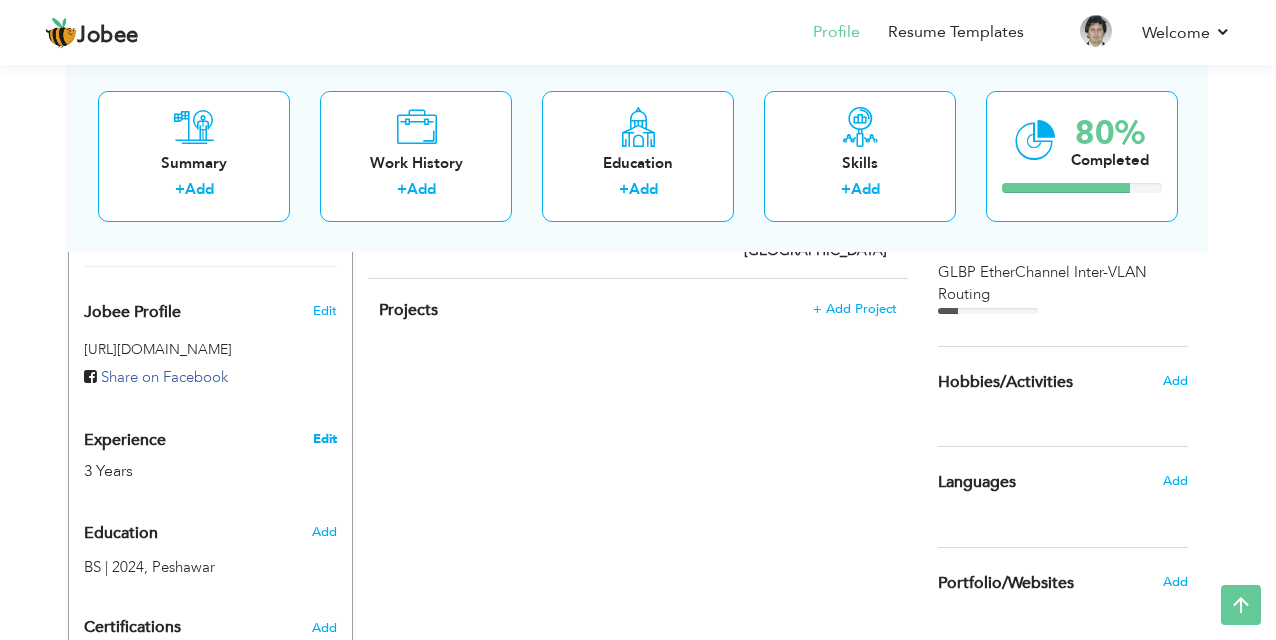 click on "Edit" at bounding box center (325, 439) 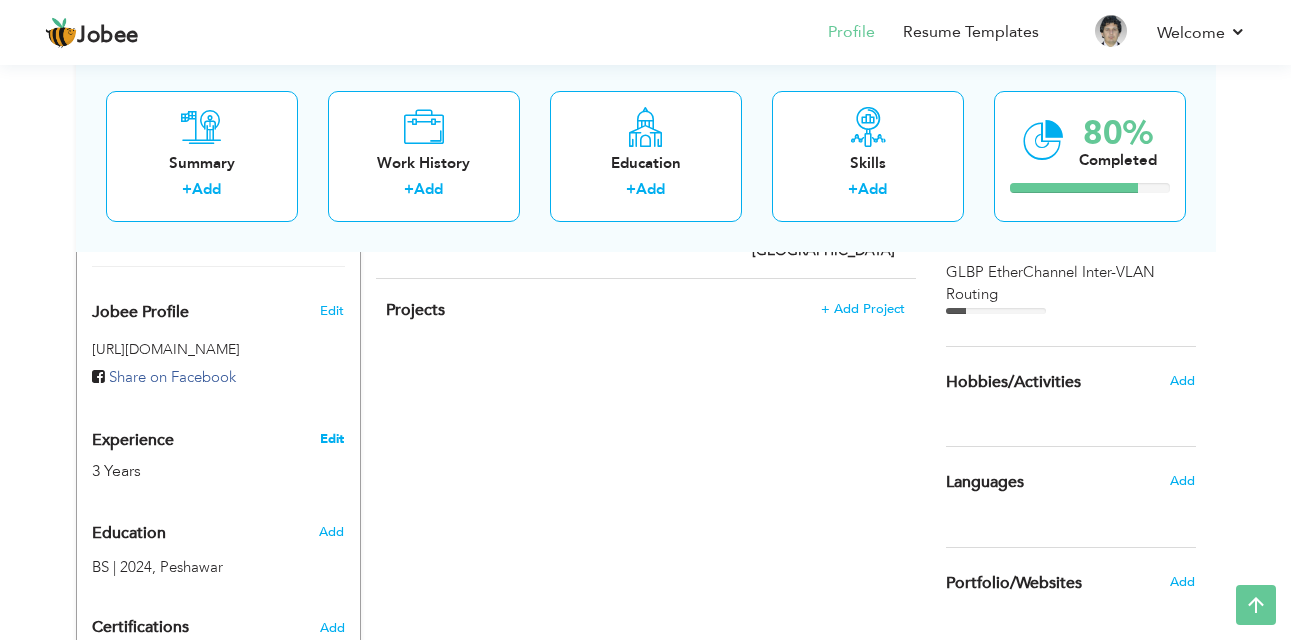 click on "Jobee
Profile
Resume Templates
Resume Templates
Cover Letters
About
My Resume
Welcome
Settings
Log off
Welcome" at bounding box center [645, 107] 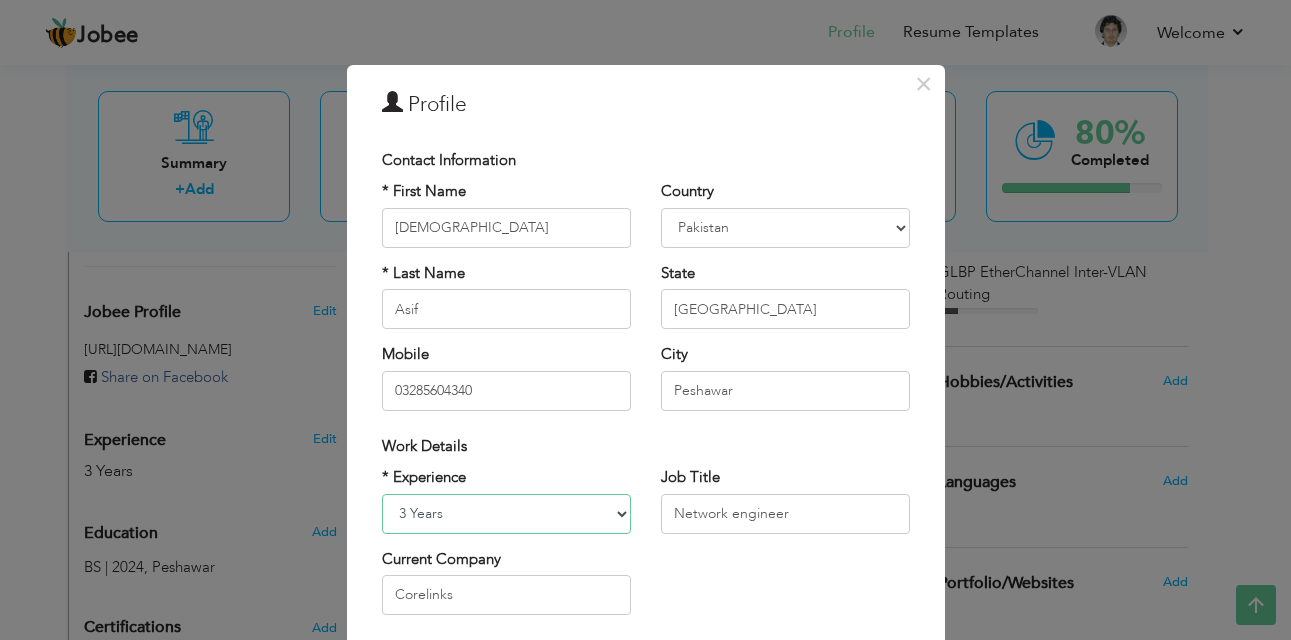 click on "Entry Level Less than 1 Year 1 Year 2 Years 3 Years 4 Years 5 Years 6 Years 7 Years 8 Years 9 Years 10 Years 11 Years 12 Years 13 Years 14 Years 15 Years 16 Years 17 Years 18 Years 19 Years 20 Years 21 Years 22 Years 23 Years 24 Years 25 Years 26 Years 27 Years 28 Years 29 Years 30 Years 31 Years 32 Years 33 Years 34 Years 35 Years More than 35 Years" at bounding box center (506, 514) 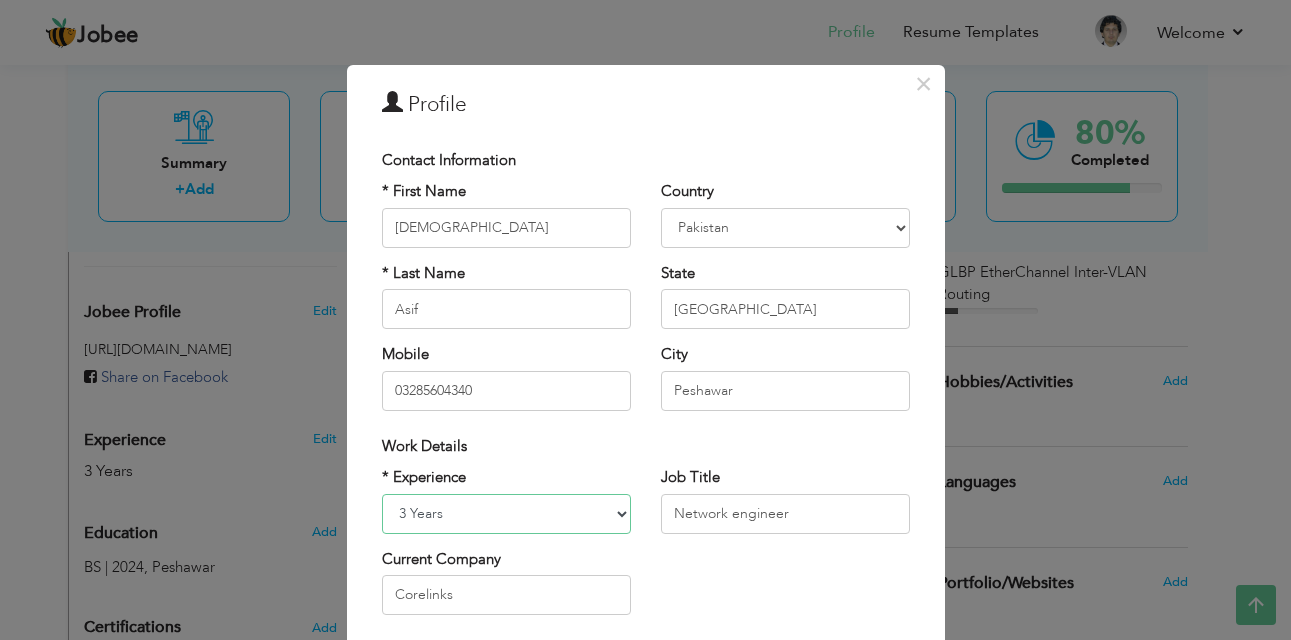 select on "number:3" 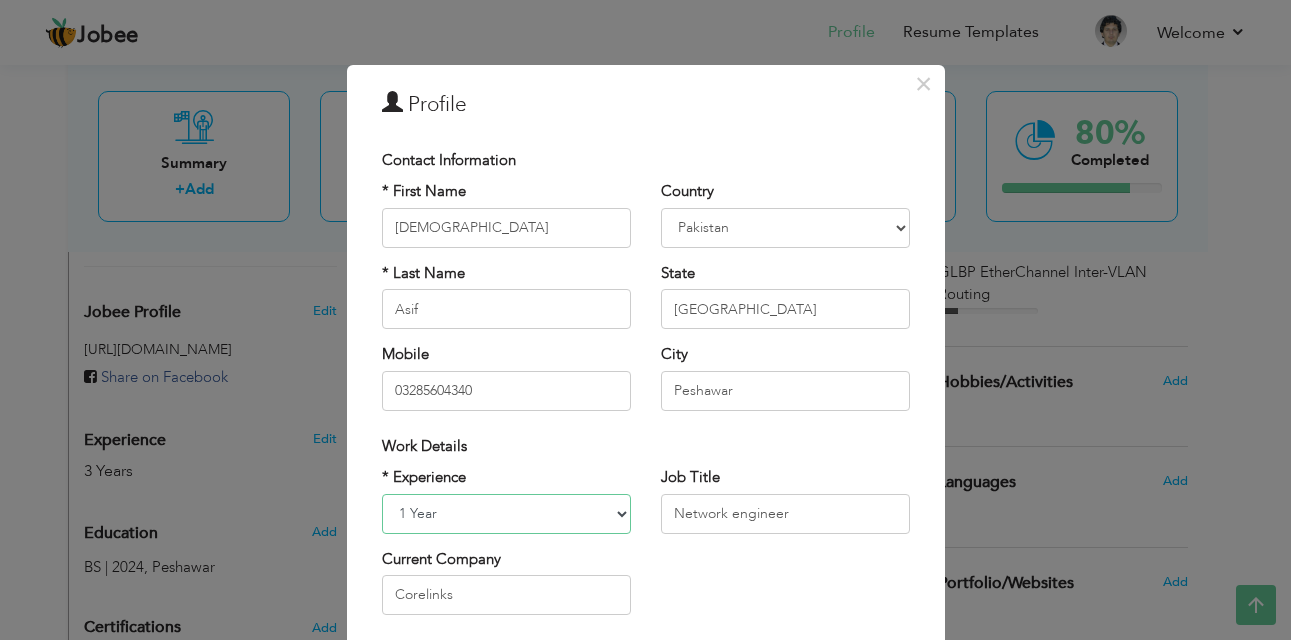 click on "Entry Level Less than 1 Year 1 Year 2 Years 3 Years 4 Years 5 Years 6 Years 7 Years 8 Years 9 Years 10 Years 11 Years 12 Years 13 Years 14 Years 15 Years 16 Years 17 Years 18 Years 19 Years 20 Years 21 Years 22 Years 23 Years 24 Years 25 Years 26 Years 27 Years 28 Years 29 Years 30 Years 31 Years 32 Years 33 Years 34 Years 35 Years More than 35 Years" at bounding box center (506, 514) 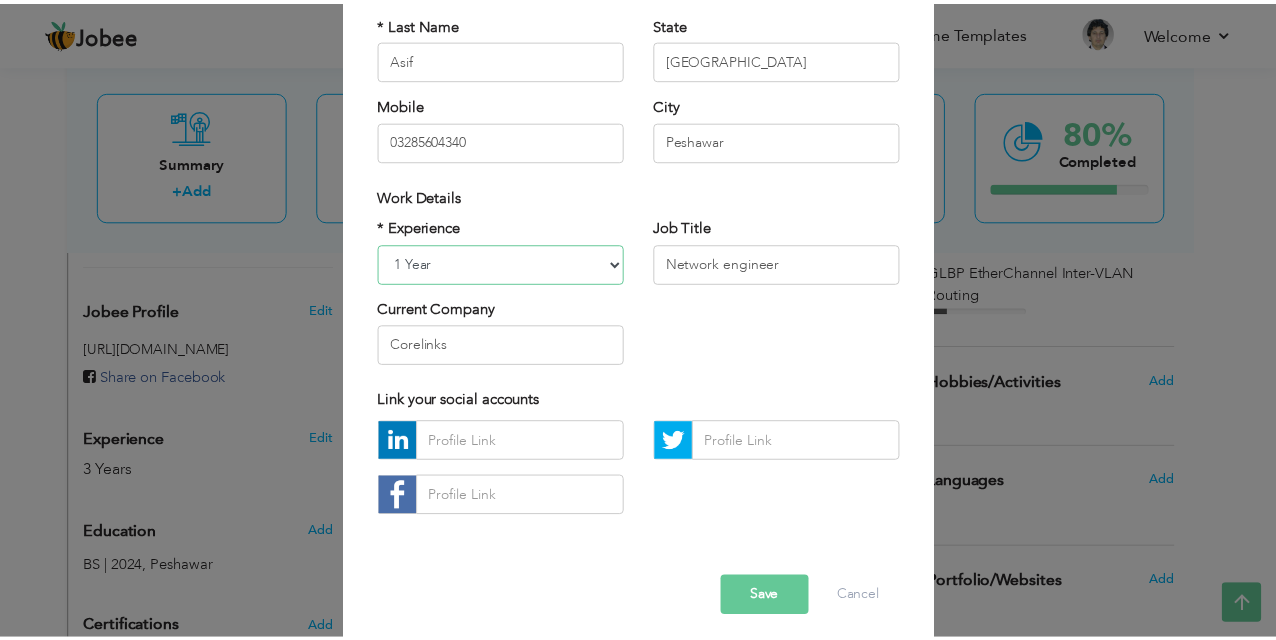 scroll, scrollTop: 262, scrollLeft: 0, axis: vertical 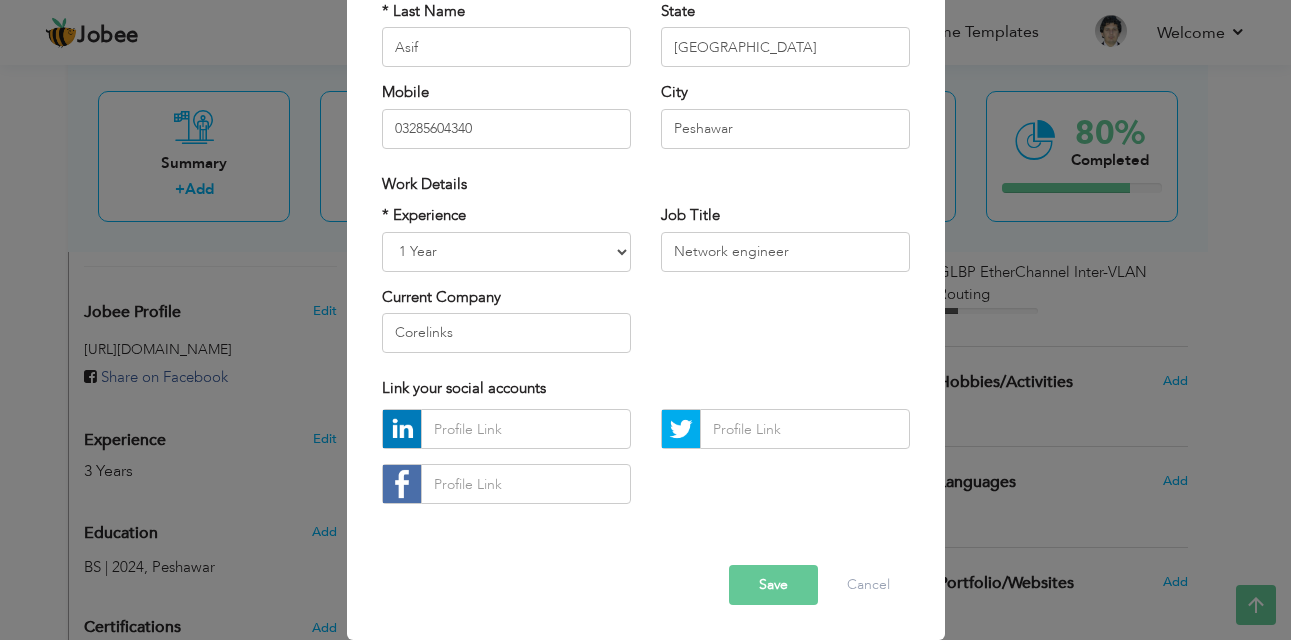 click on "Save" at bounding box center (773, 585) 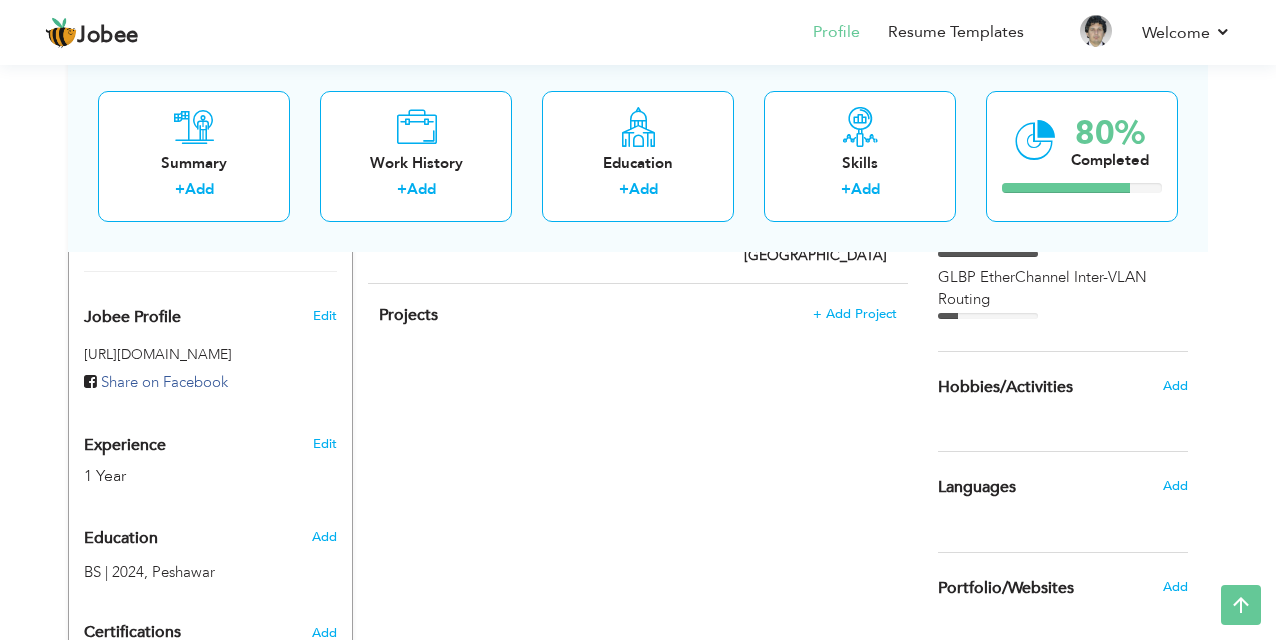 scroll, scrollTop: 0, scrollLeft: 0, axis: both 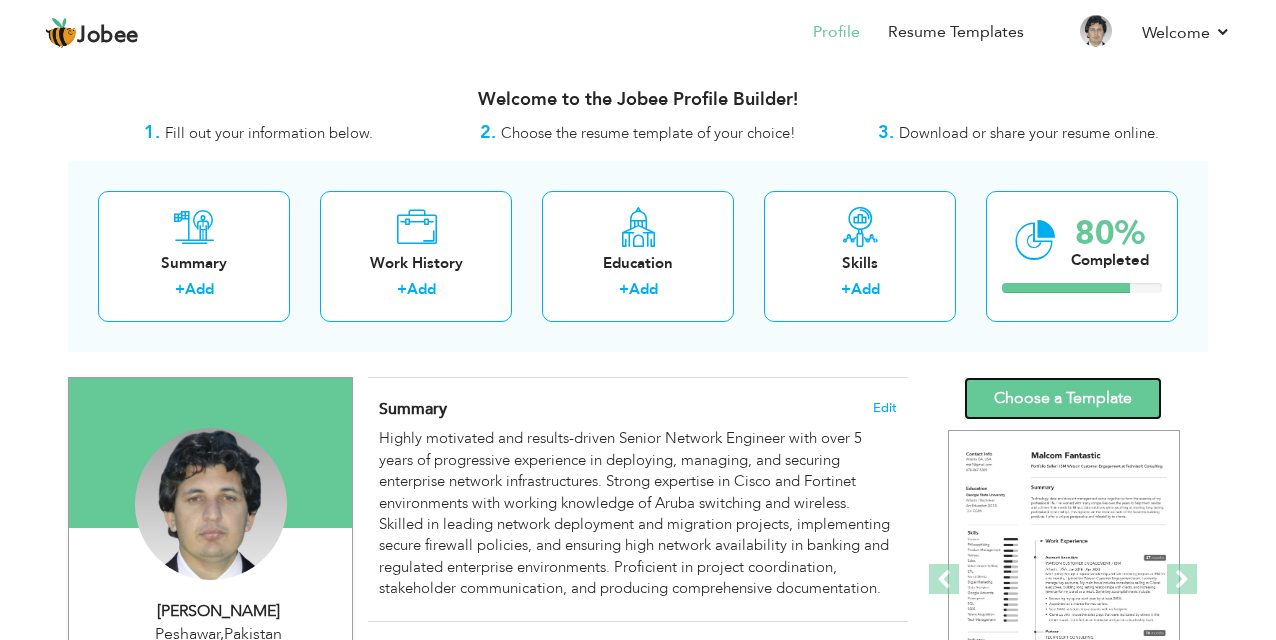 click on "Choose a Template" at bounding box center [1063, 398] 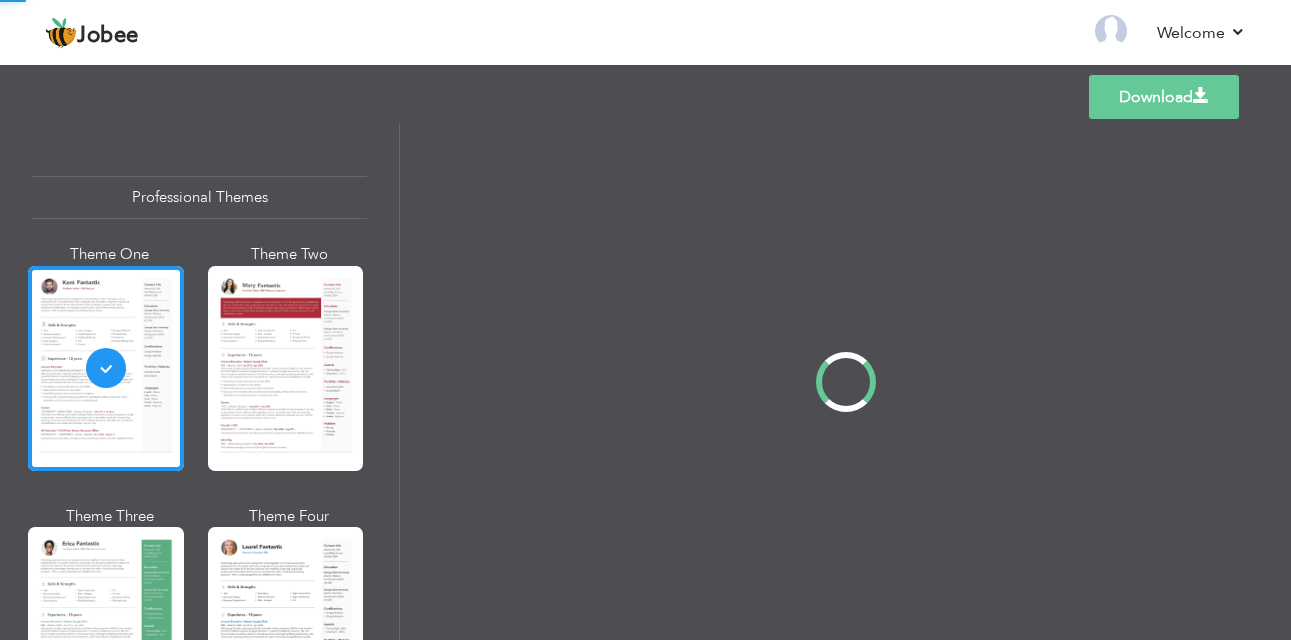 scroll, scrollTop: 0, scrollLeft: 0, axis: both 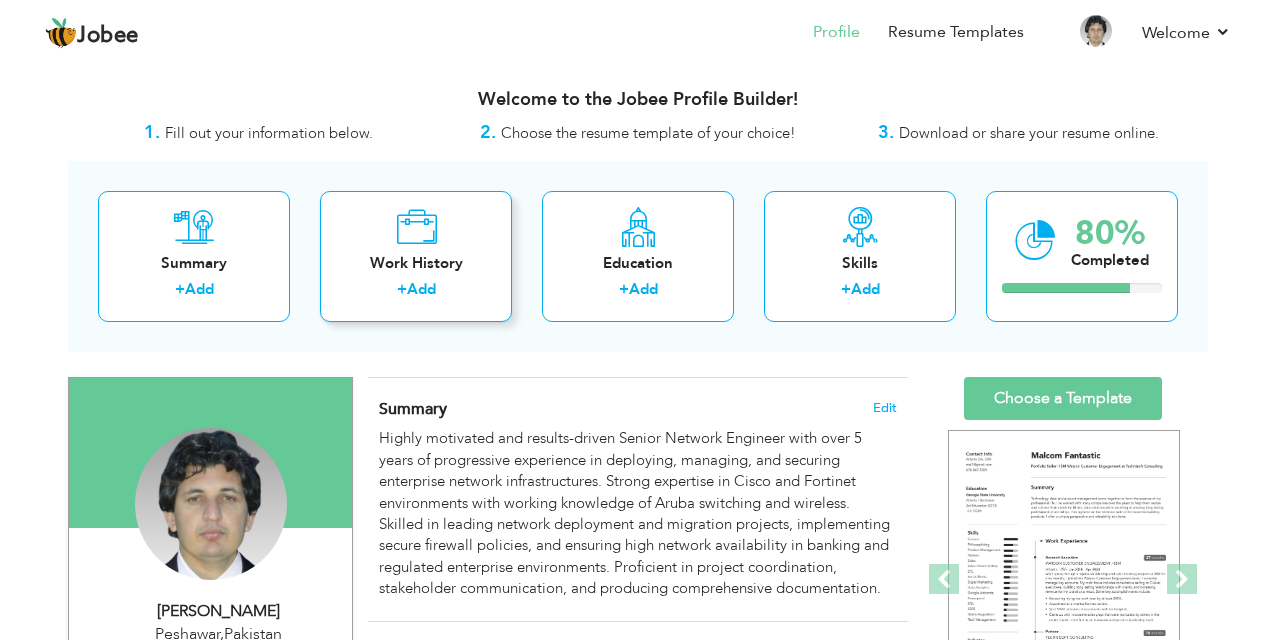 click on "Work History" at bounding box center (416, 263) 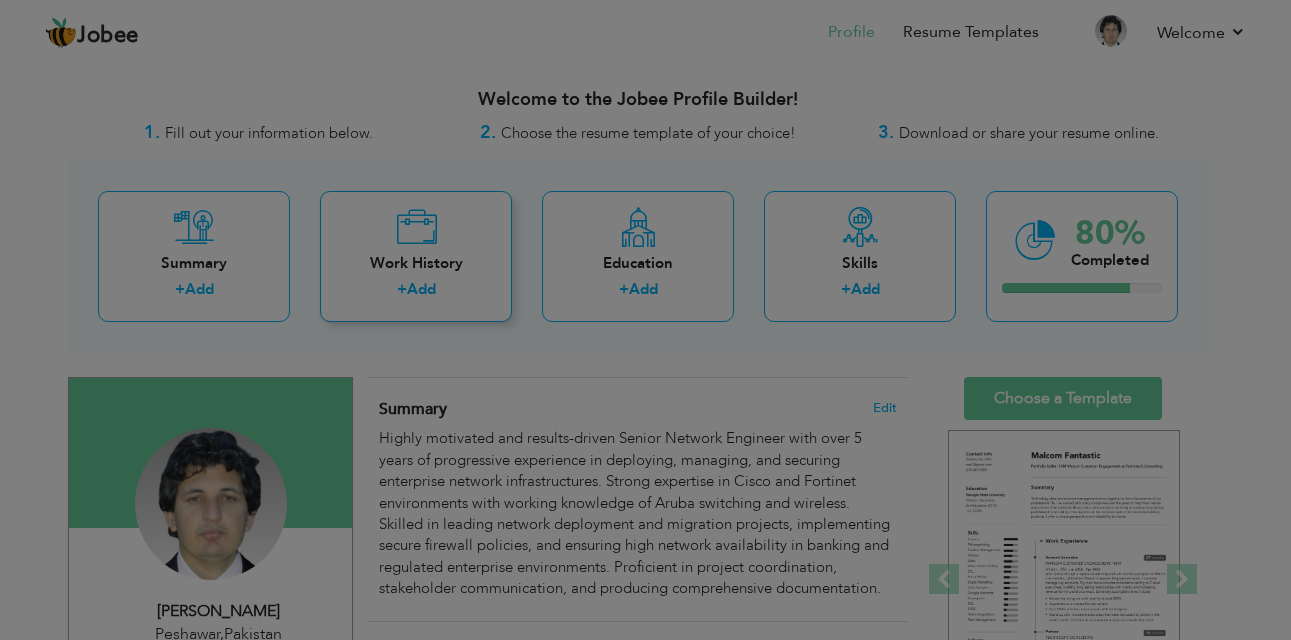 click on "Jobee
Profile
Resume Templates
Resume Templates
Cover Letters
About
My Resume
Welcome
Settings
Log off
Welcome" at bounding box center (645, 720) 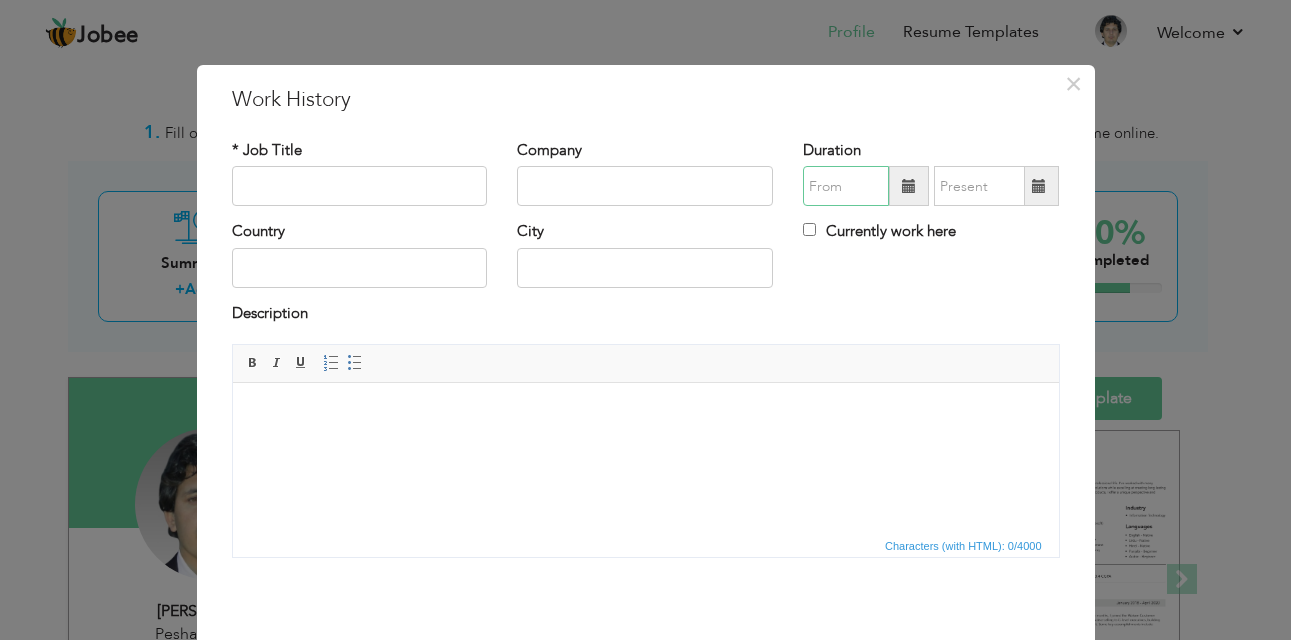 type on "07/2025" 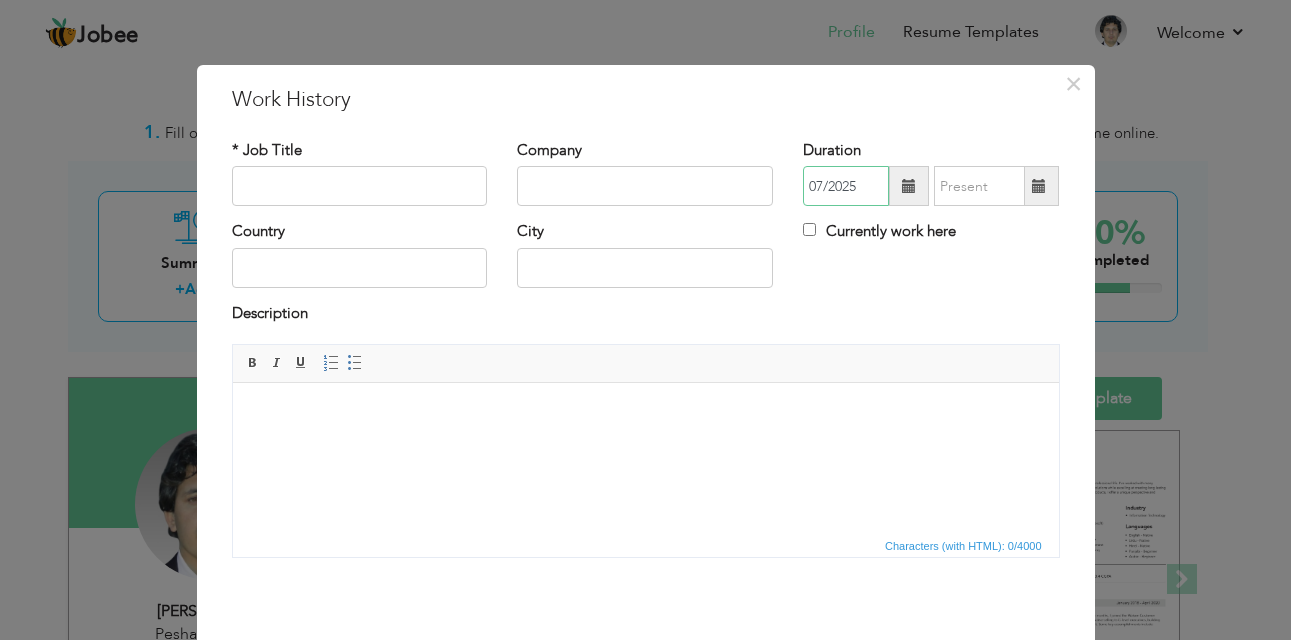 click on "07/2025" at bounding box center [846, 186] 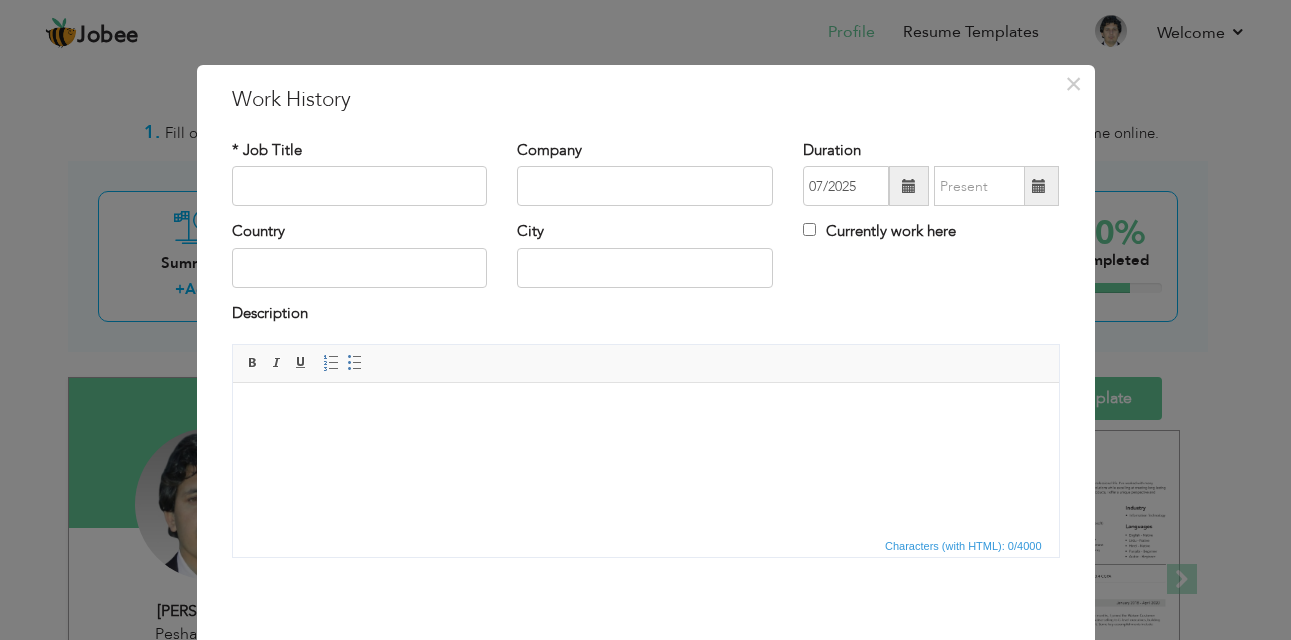 click at bounding box center [645, 413] 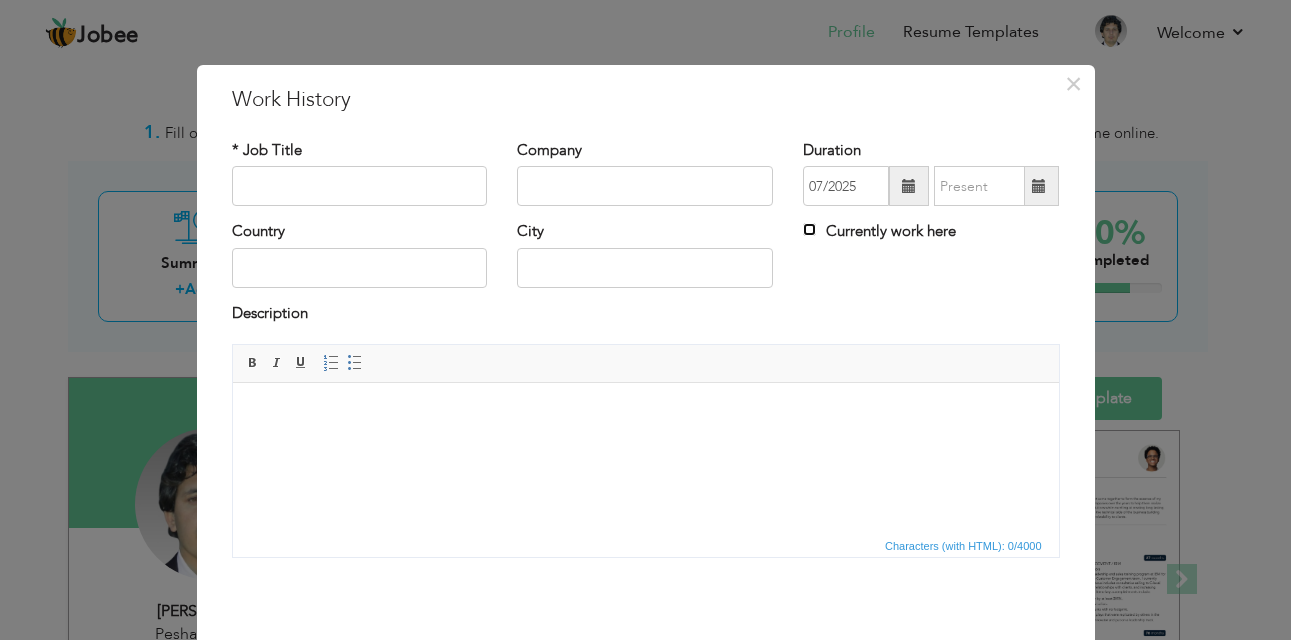 click on "Currently work here" at bounding box center [809, 229] 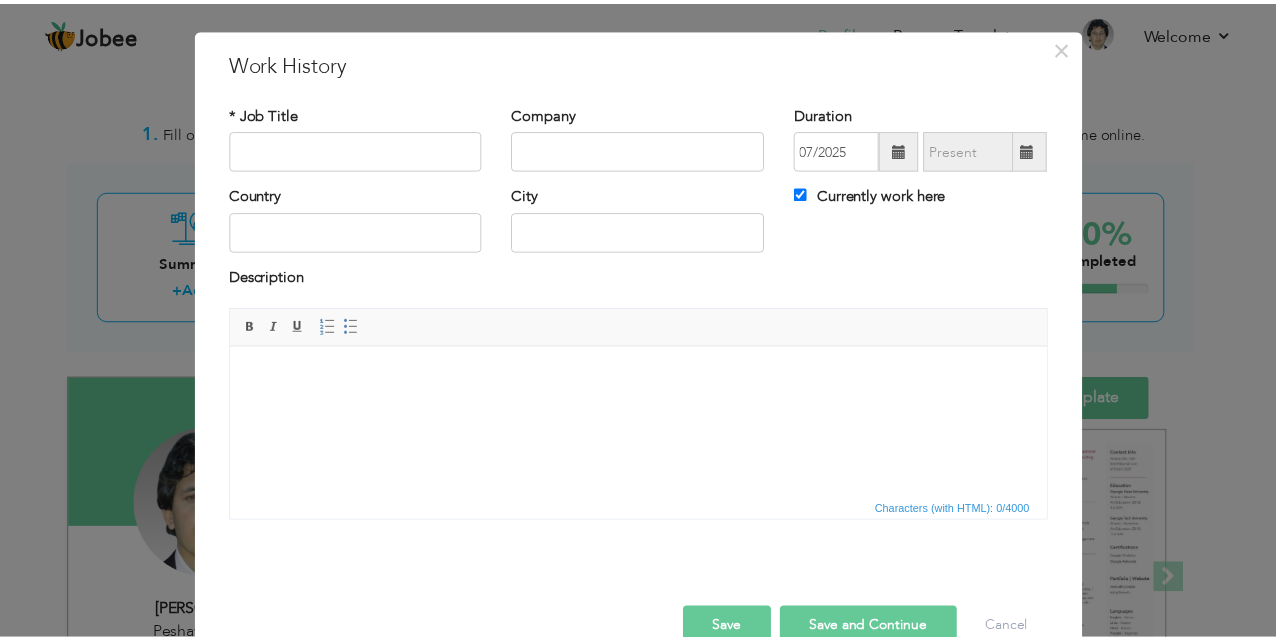 scroll, scrollTop: 80, scrollLeft: 0, axis: vertical 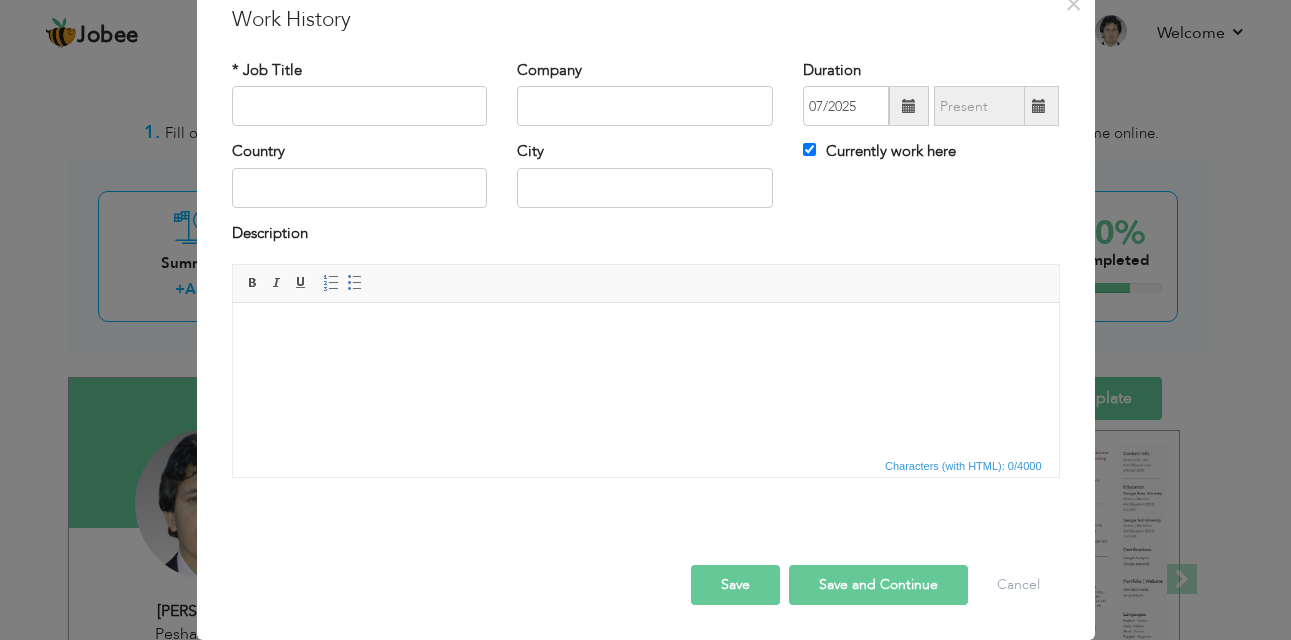 click on "Save" at bounding box center (735, 585) 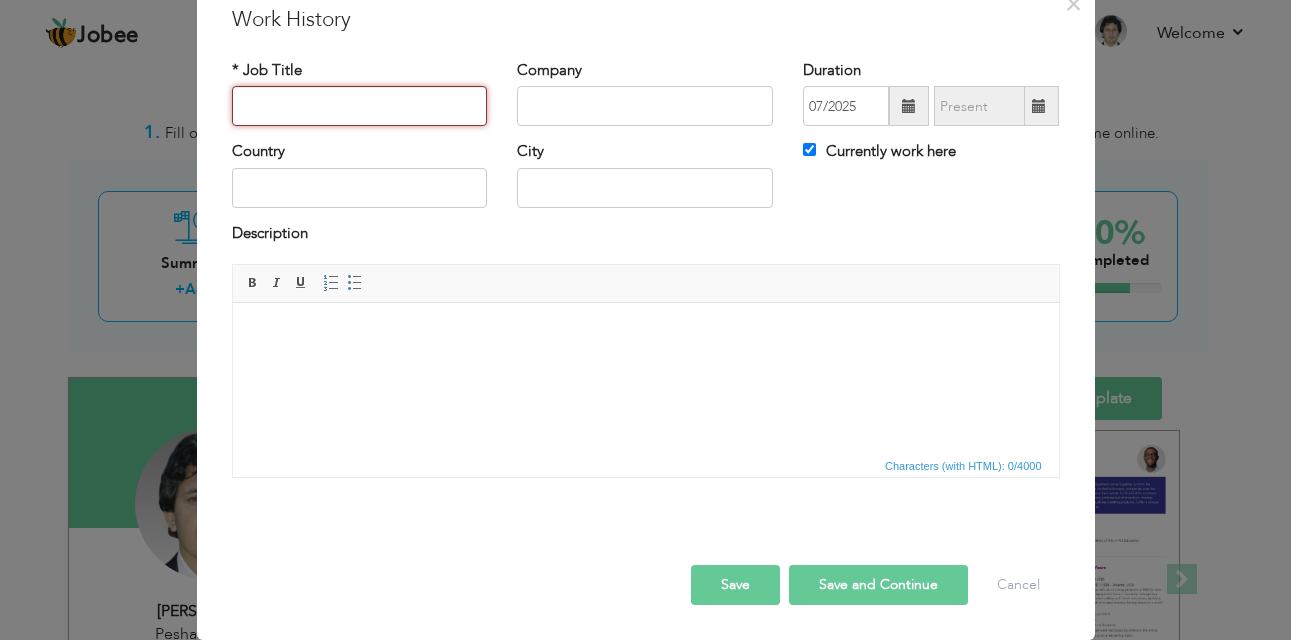 click at bounding box center [360, 106] 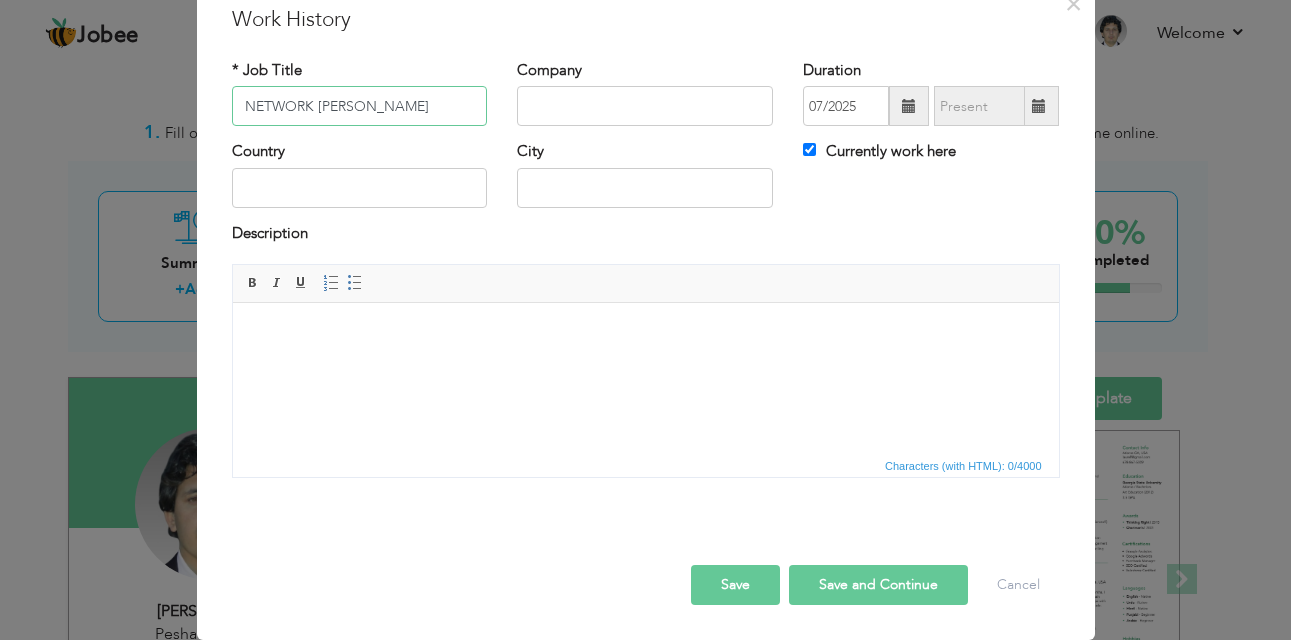 type on "NETWORK [PERSON_NAME]" 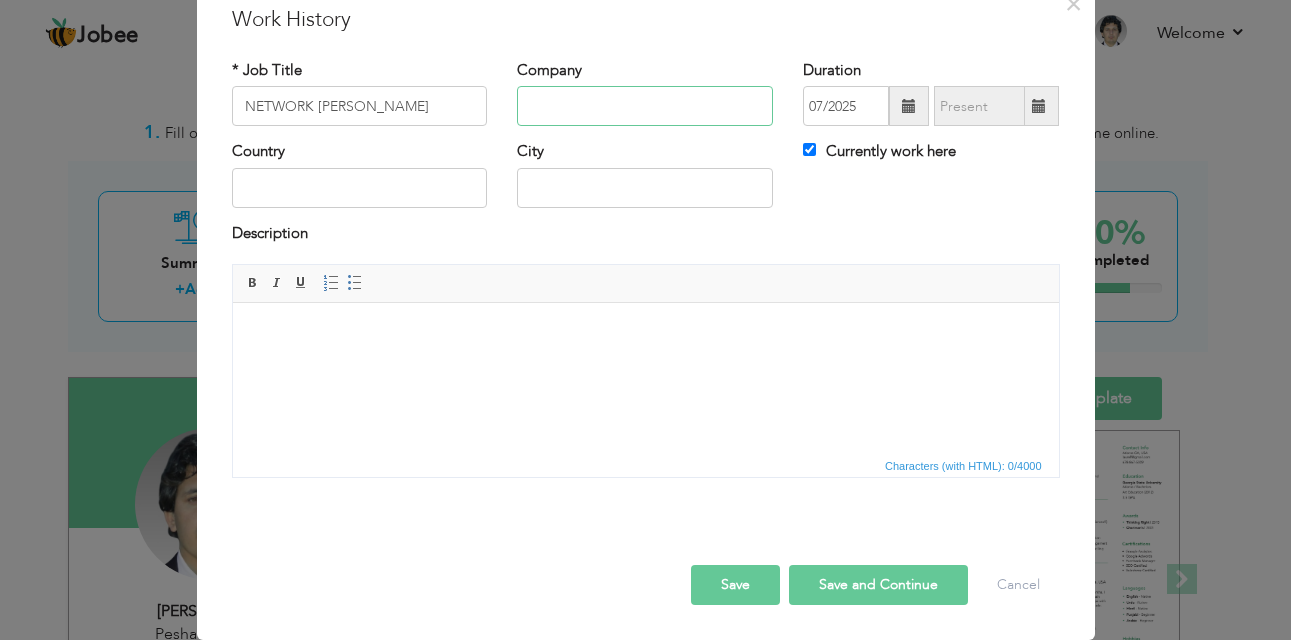 click at bounding box center (645, 106) 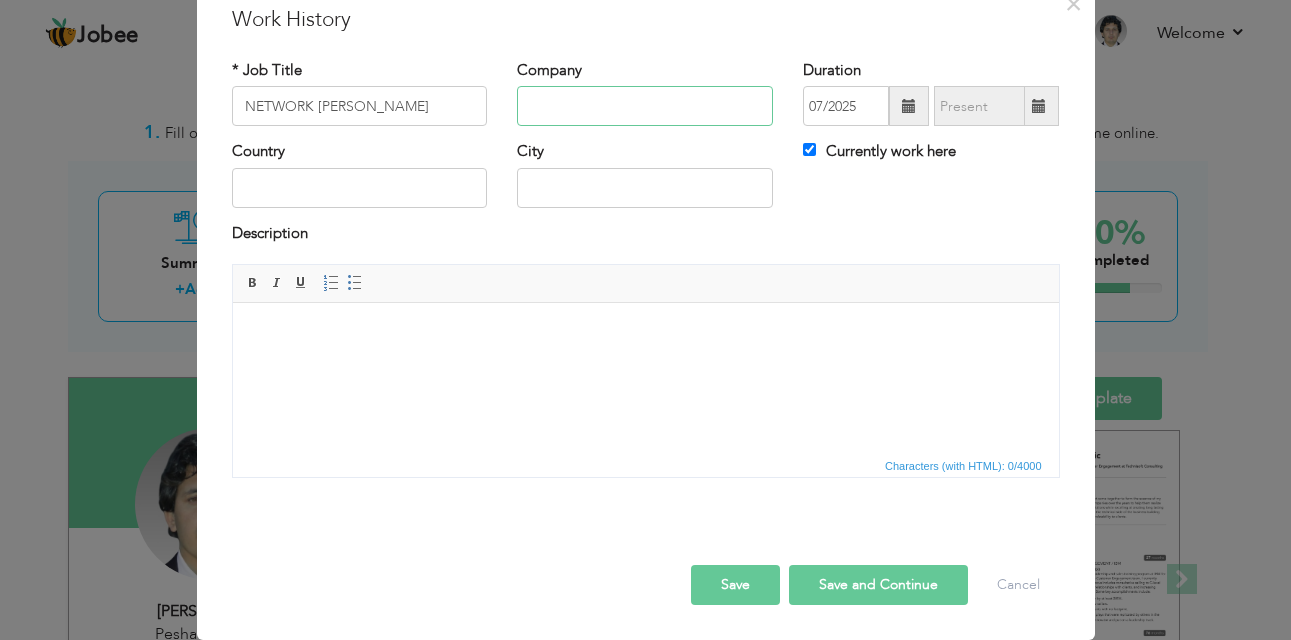 type on "Corelinks" 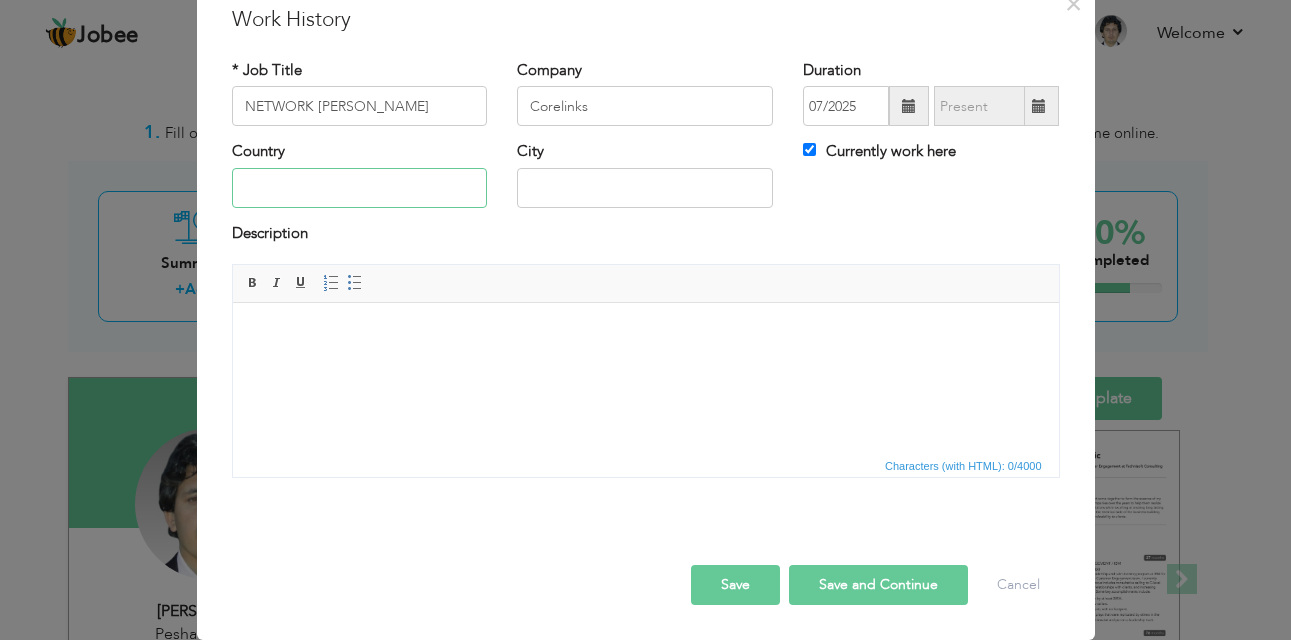 type on "[GEOGRAPHIC_DATA]" 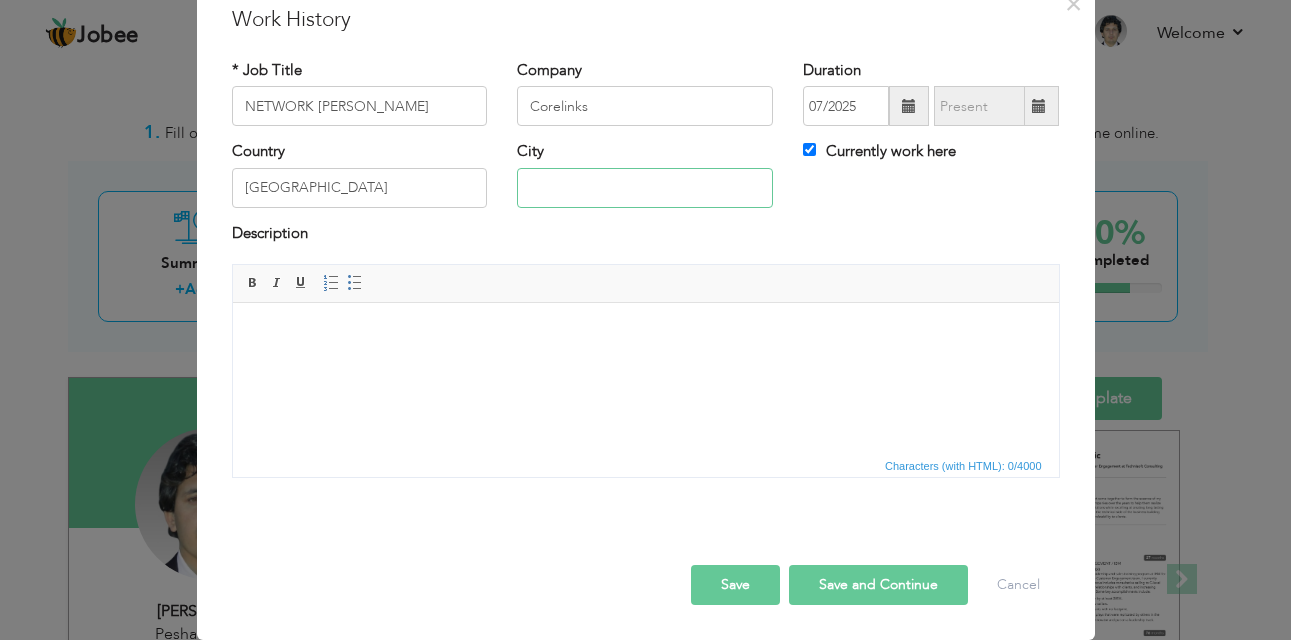 type on "Peshawar" 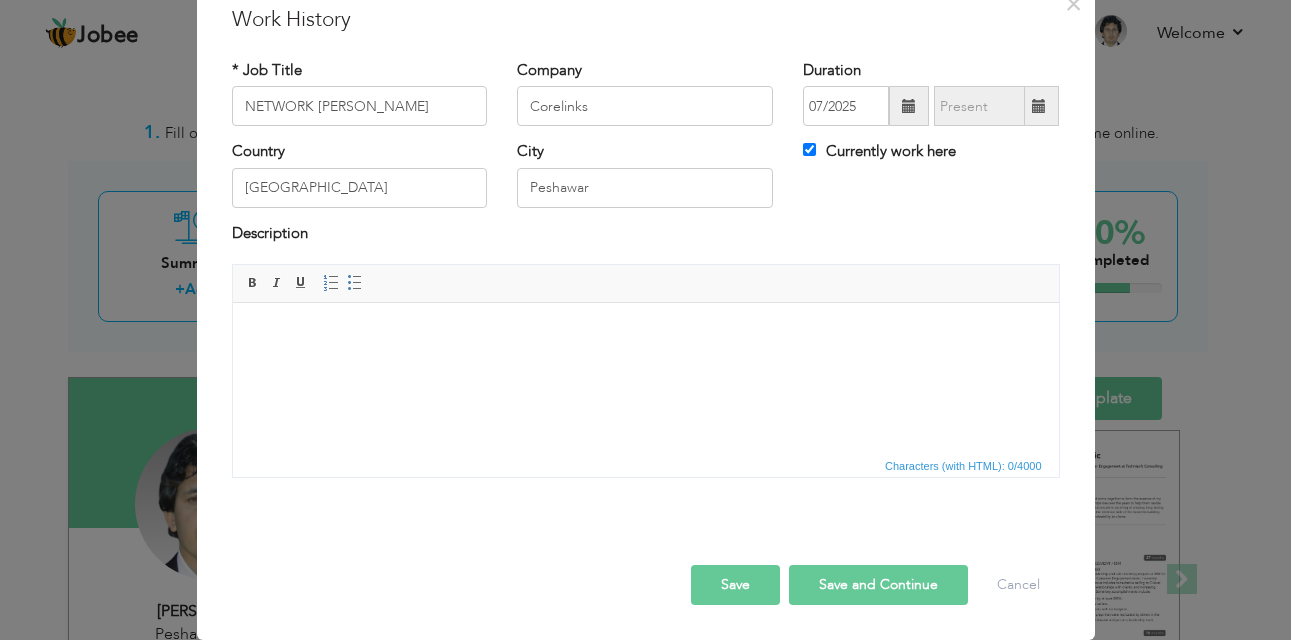 click on "Save" at bounding box center (735, 585) 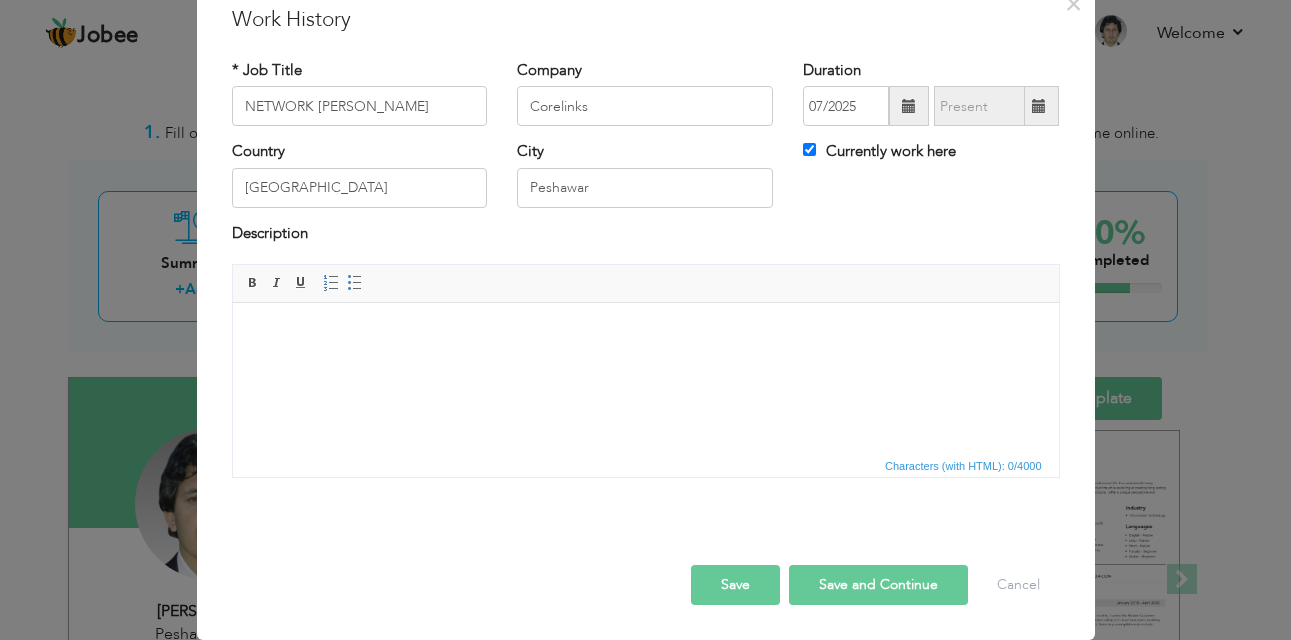 click on "Save
Save and Continue
Delete
Cancel" at bounding box center (646, 564) 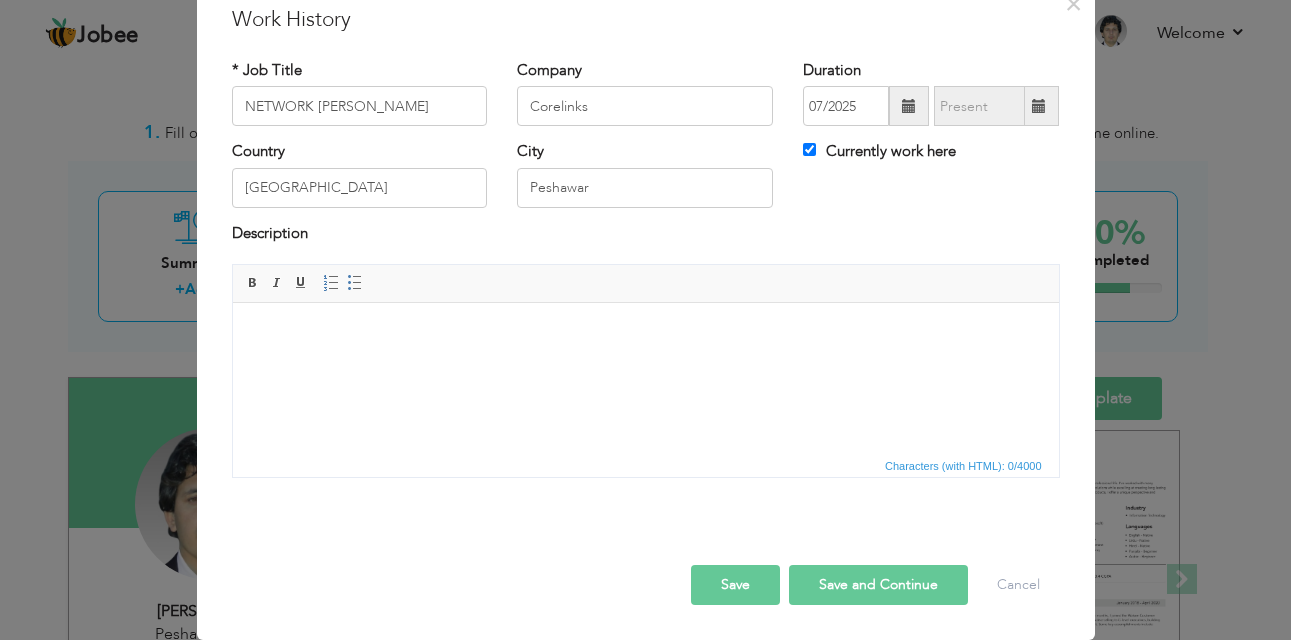 click on "Save and Continue" at bounding box center (878, 585) 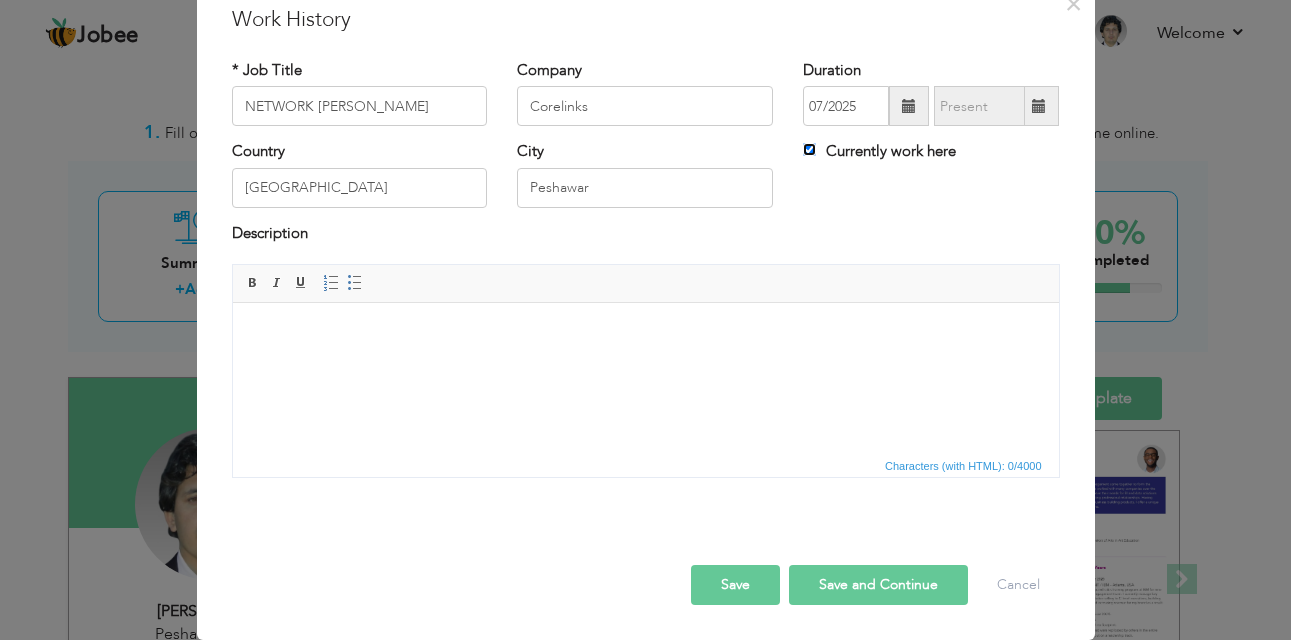 click on "Currently work here" at bounding box center [809, 149] 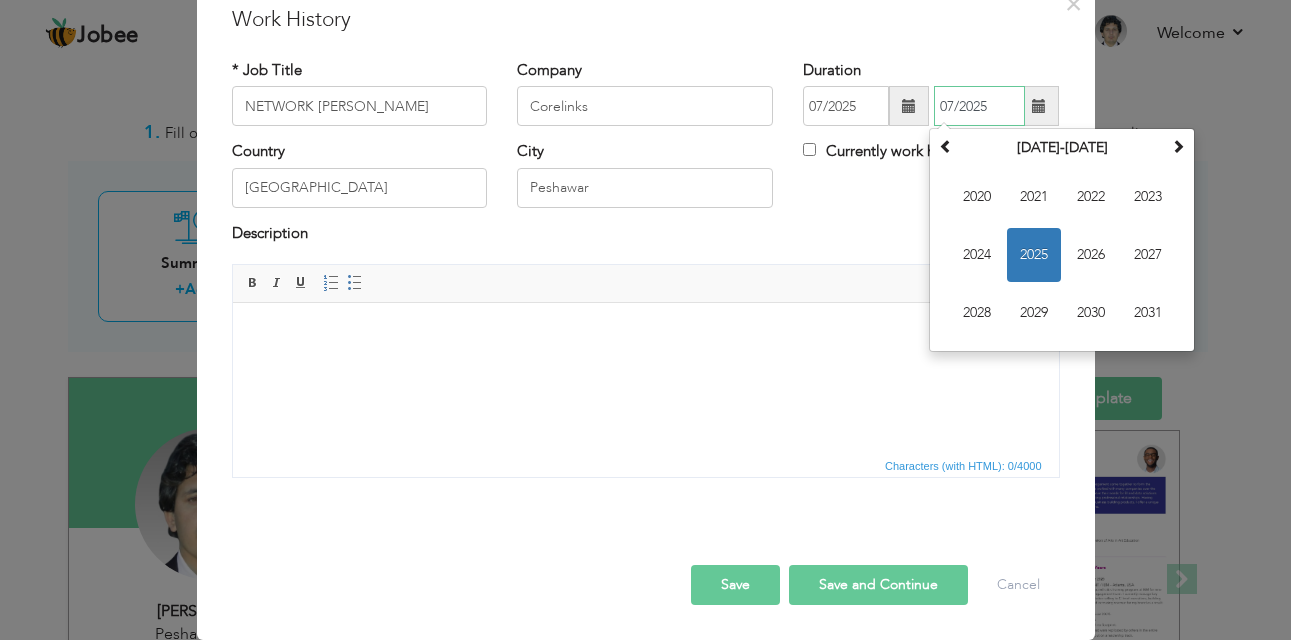 click on "07/2025" at bounding box center (979, 106) 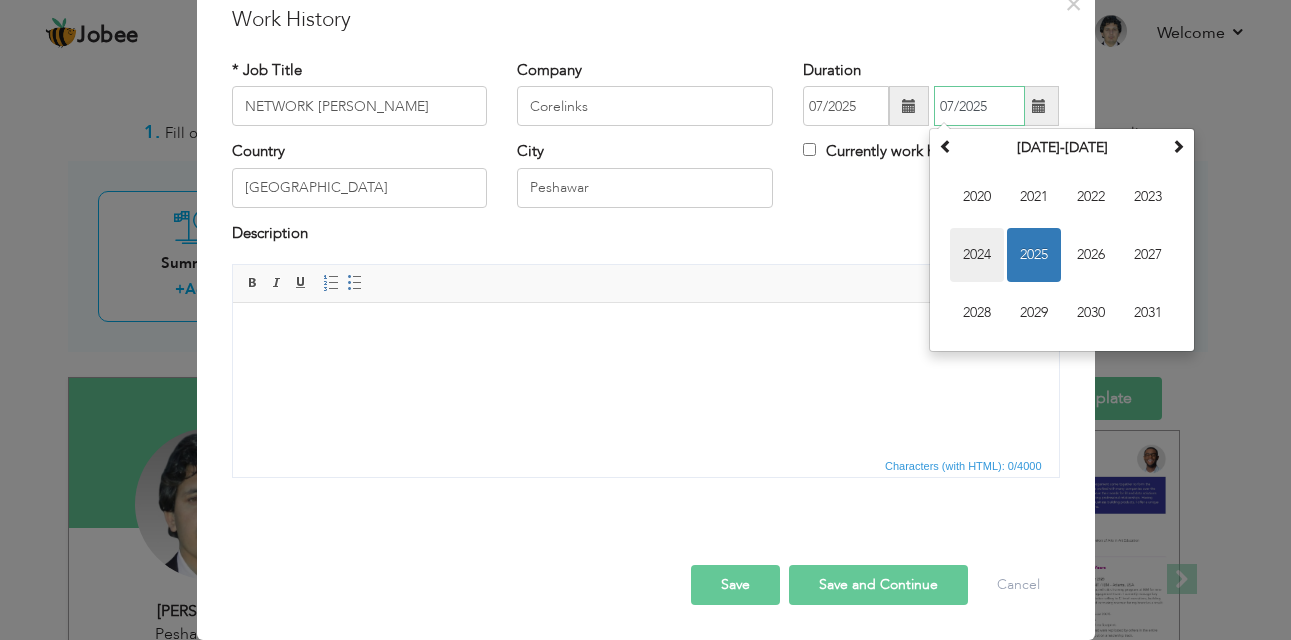 click on "2024" at bounding box center [977, 255] 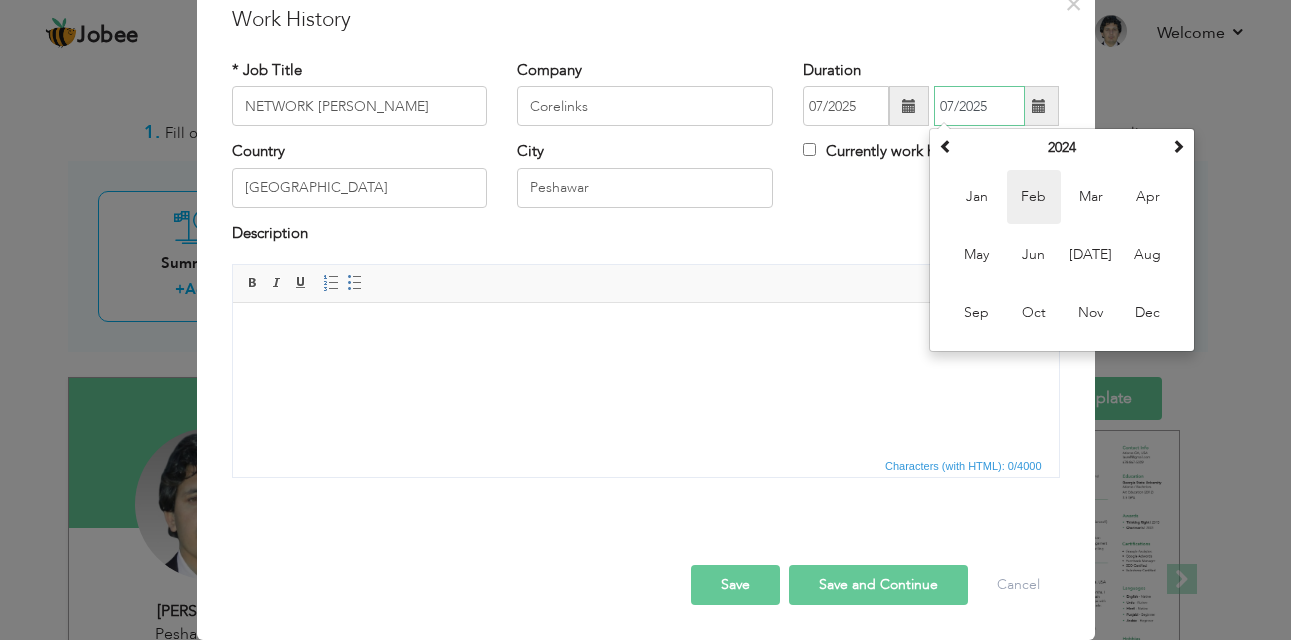 click on "Feb" at bounding box center (1034, 197) 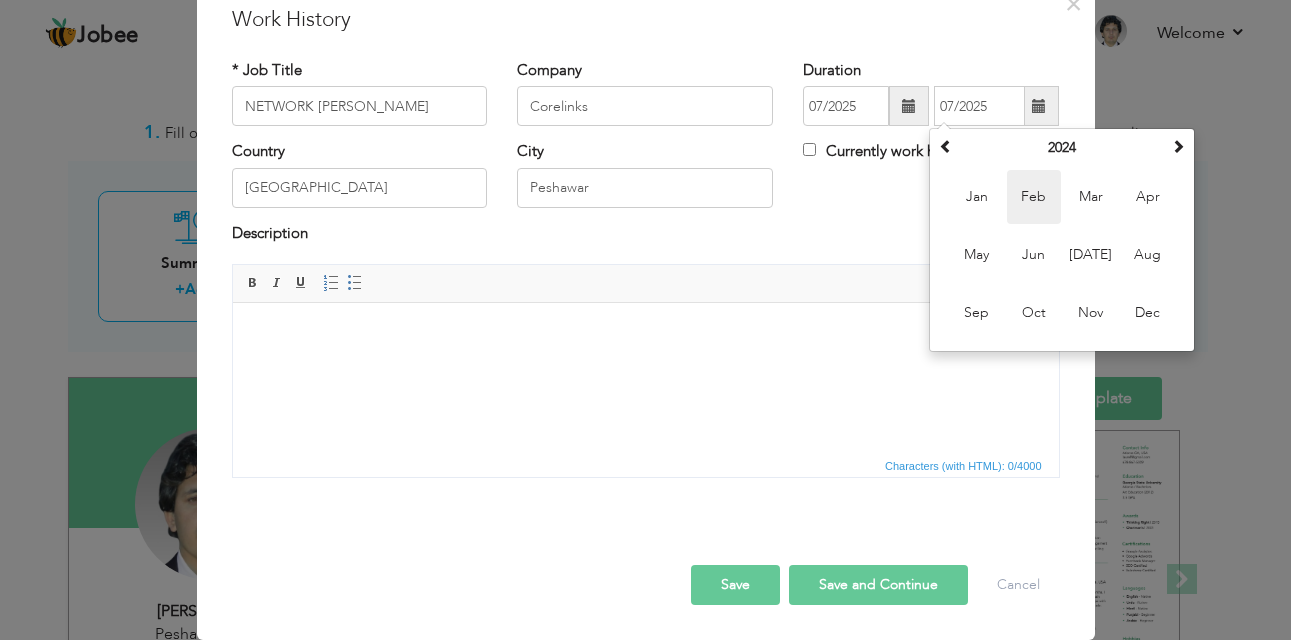 type on "02/2024" 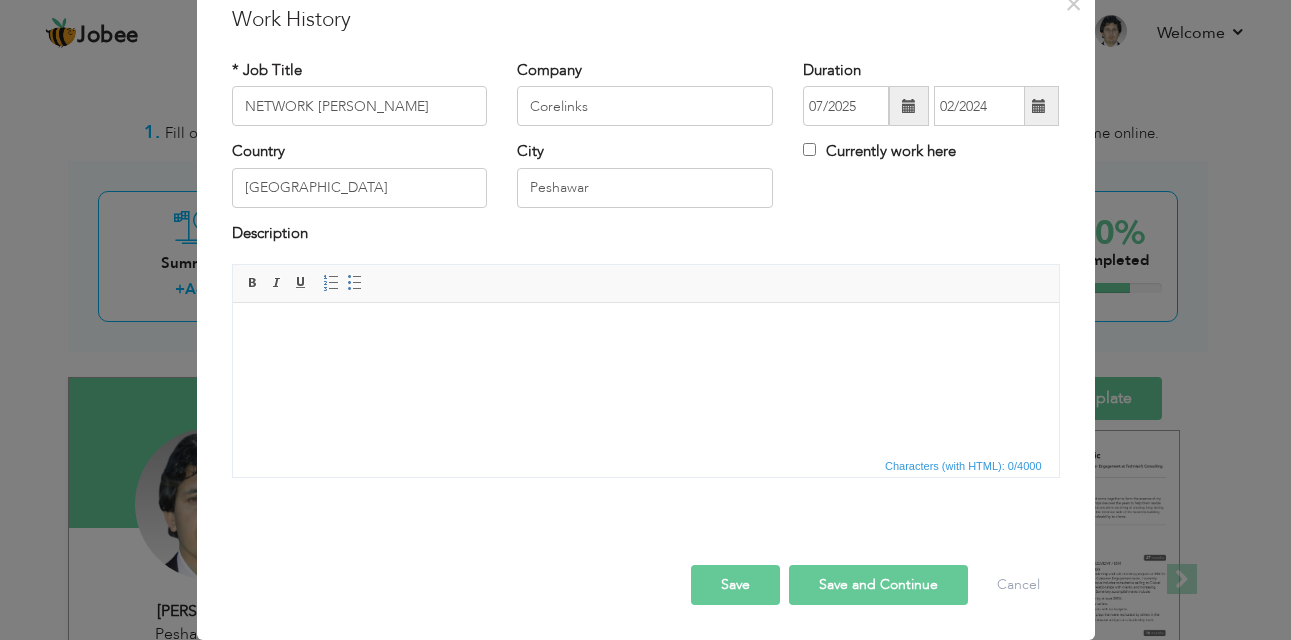 click on "Save" at bounding box center (735, 585) 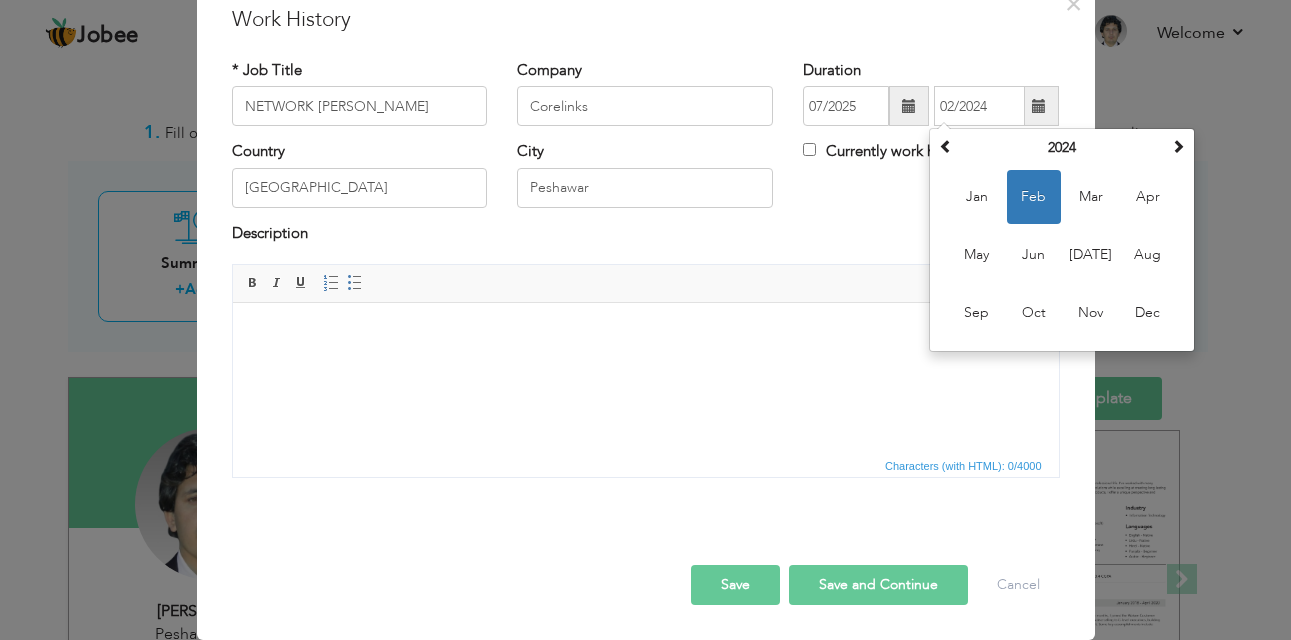 click on "Save" at bounding box center (735, 585) 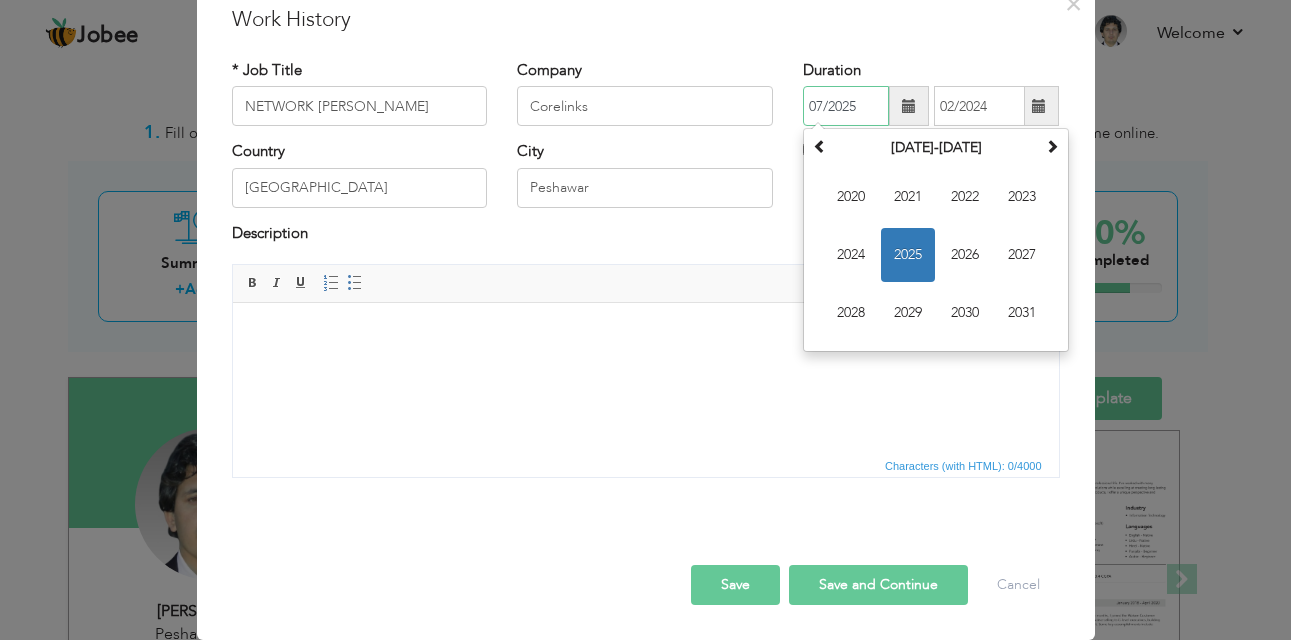 click on "07/2025" at bounding box center [846, 106] 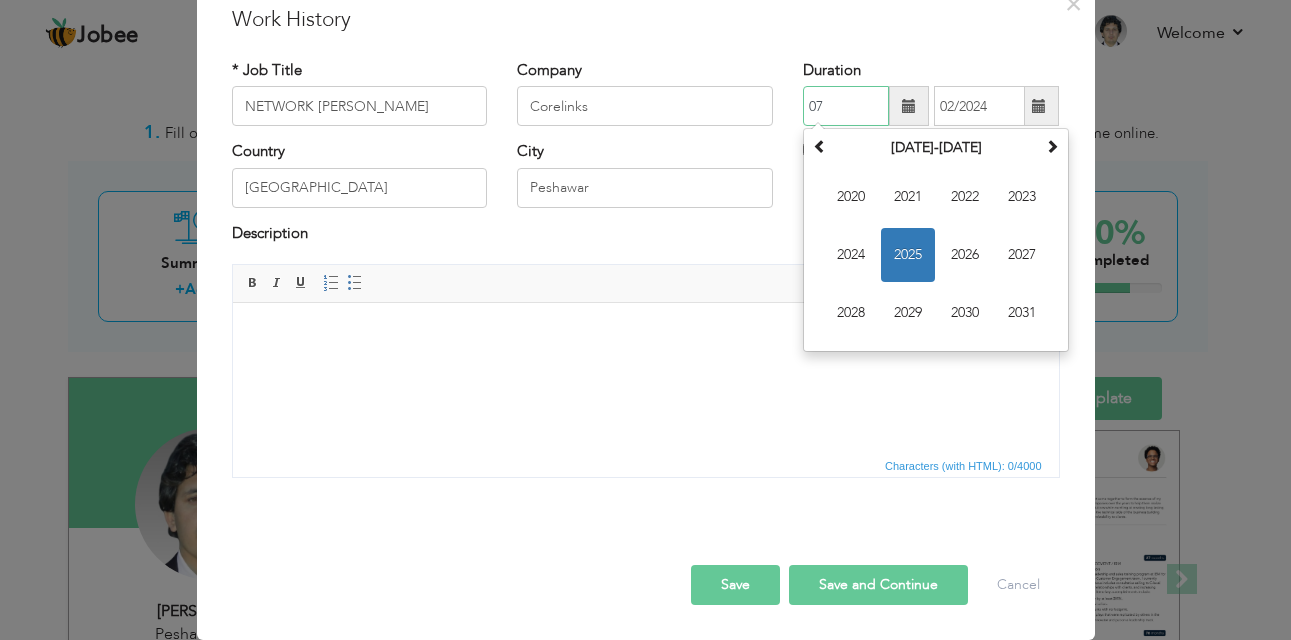 type on "0" 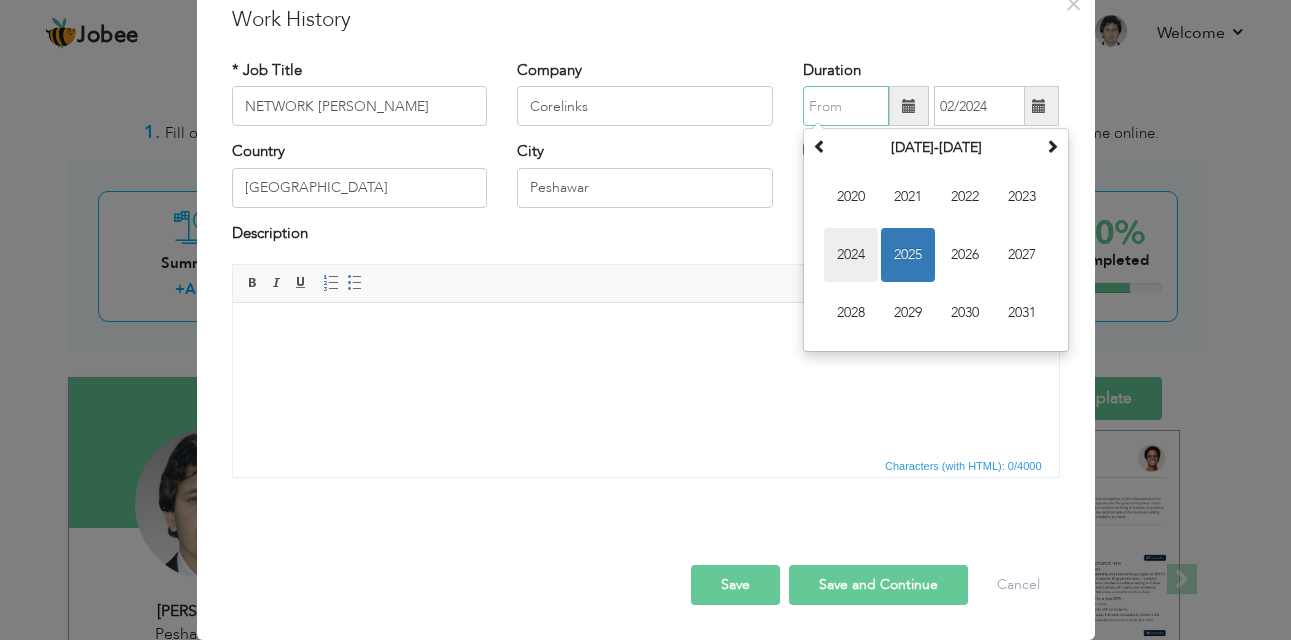 click on "2024" at bounding box center (851, 255) 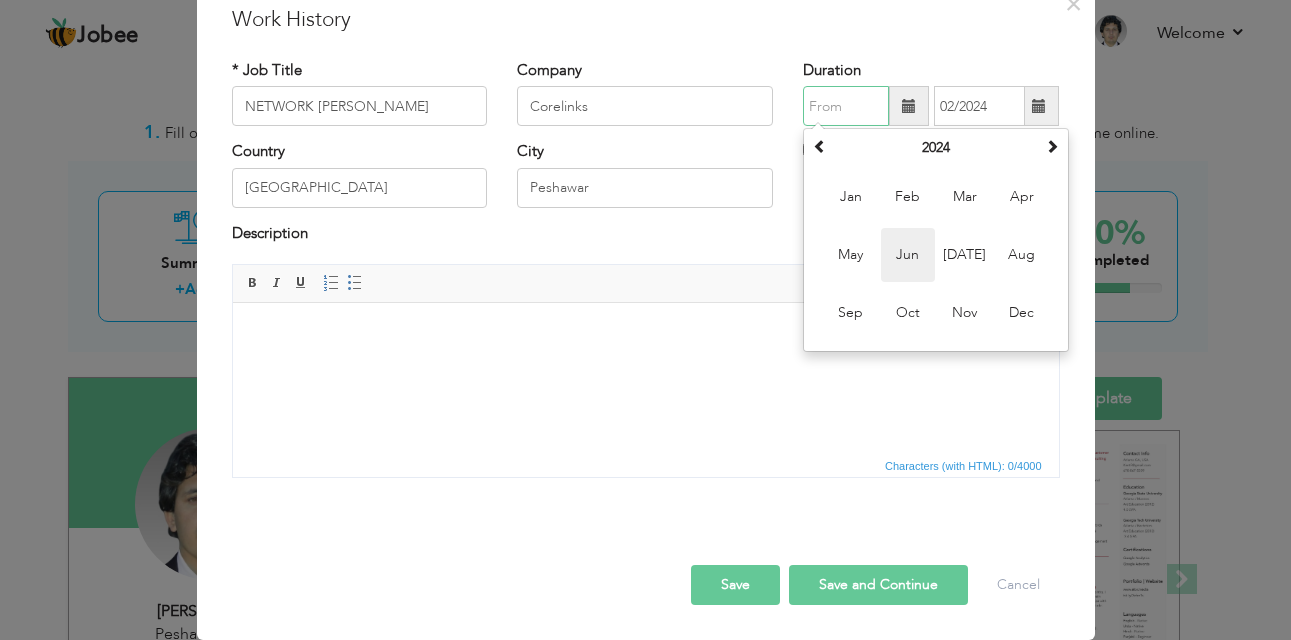 click on "Jun" at bounding box center (908, 255) 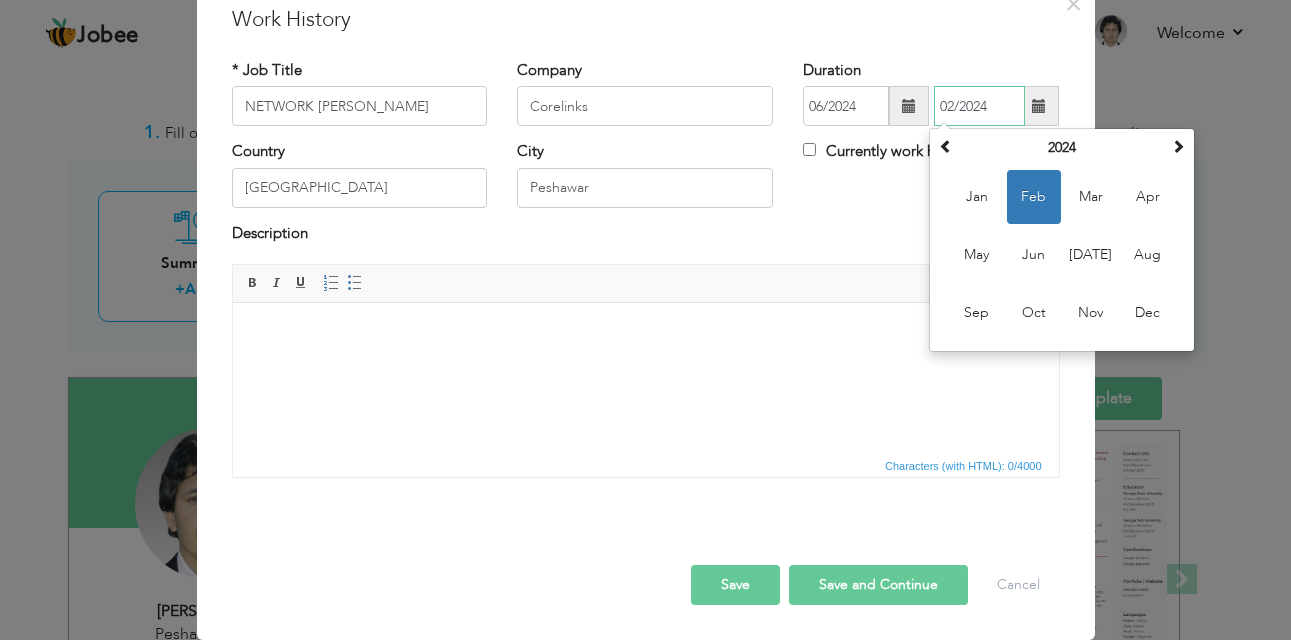 click on "02/2024" at bounding box center [979, 106] 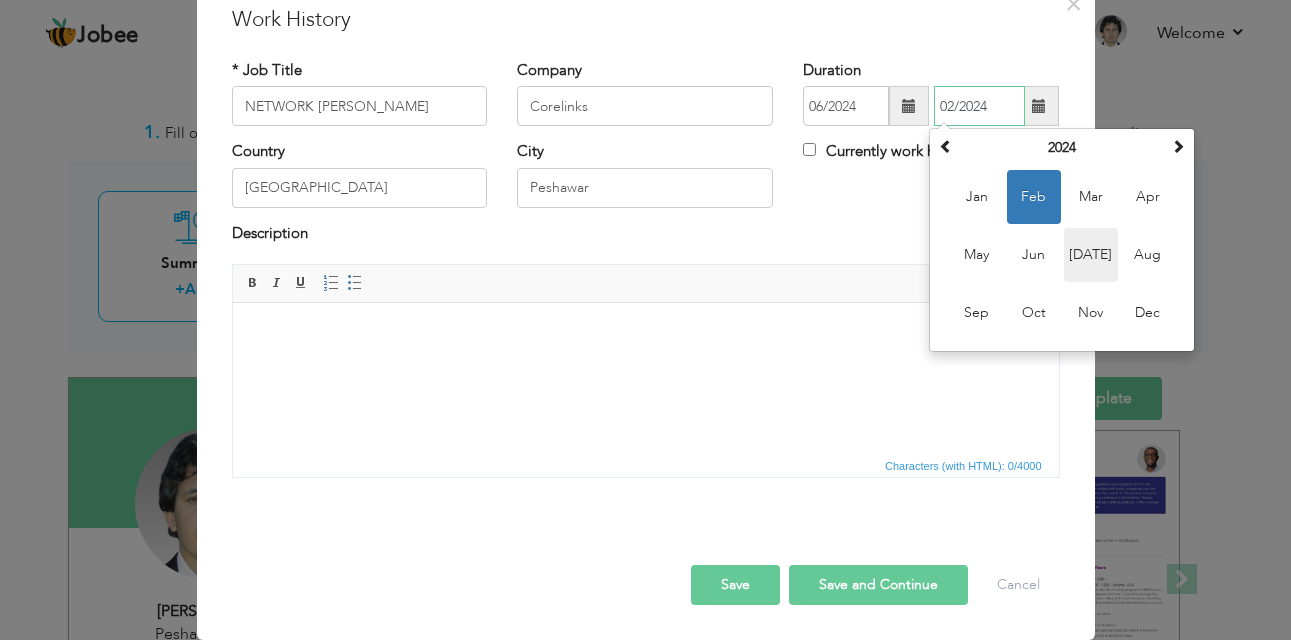 click on "Jul" at bounding box center [1091, 255] 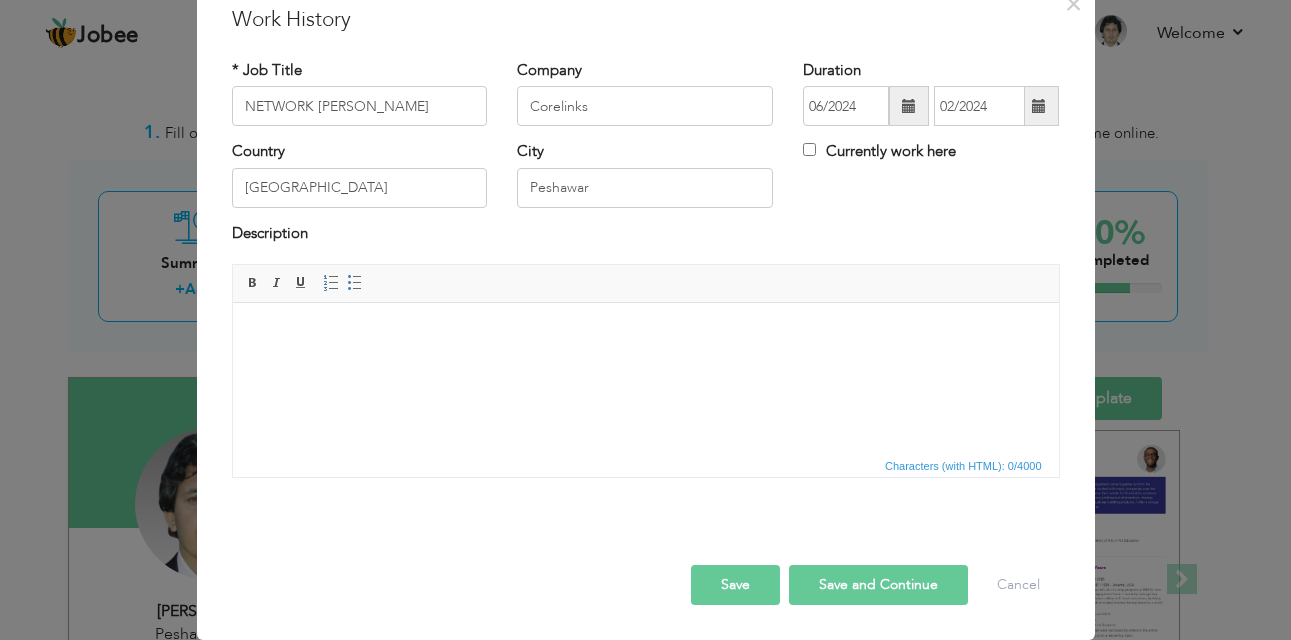 type on "07/2024" 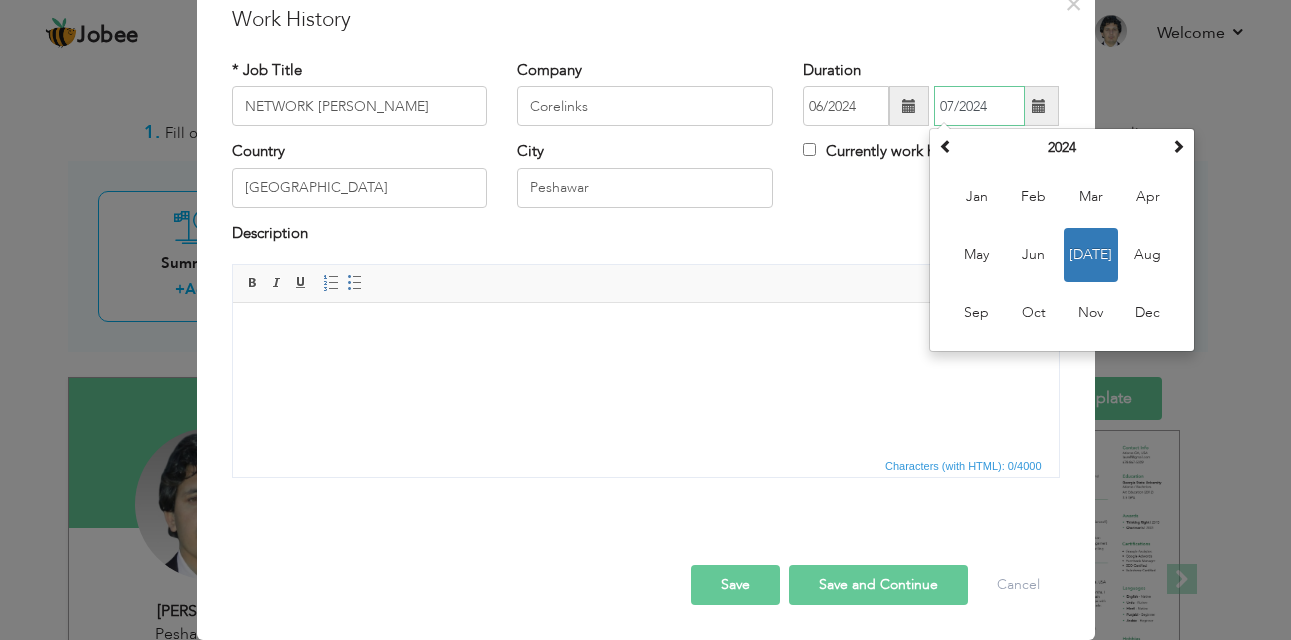 click on "07/2024" at bounding box center (979, 106) 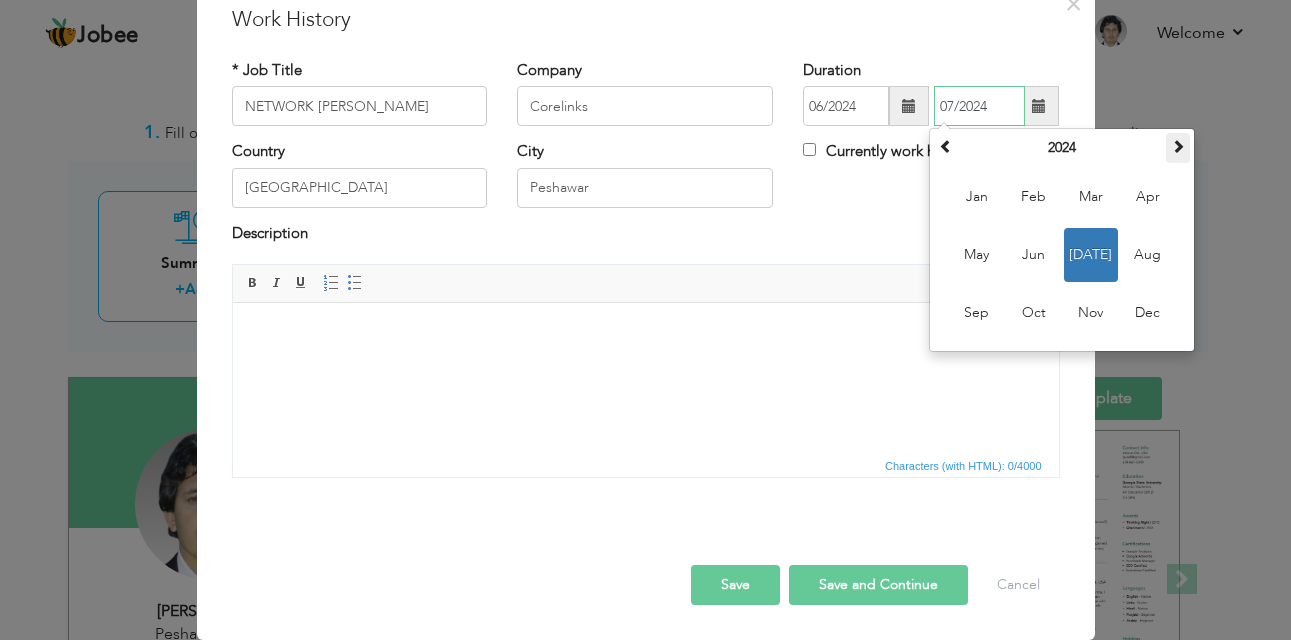 click at bounding box center [1178, 146] 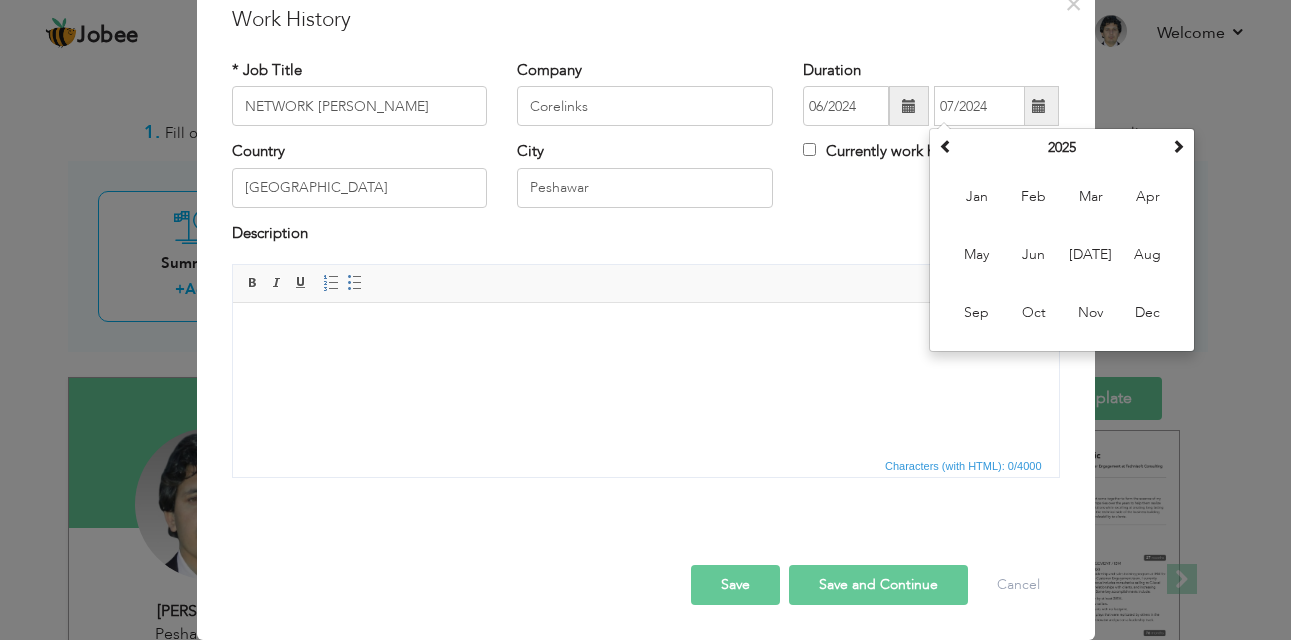 click on "* Job Title
NETWORK ENGER
Company
Corelinks
Duration
06/2024
1" at bounding box center (646, 276) 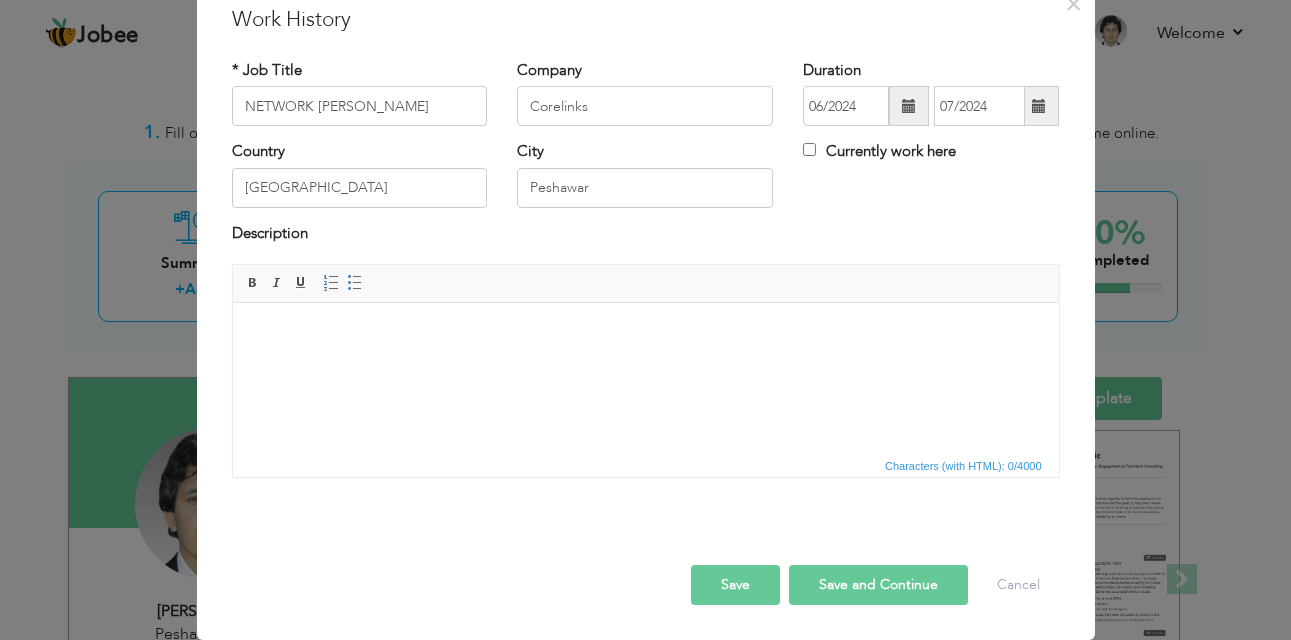 click on "Save" at bounding box center (735, 585) 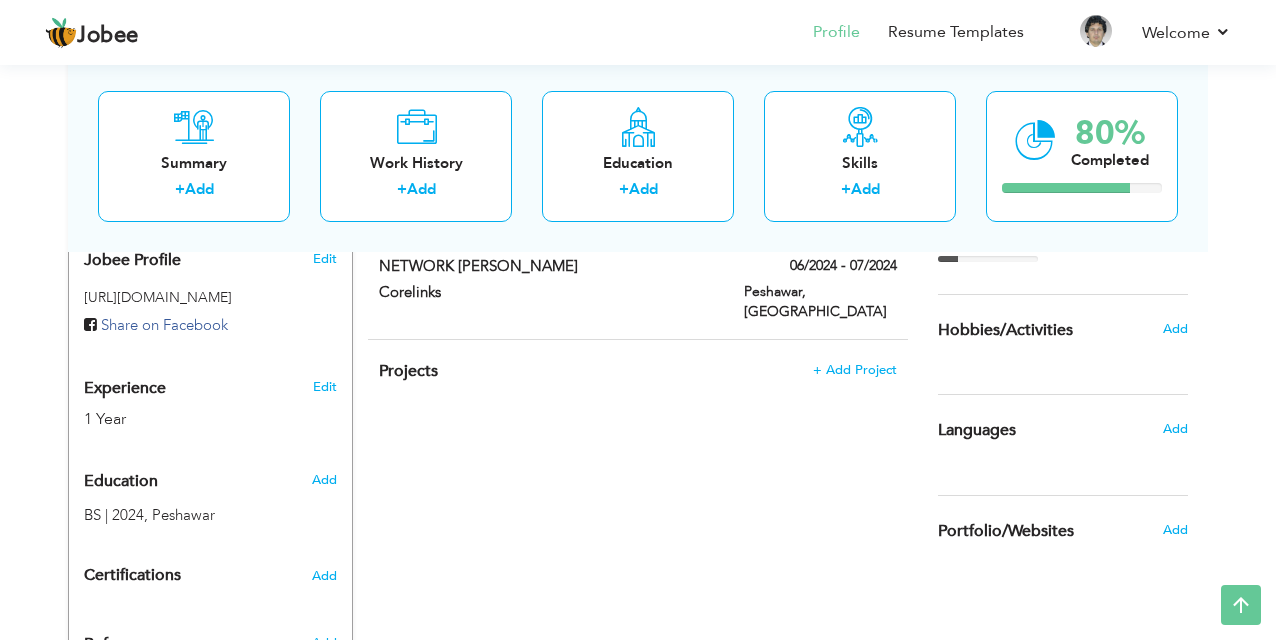 scroll, scrollTop: 673, scrollLeft: 0, axis: vertical 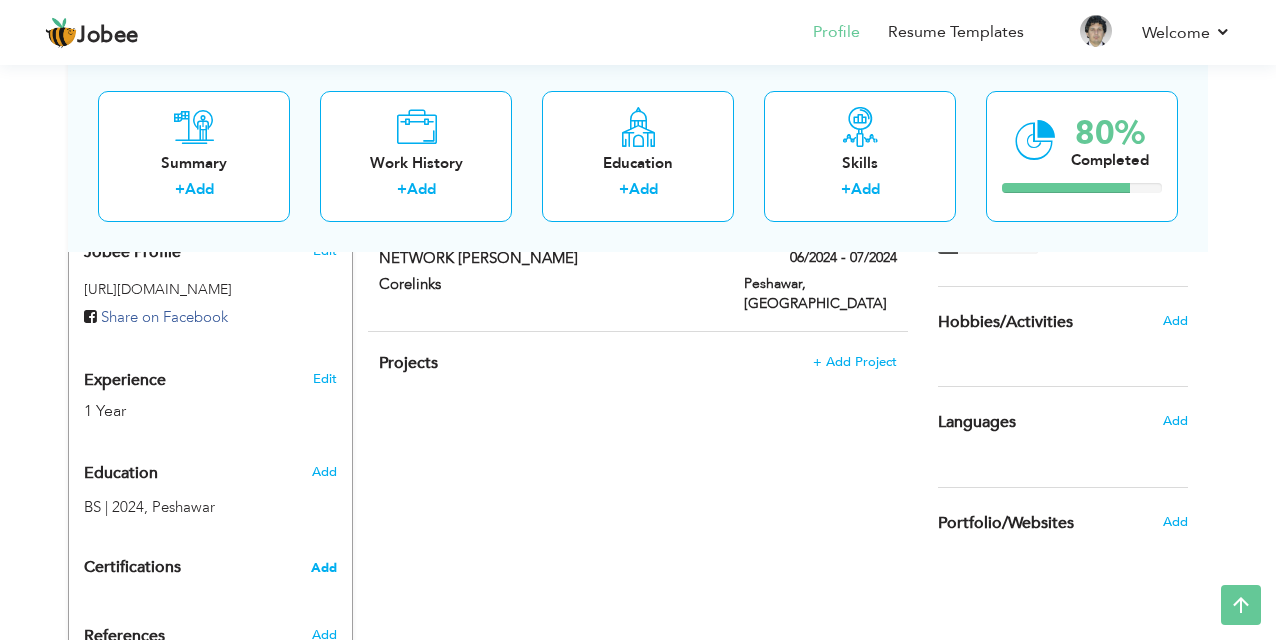 click on "Add" at bounding box center (324, 568) 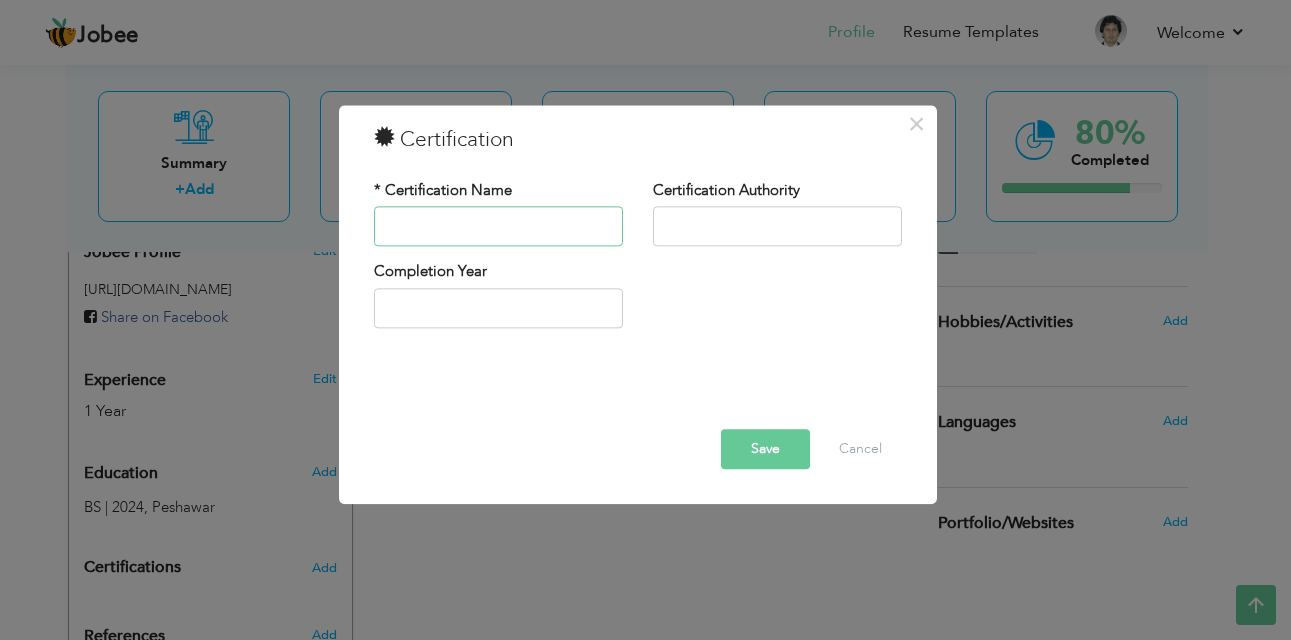 click at bounding box center (498, 227) 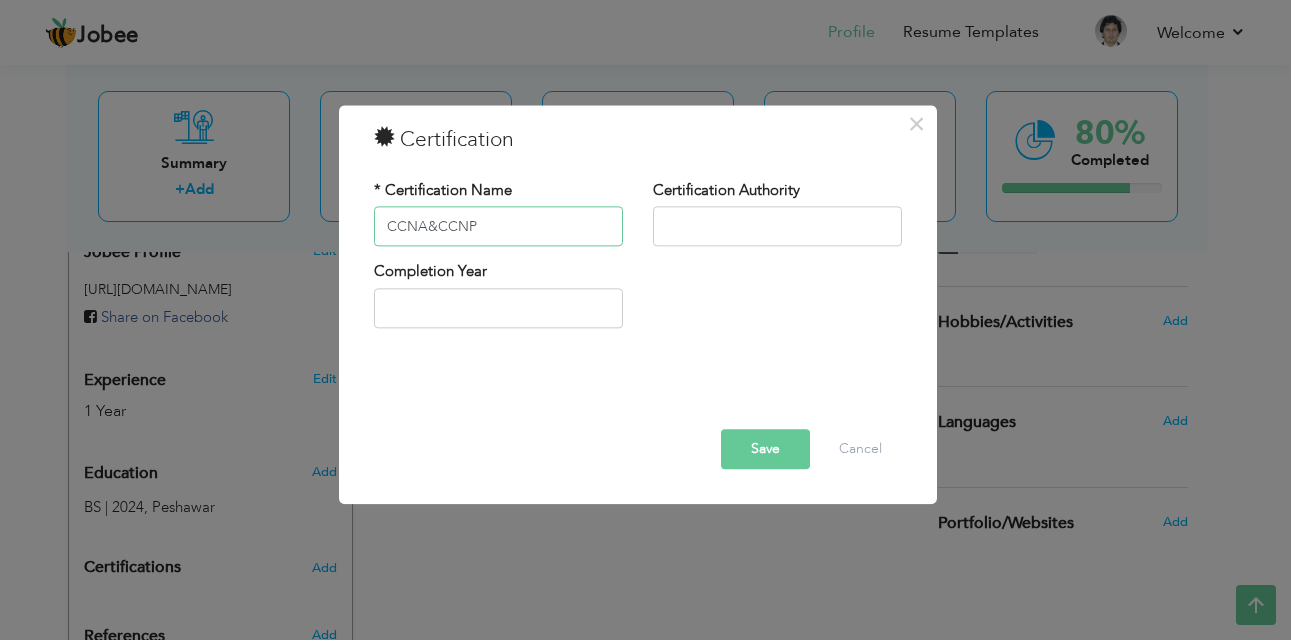 type on "CCNA&CCNP" 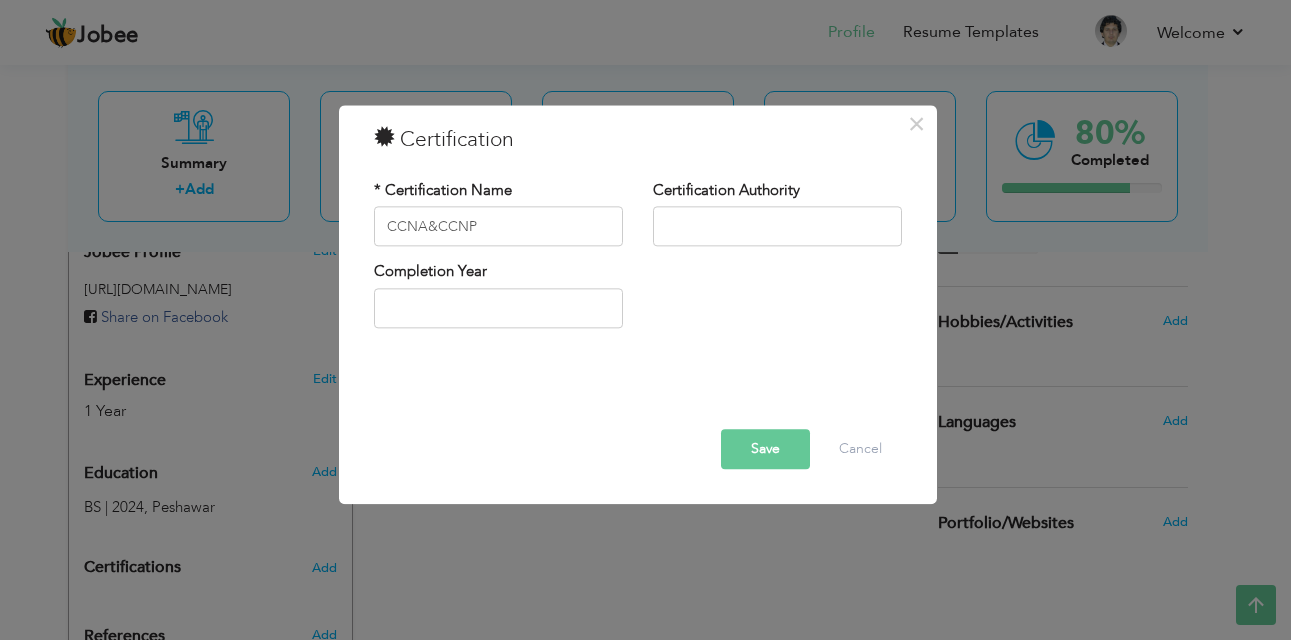 click on "Save" at bounding box center [765, 450] 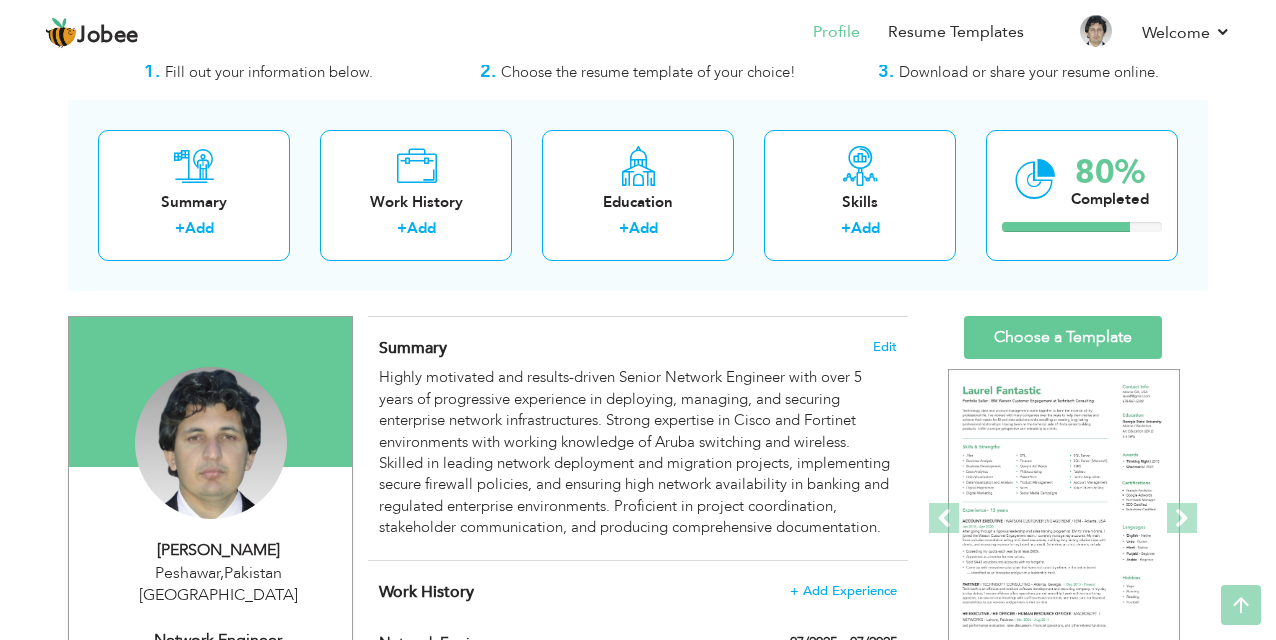 scroll, scrollTop: 56, scrollLeft: 0, axis: vertical 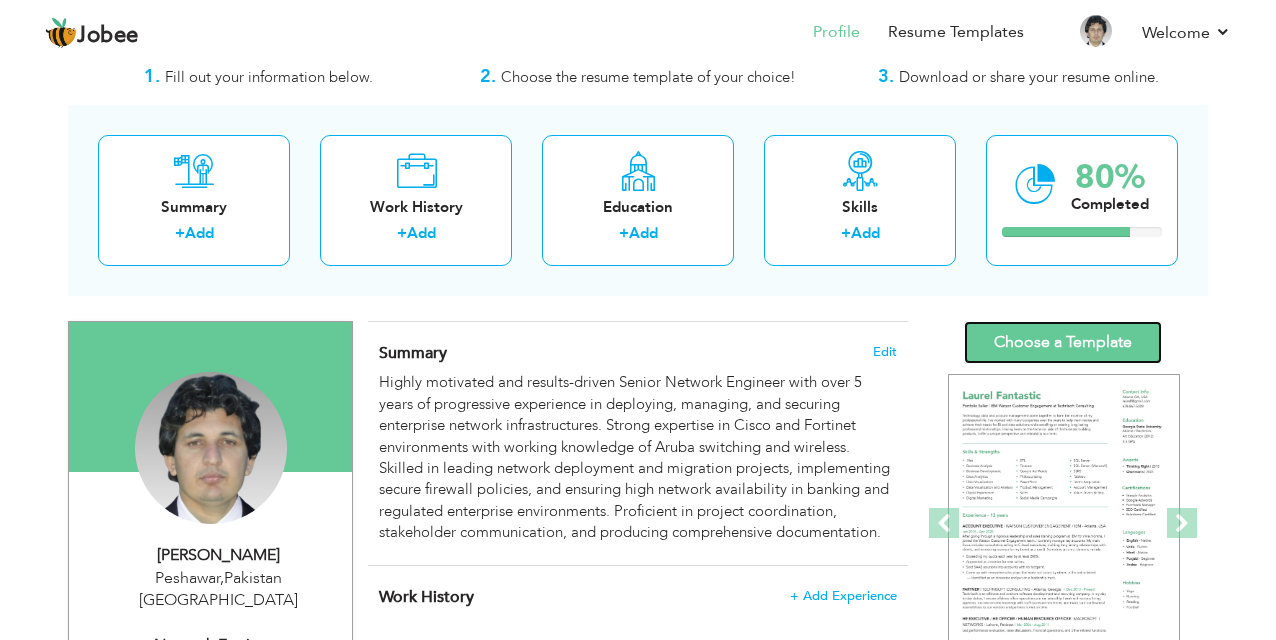 click on "Choose a Template" at bounding box center (1063, 342) 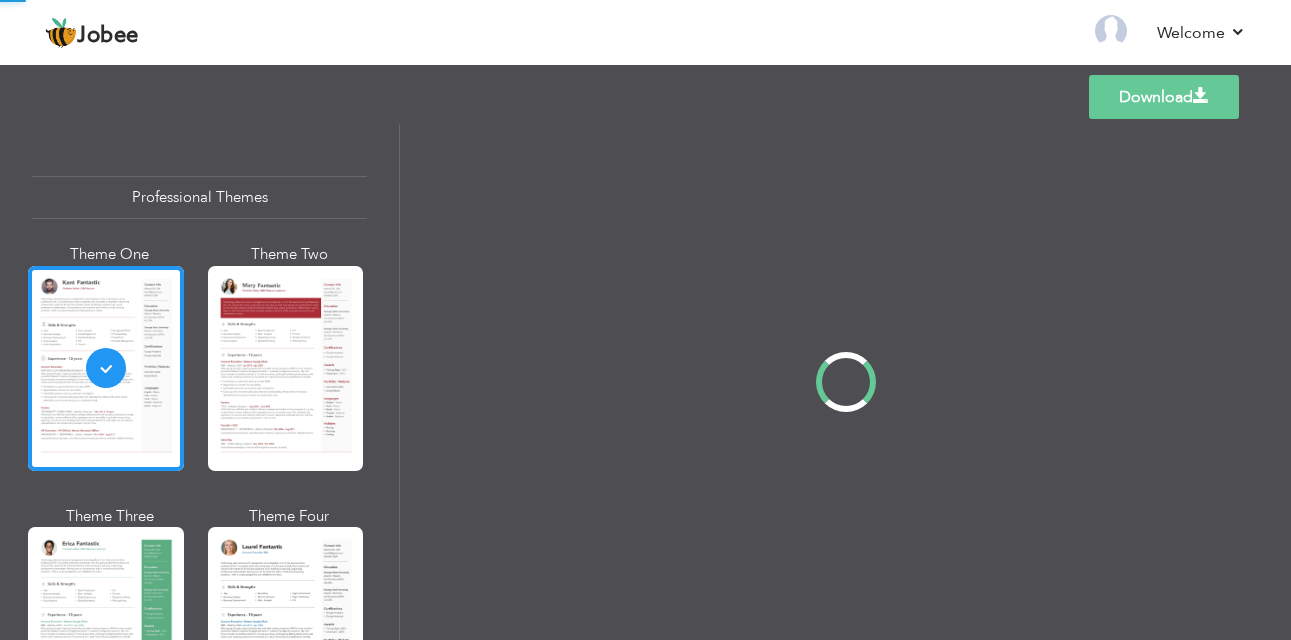 scroll, scrollTop: 0, scrollLeft: 0, axis: both 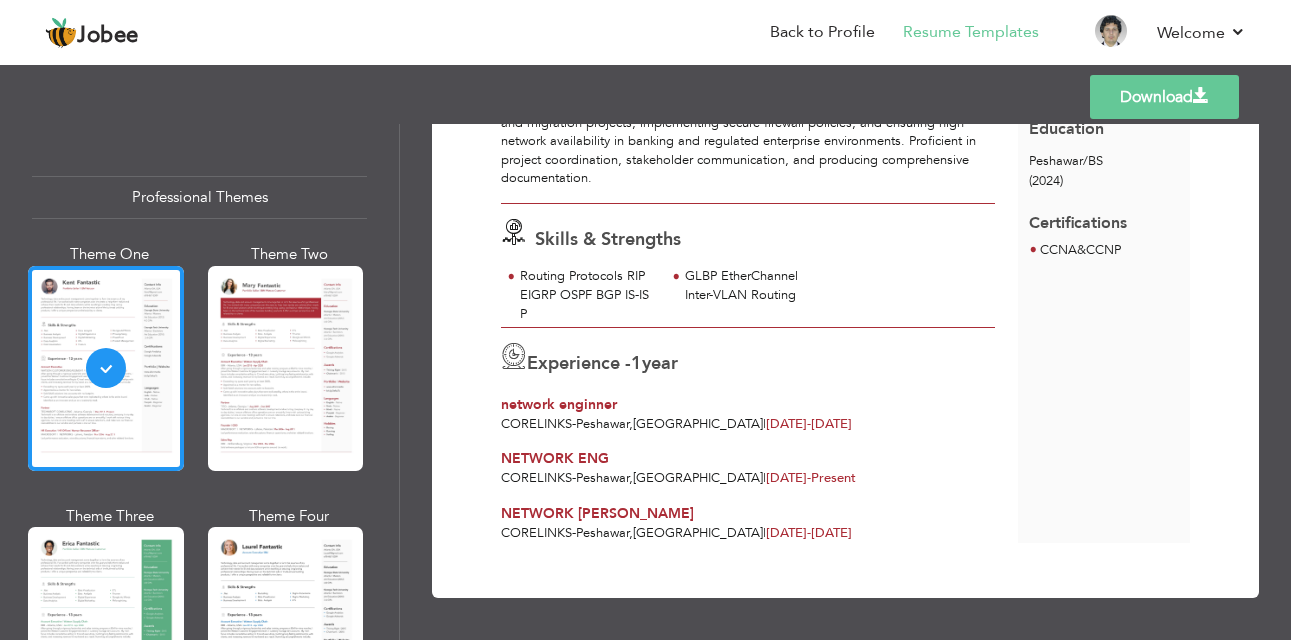 click on "Download" at bounding box center (1164, 97) 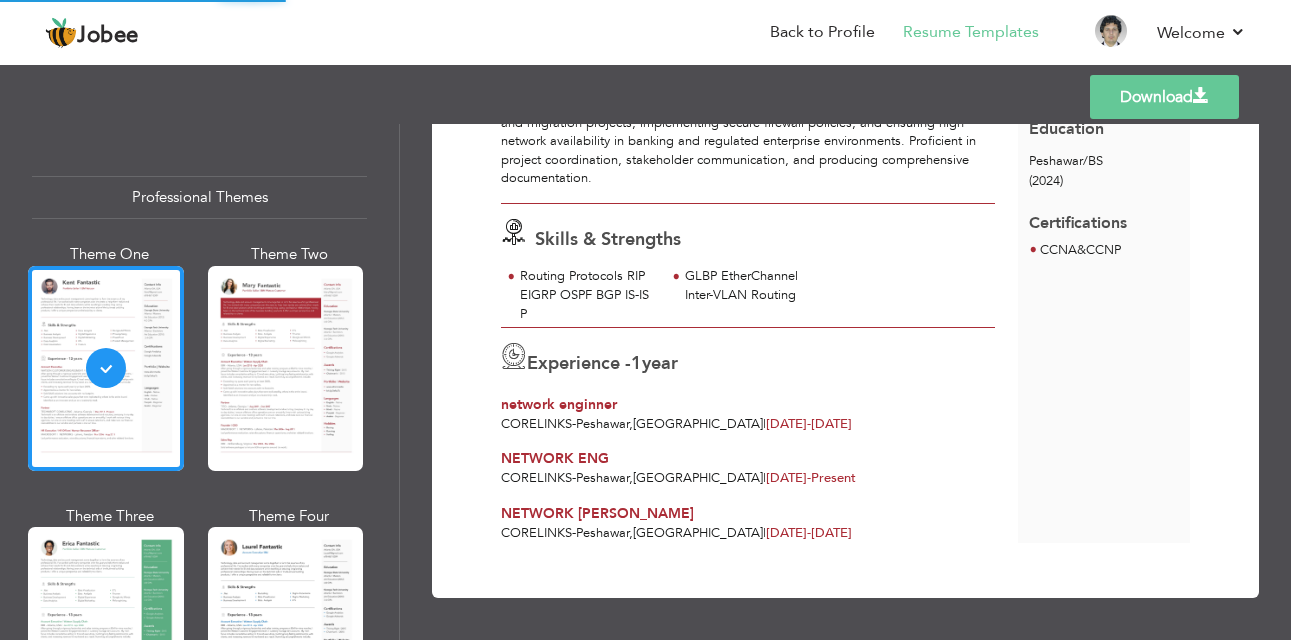click on "Download" at bounding box center (1164, 97) 